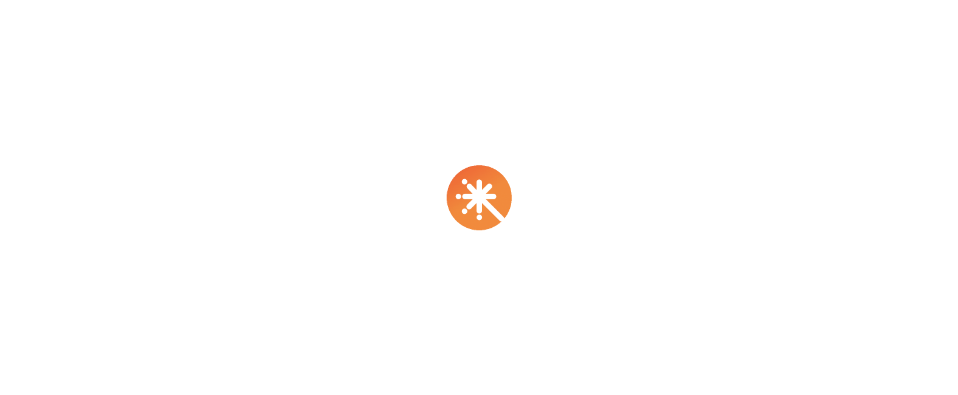 scroll, scrollTop: 0, scrollLeft: 0, axis: both 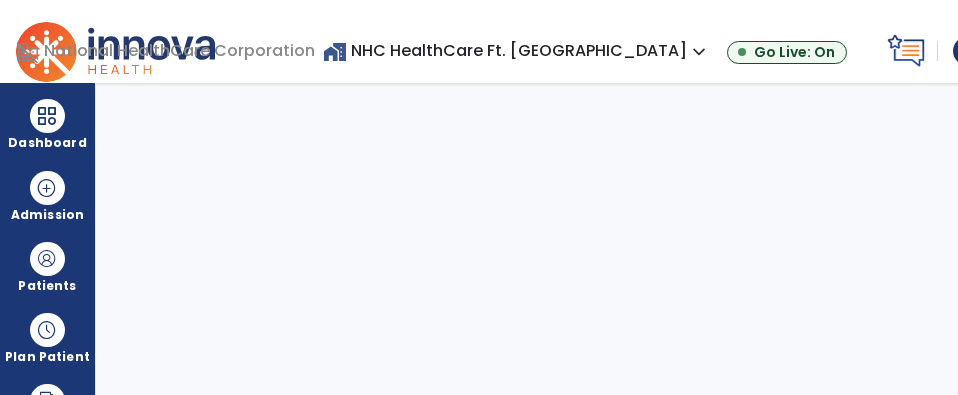 select on "****" 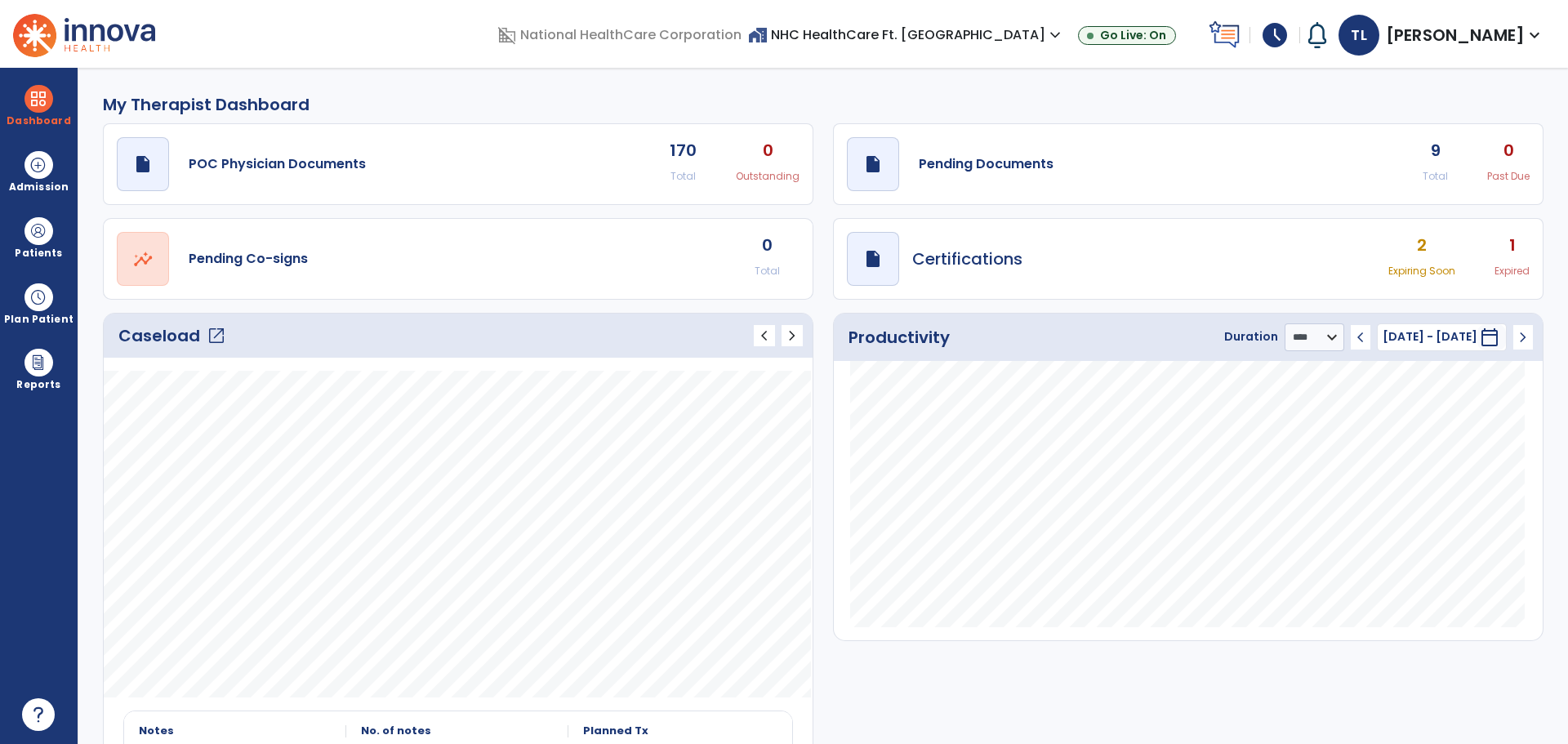 click on "open_in_new" 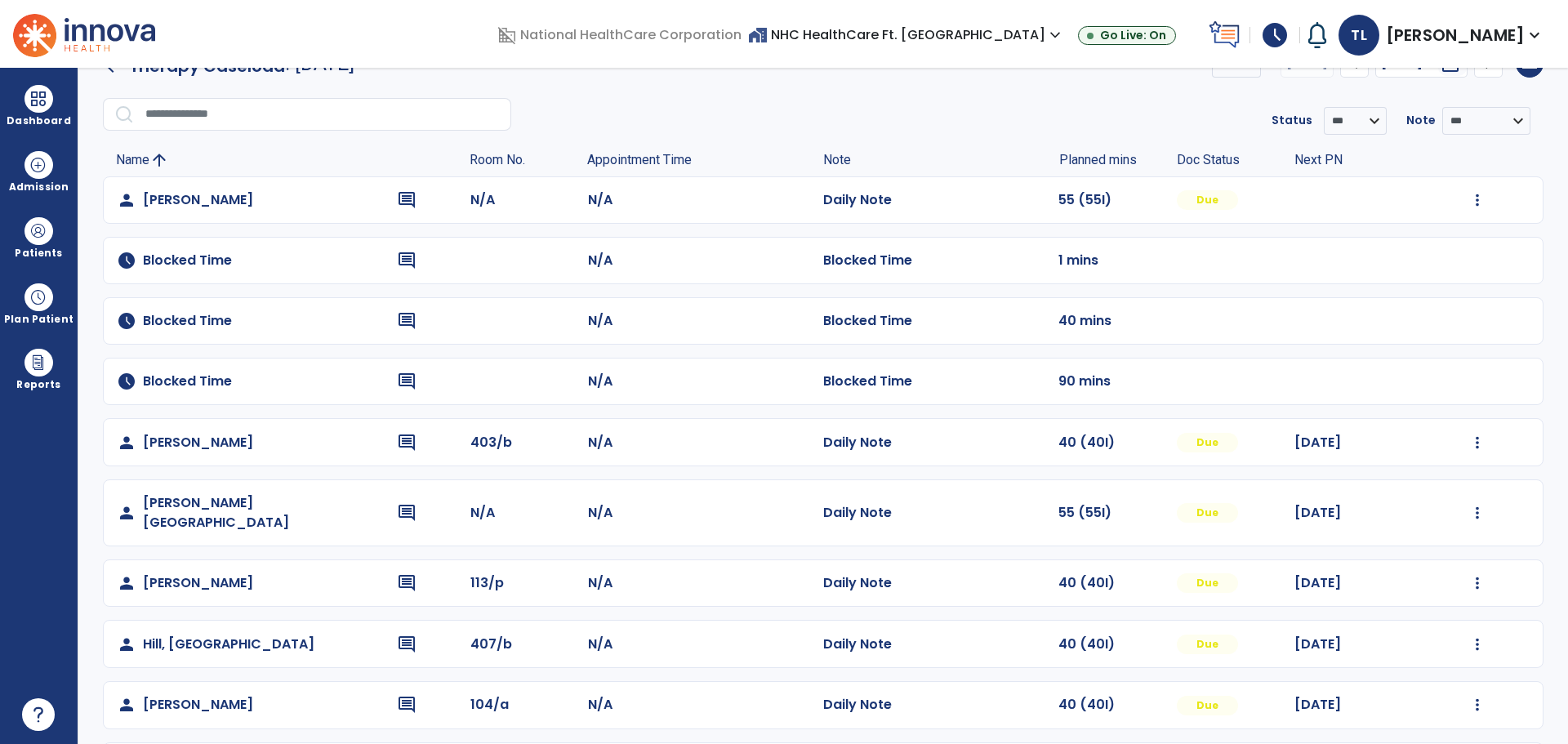 scroll, scrollTop: 0, scrollLeft: 0, axis: both 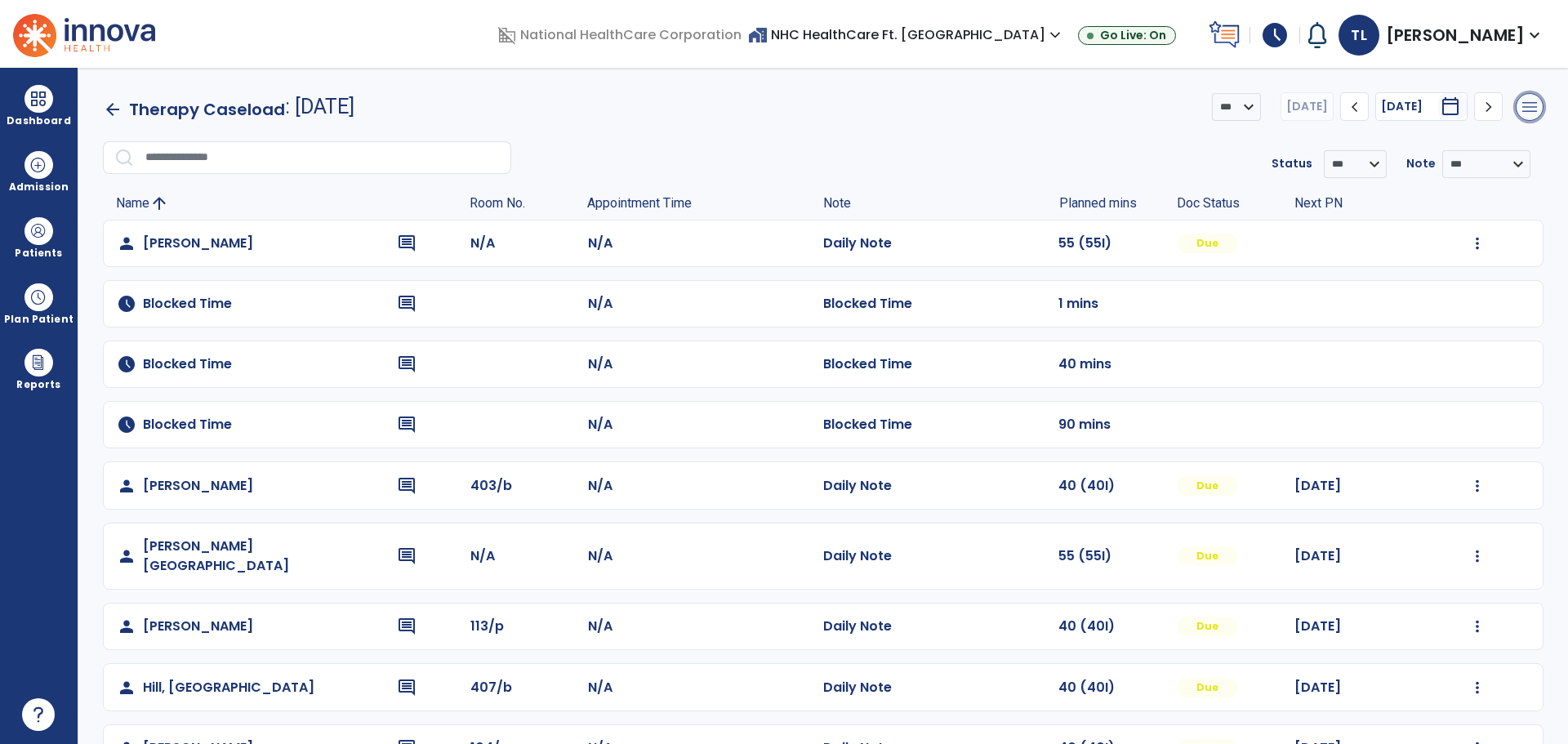 click on "menu" at bounding box center (1530, 107) 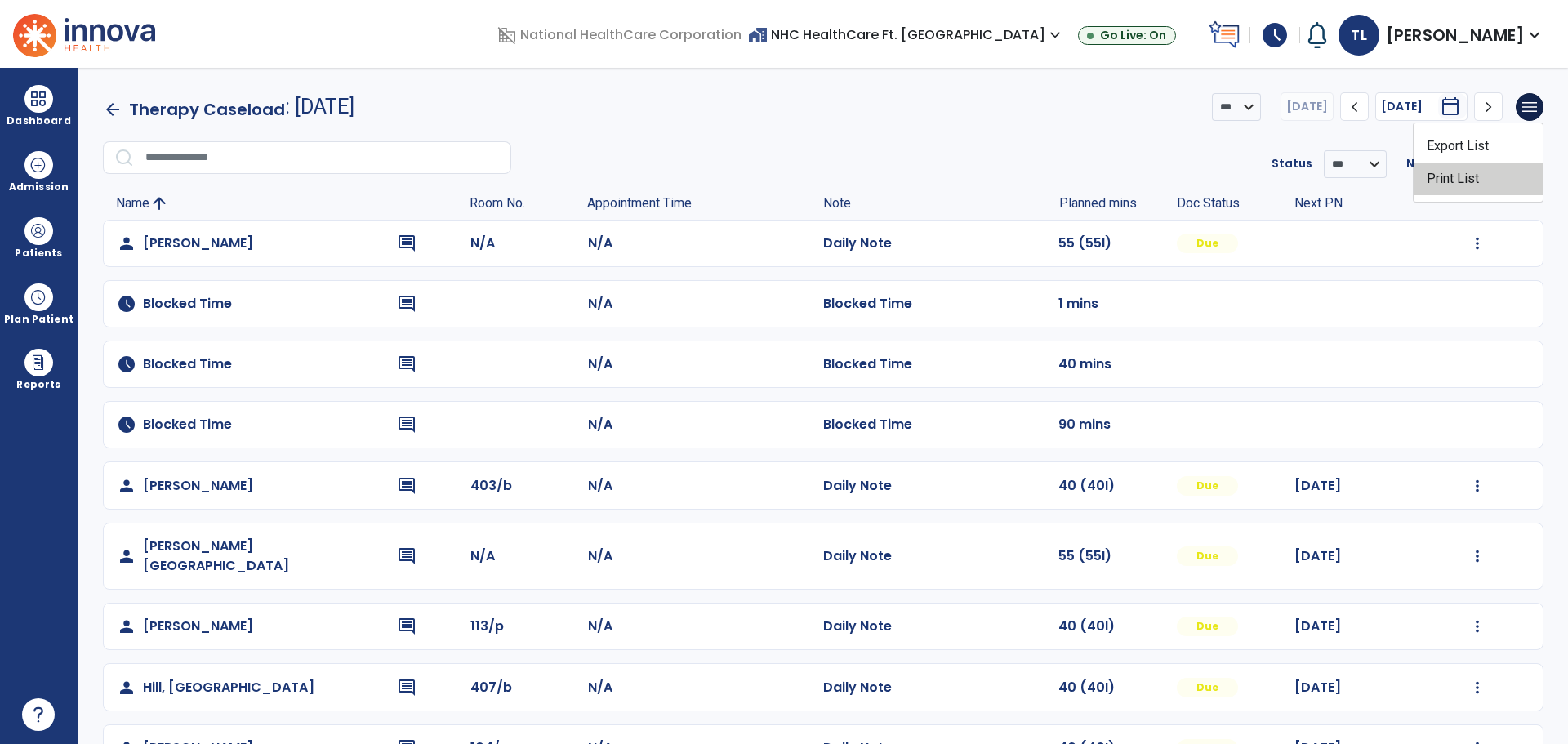 click on "Print List" 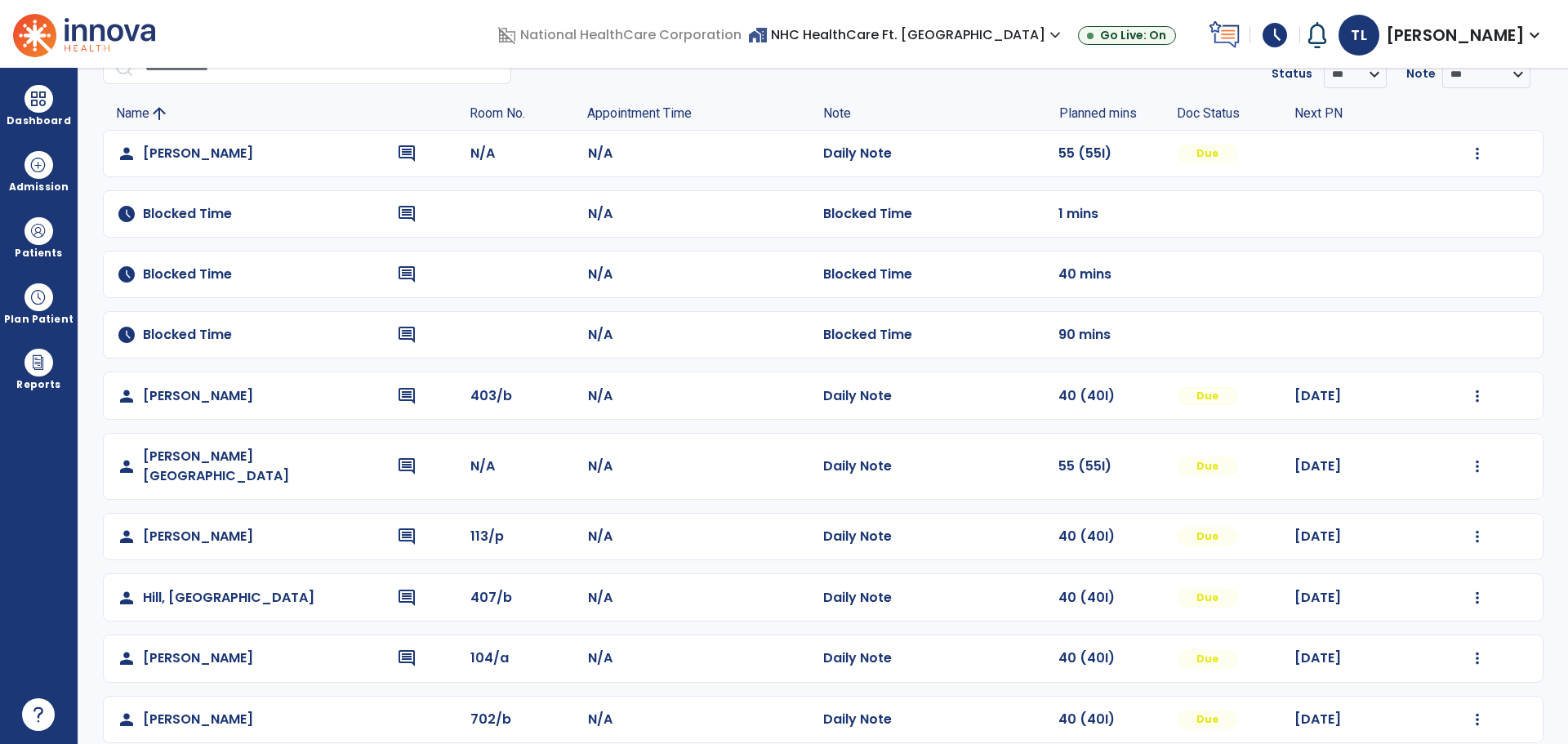scroll, scrollTop: 0, scrollLeft: 0, axis: both 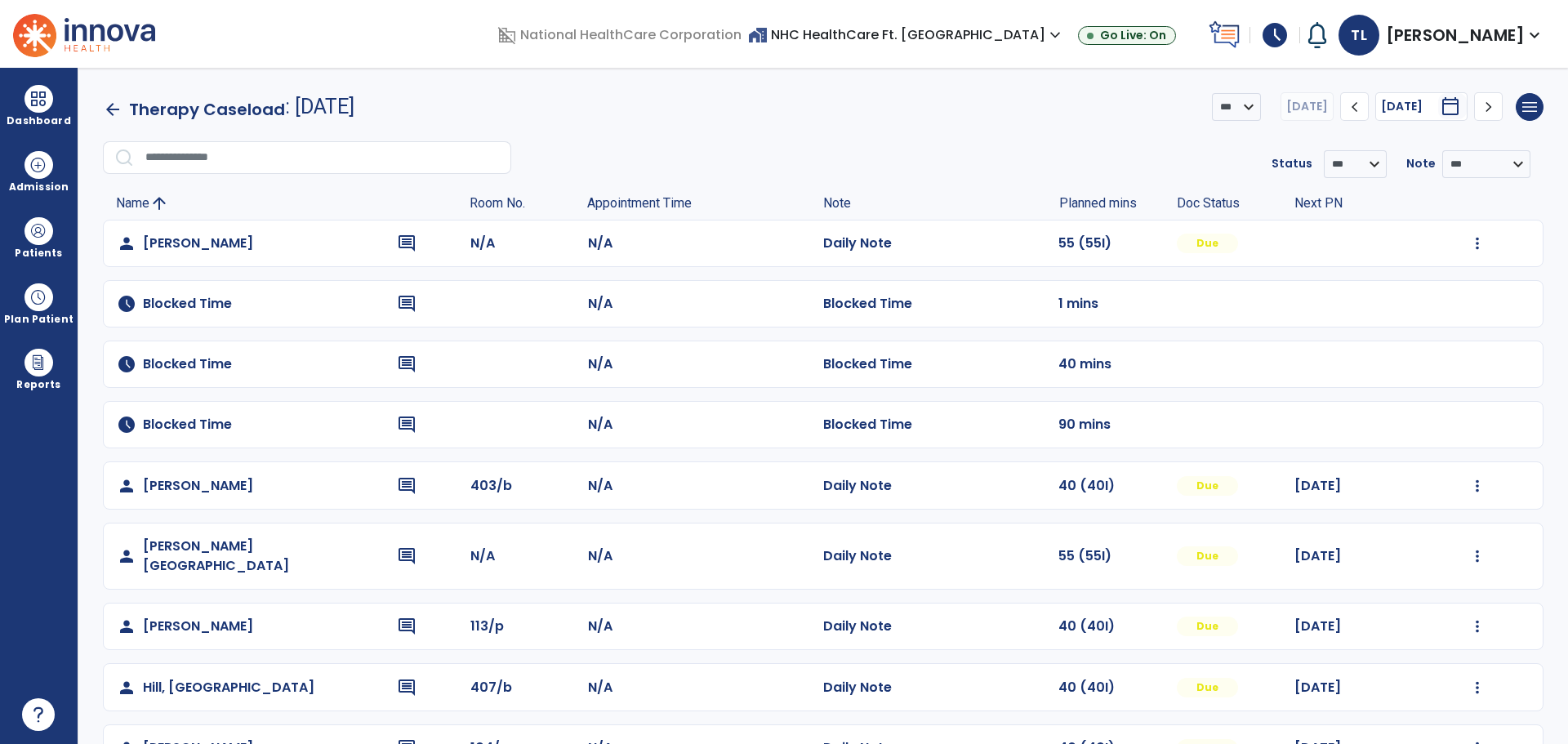 click on "arrow_back" 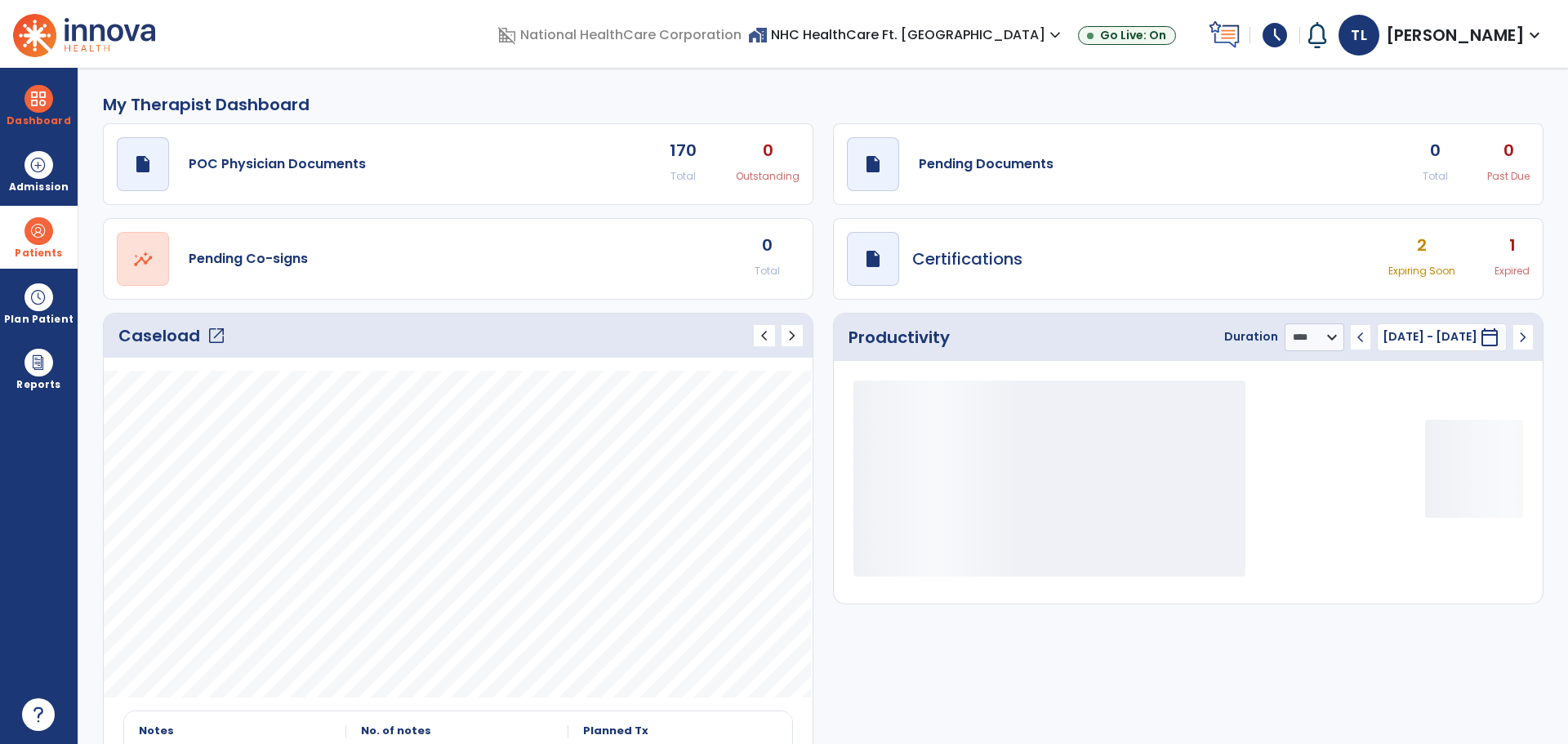 click at bounding box center (38, 231) 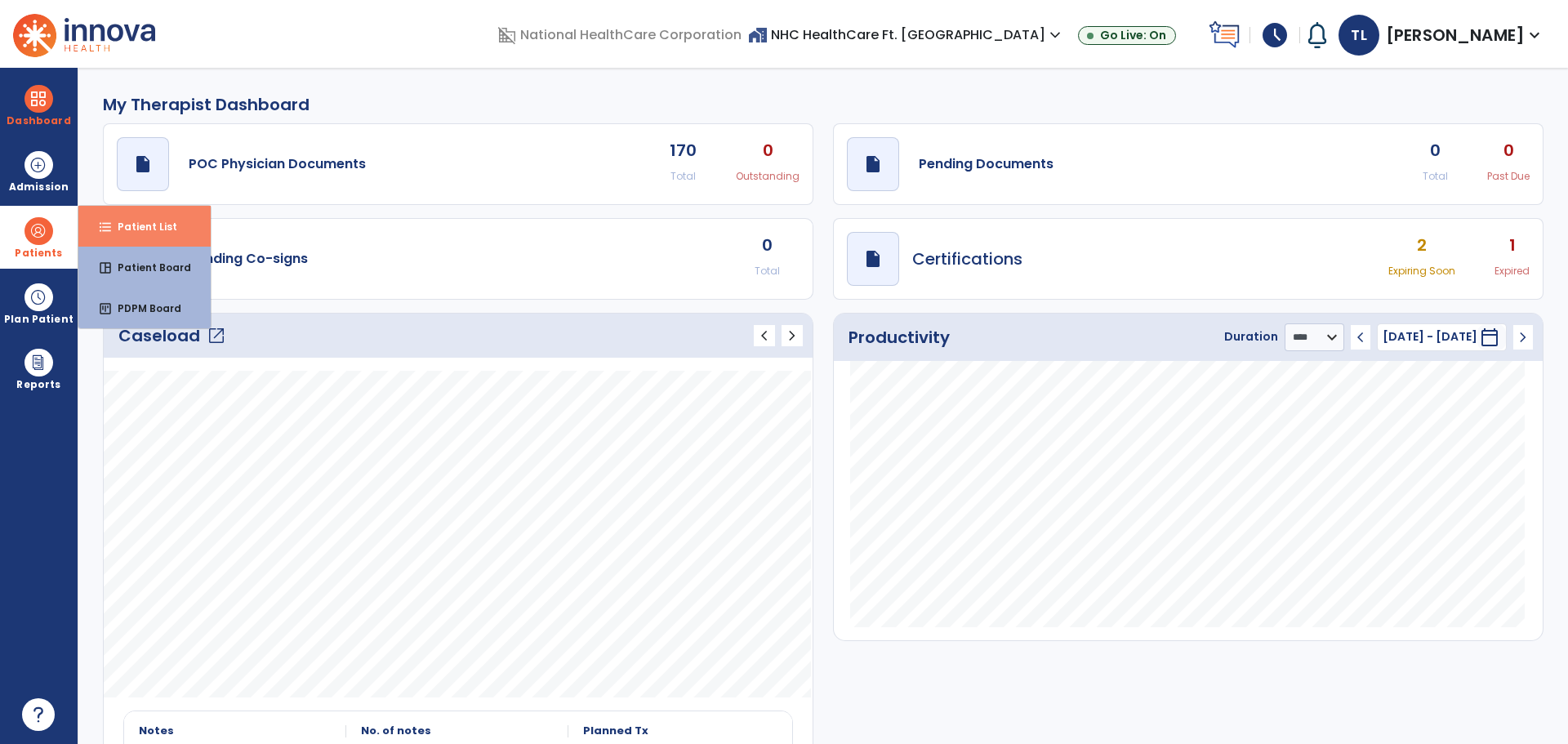 click on "Patient List" at bounding box center [140, 226] 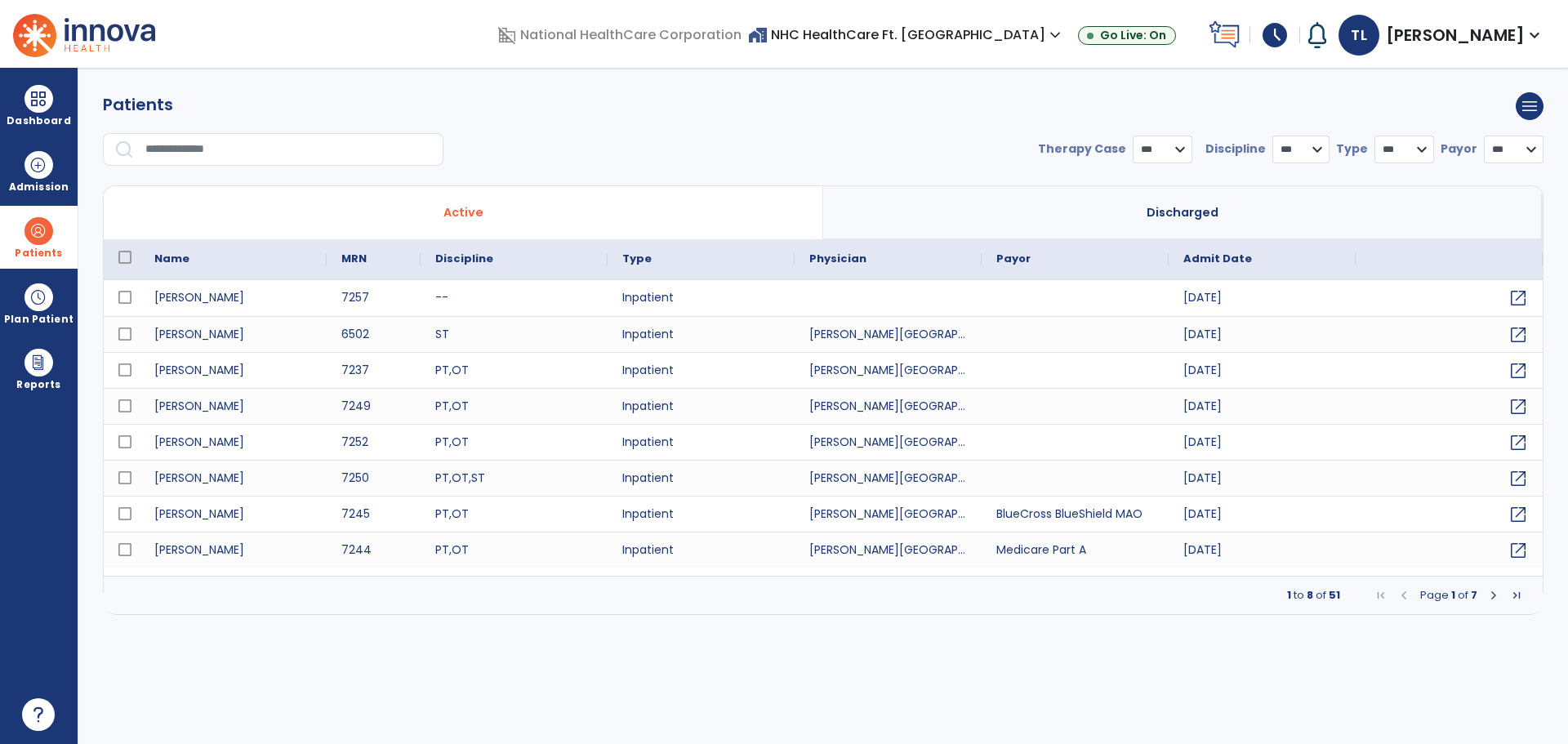 select on "***" 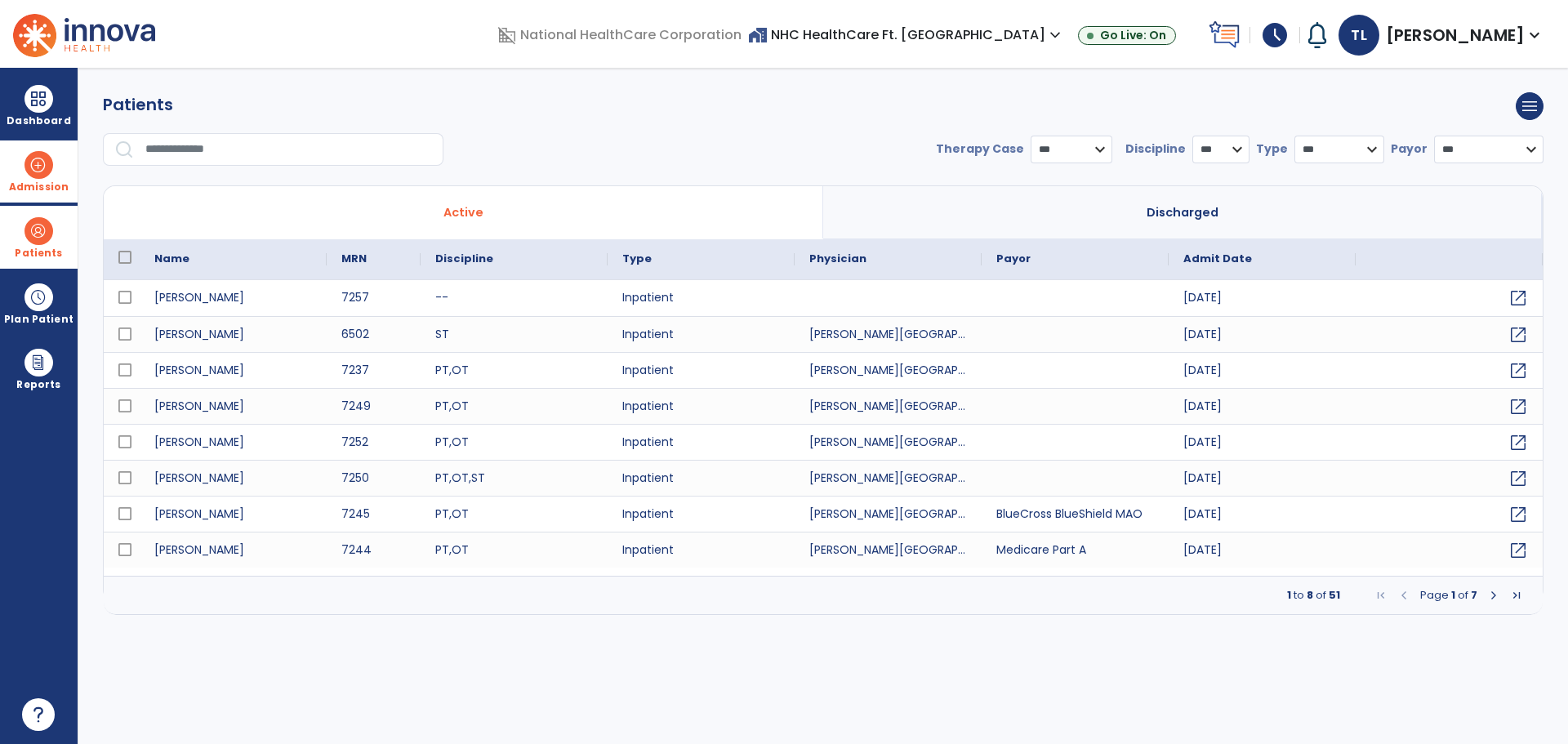 click on "Admission" at bounding box center (38, 172) 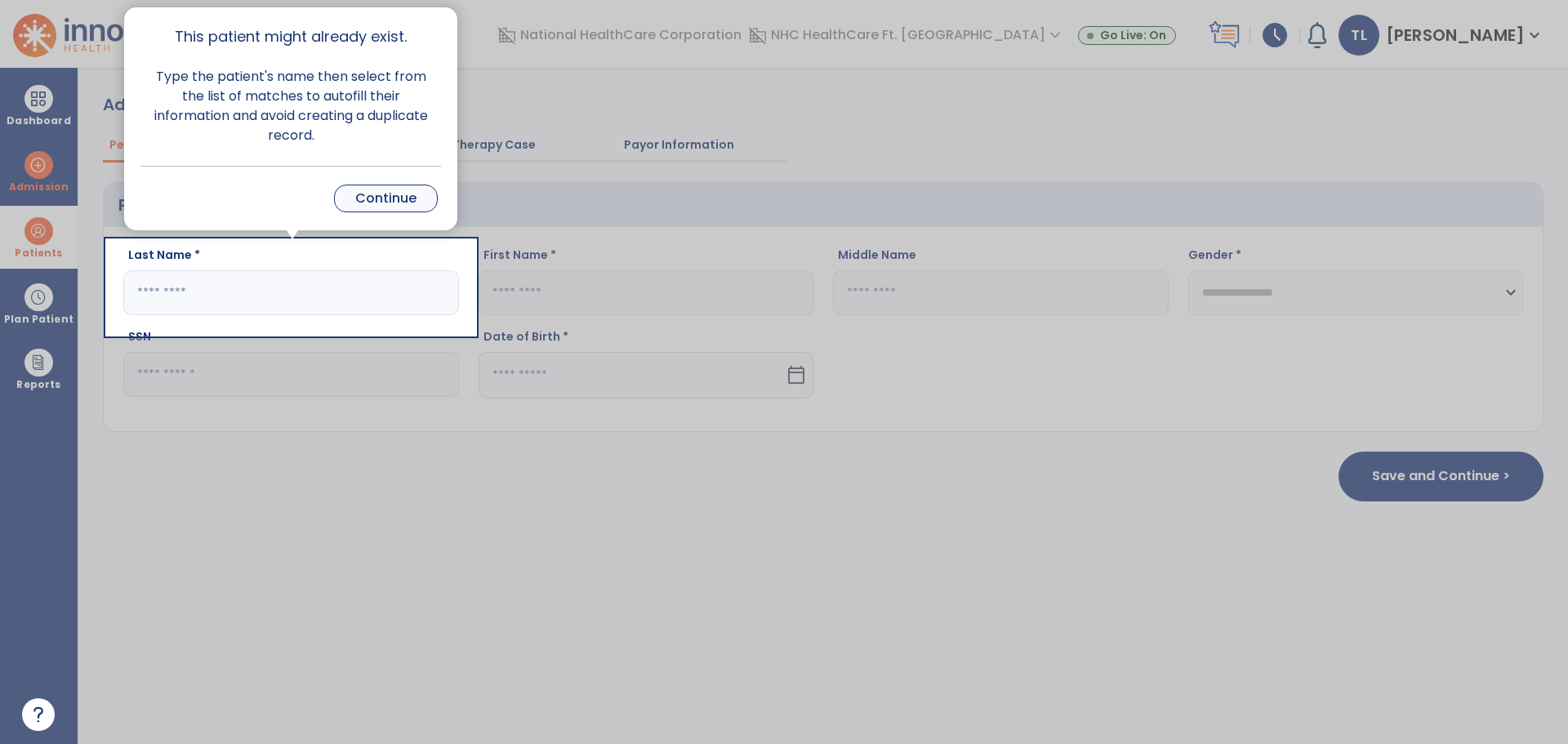 click on "Continue" at bounding box center [385, 198] 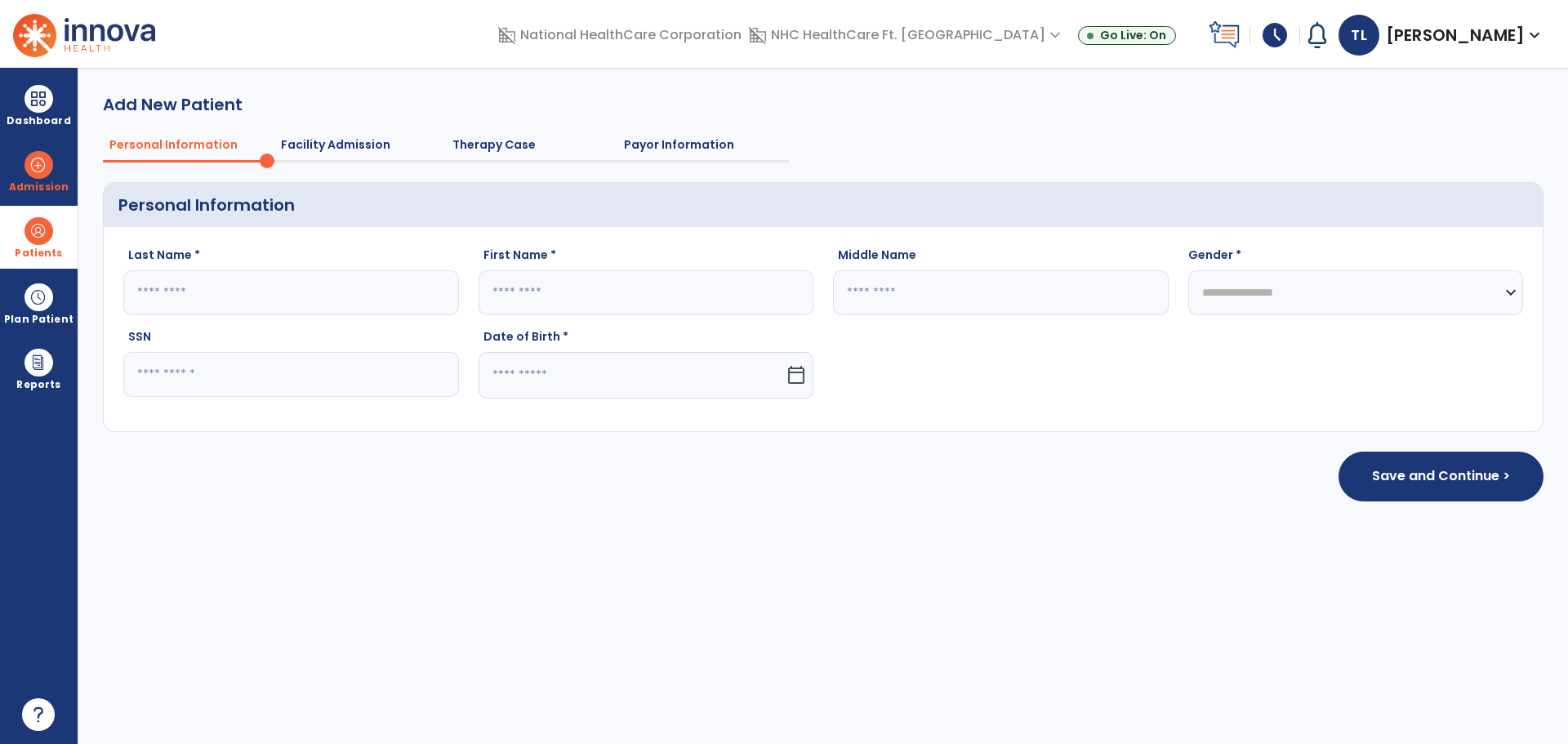 click 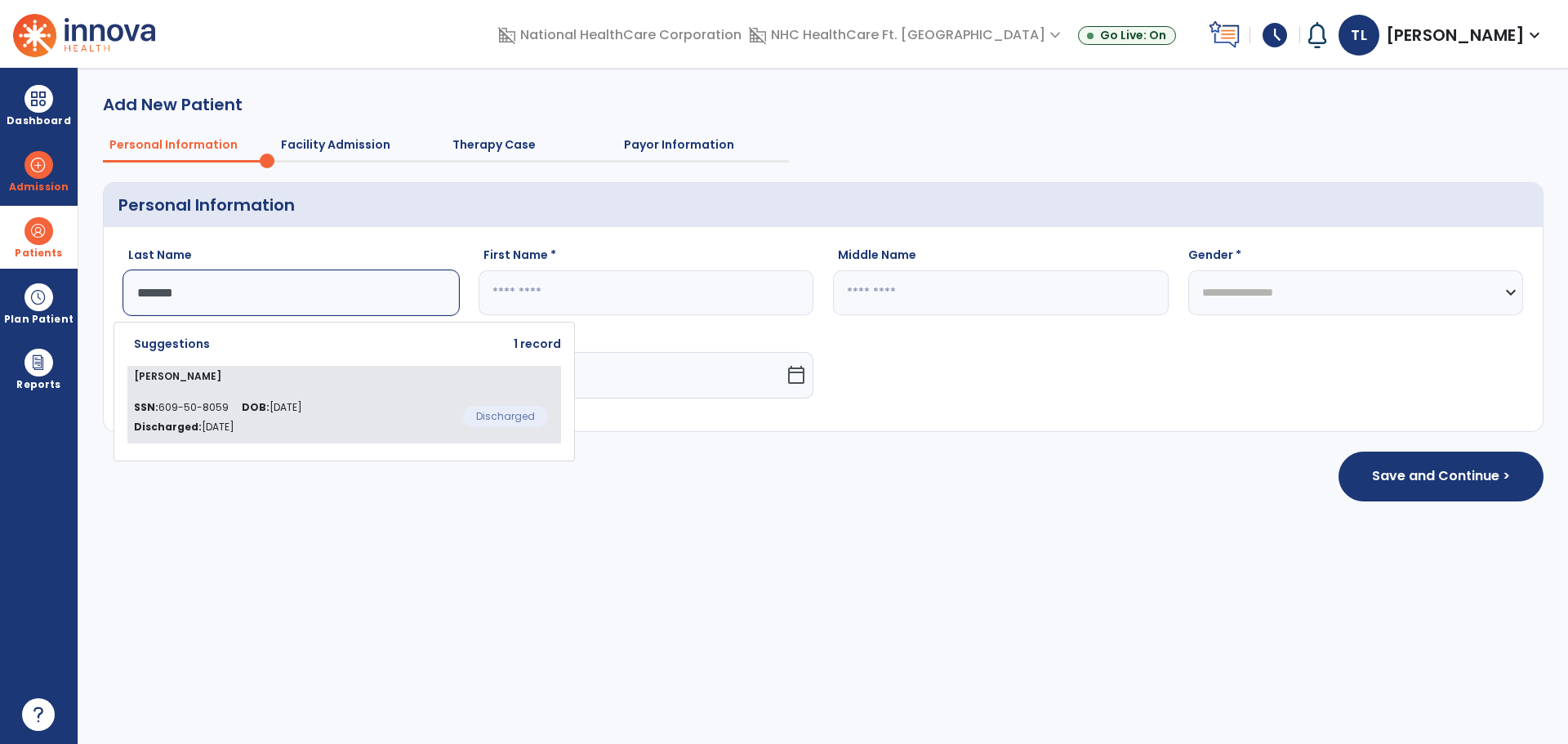 click on "Maria Cardona" 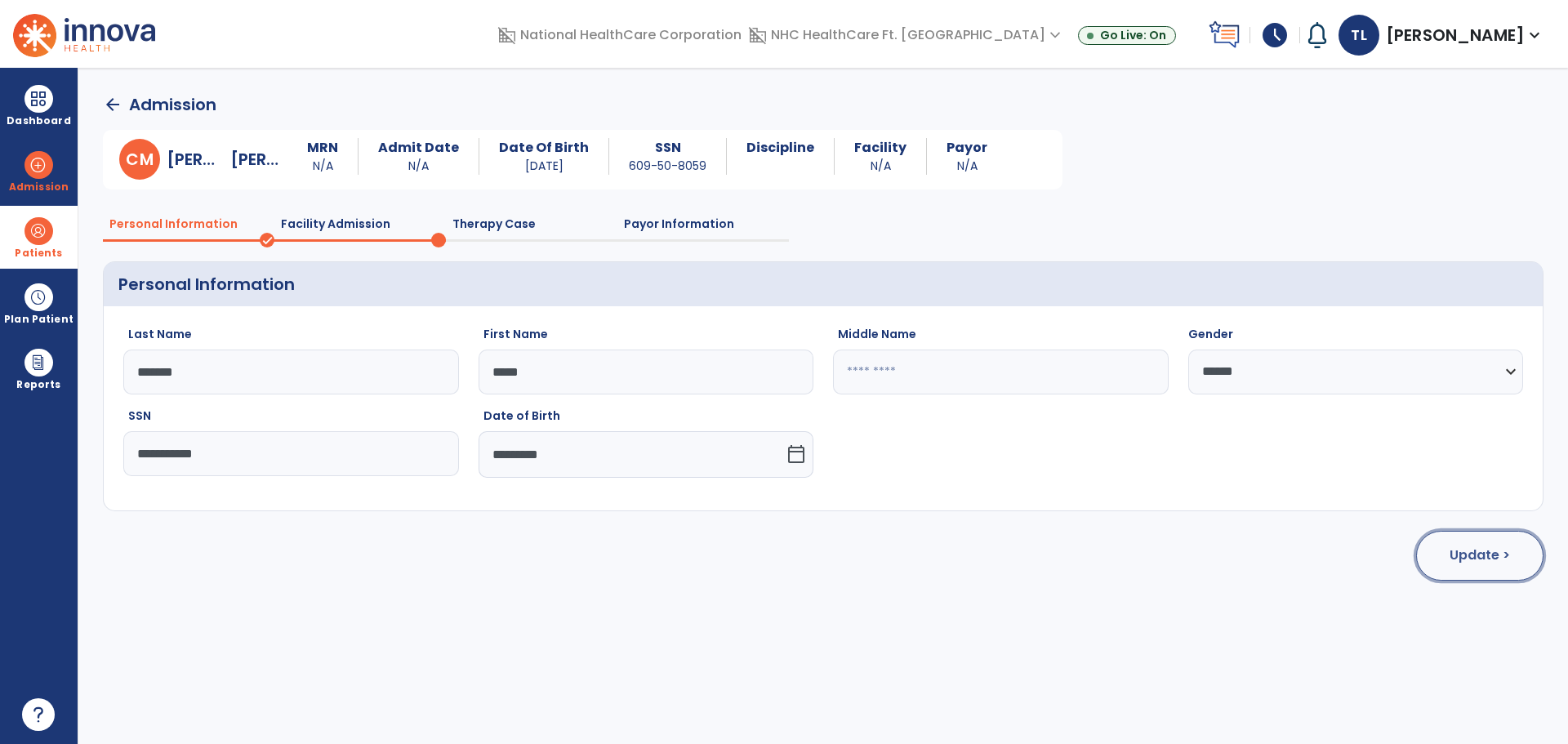 click on "Update >" 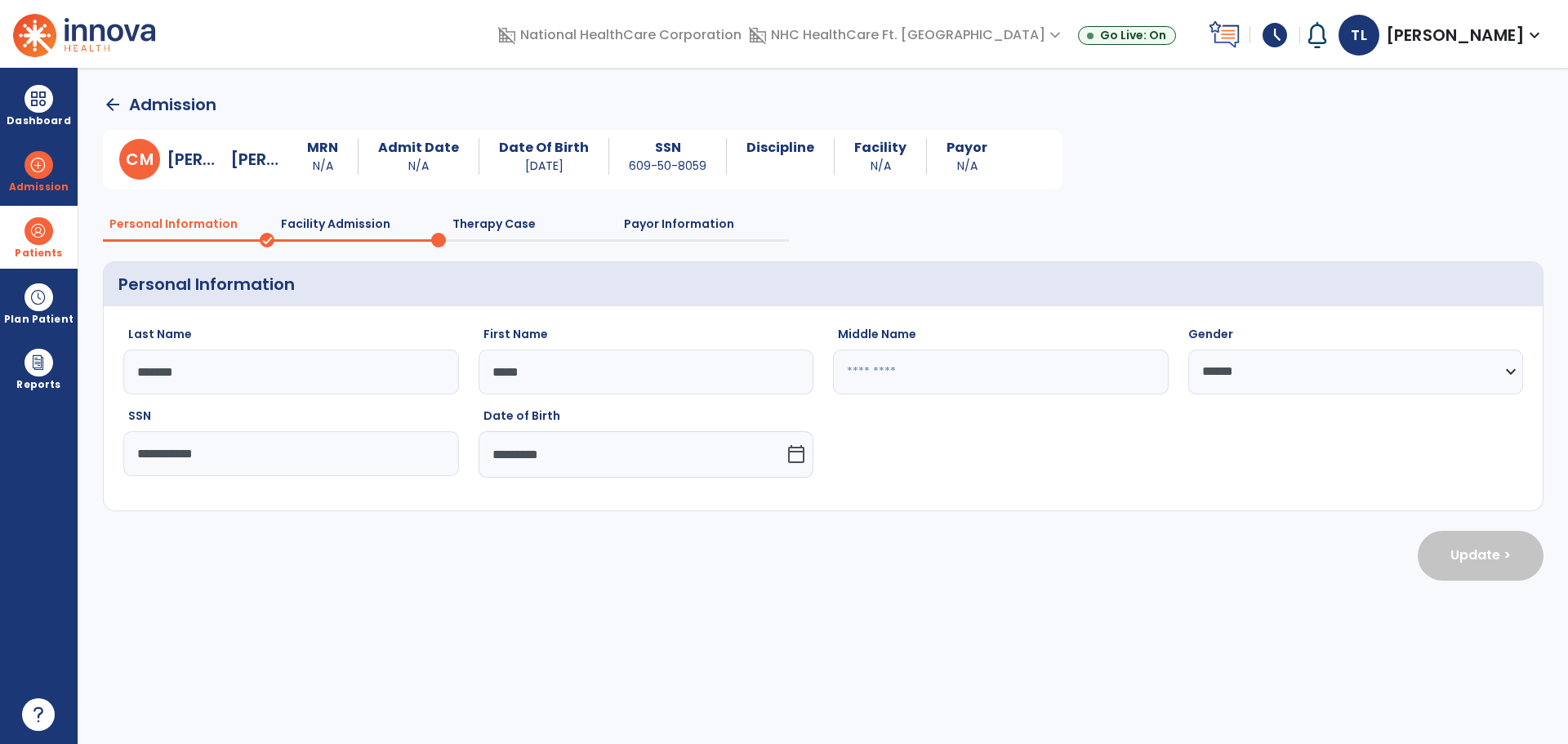 select on "**********" 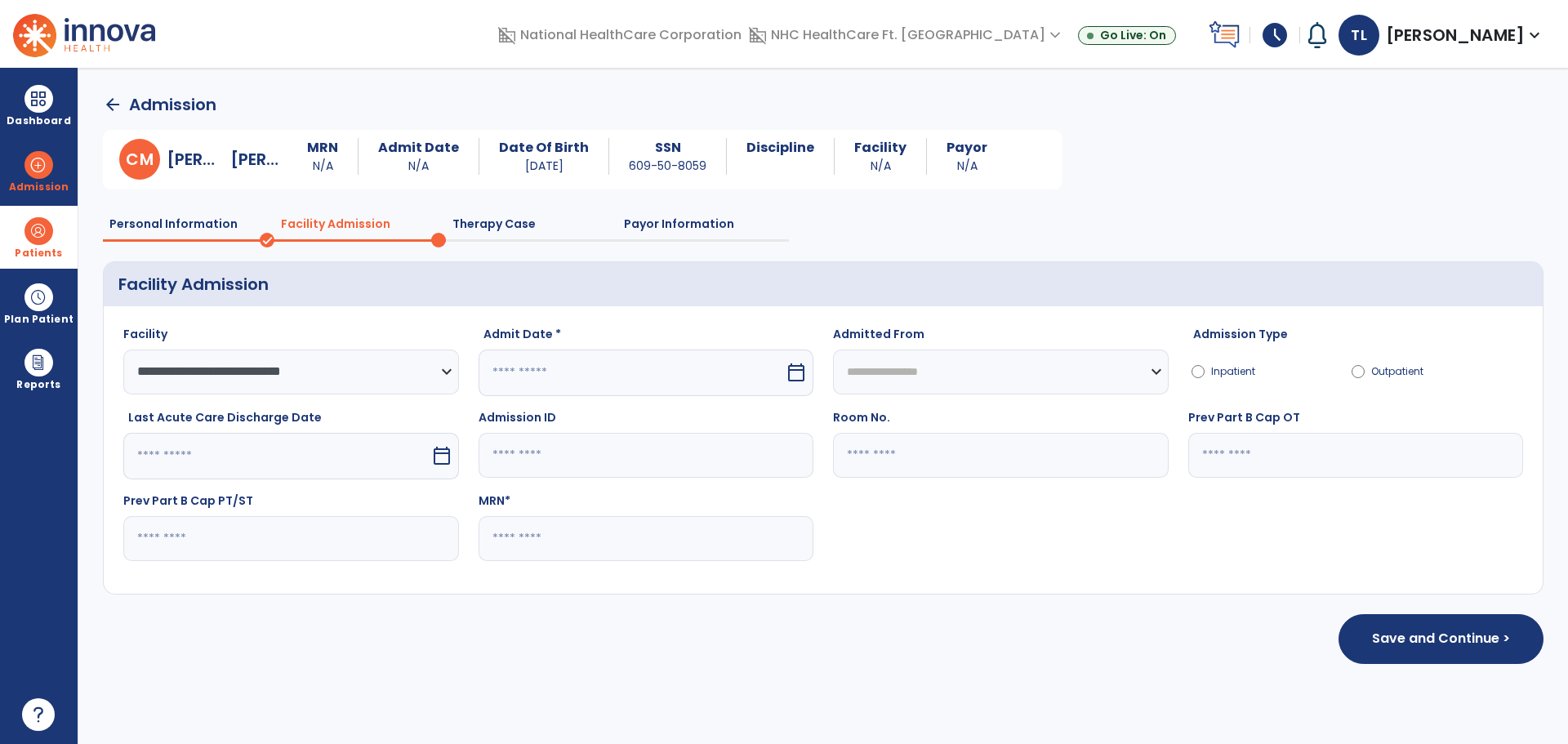 click at bounding box center [632, 372] 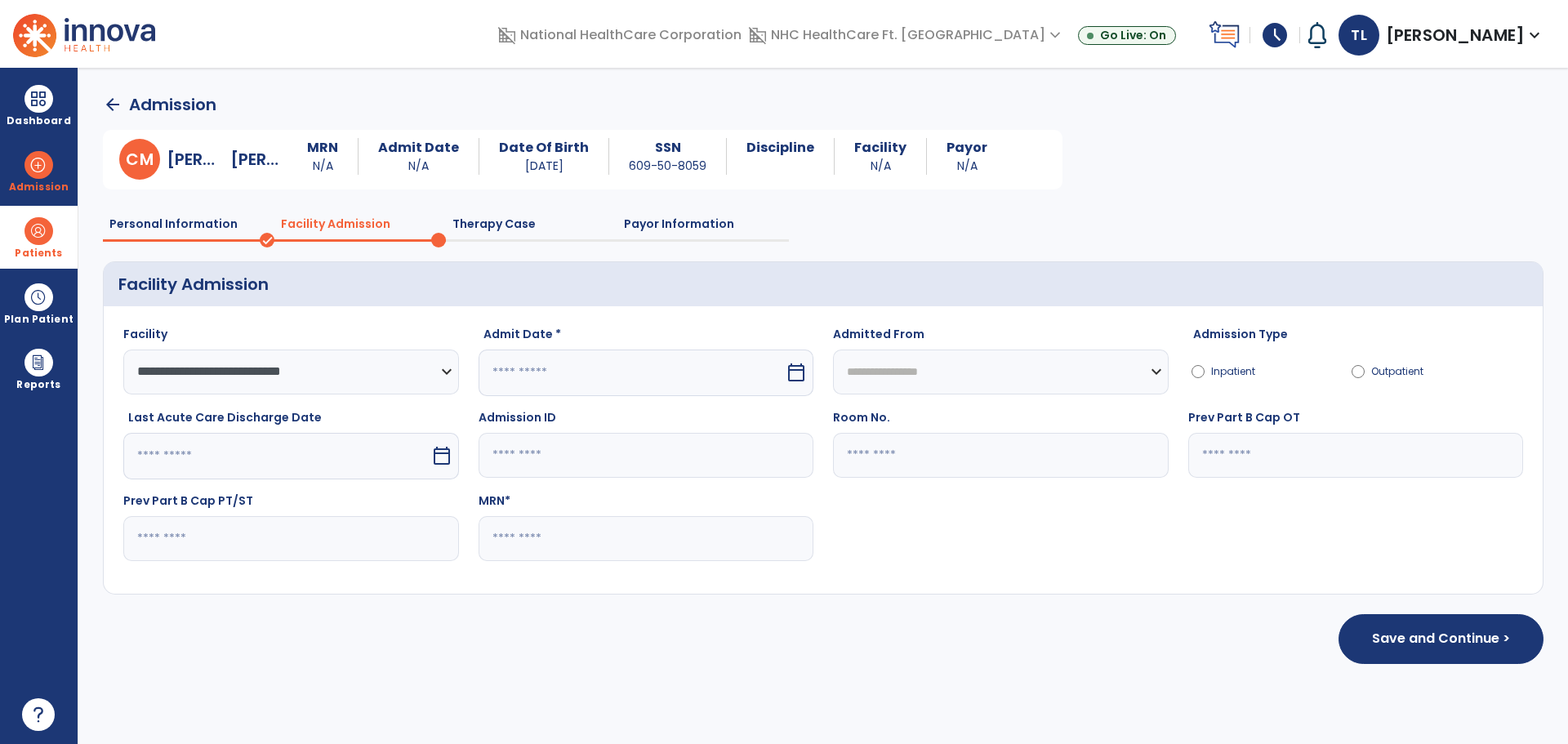 select on "*" 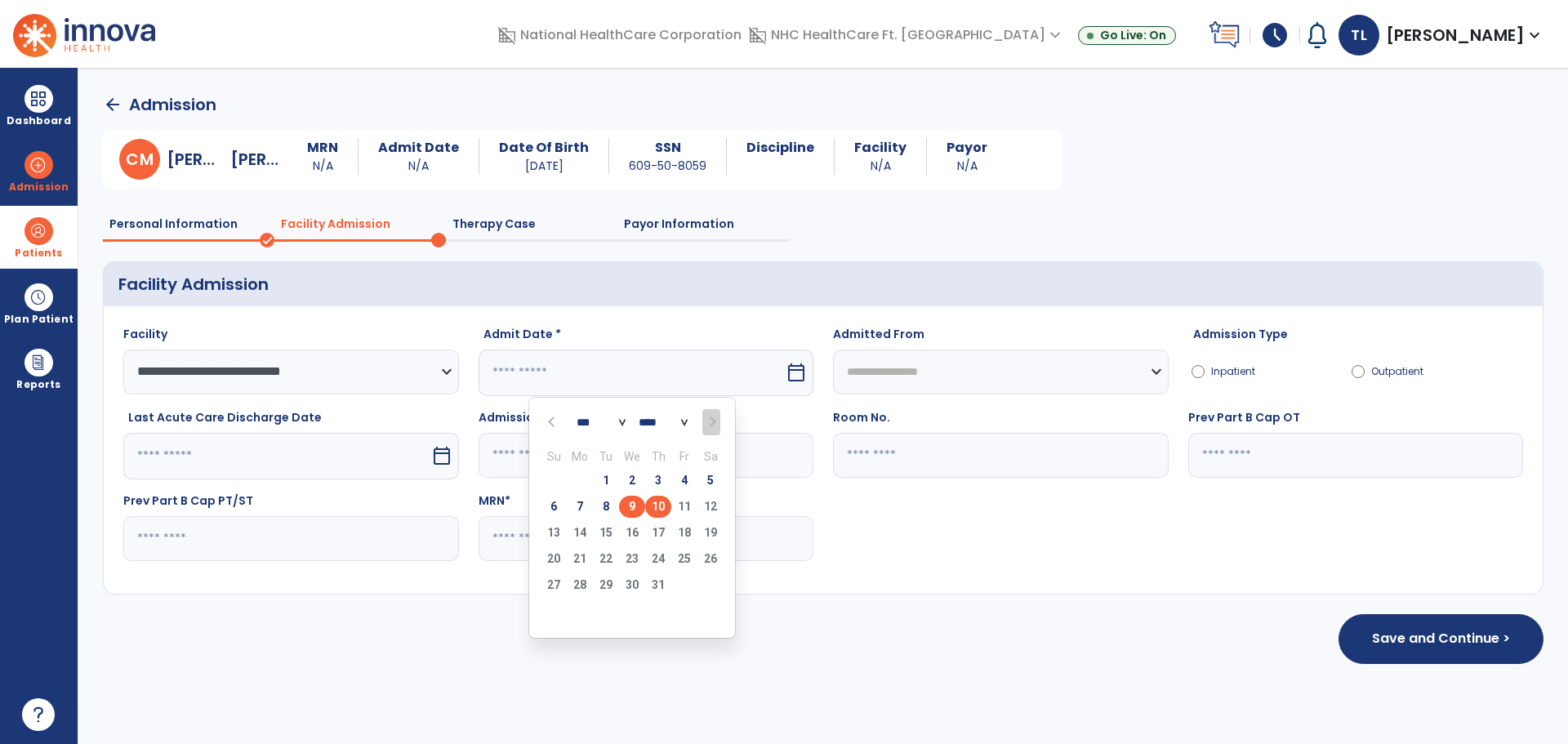 click on "9" at bounding box center [632, 506] 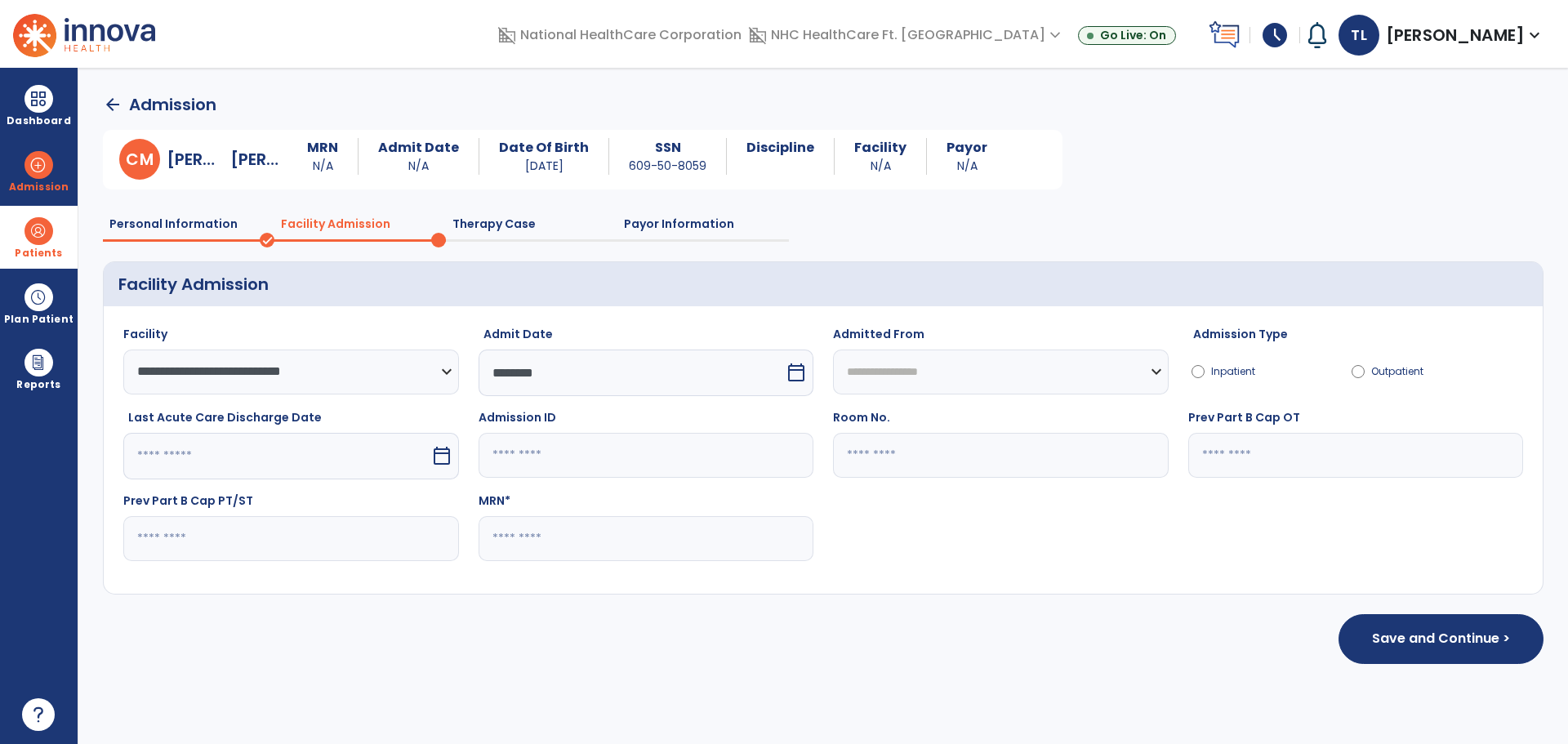 click 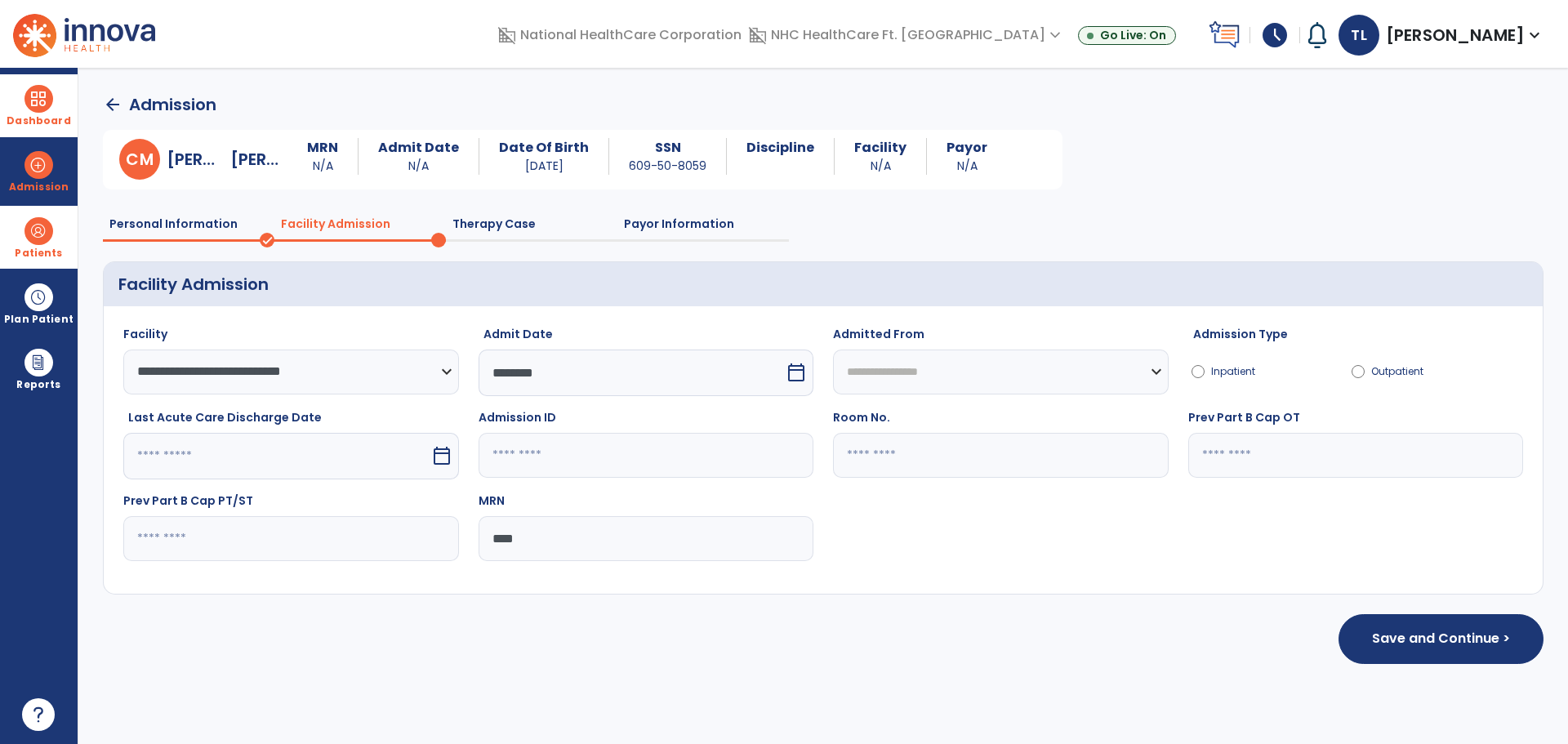 type on "****" 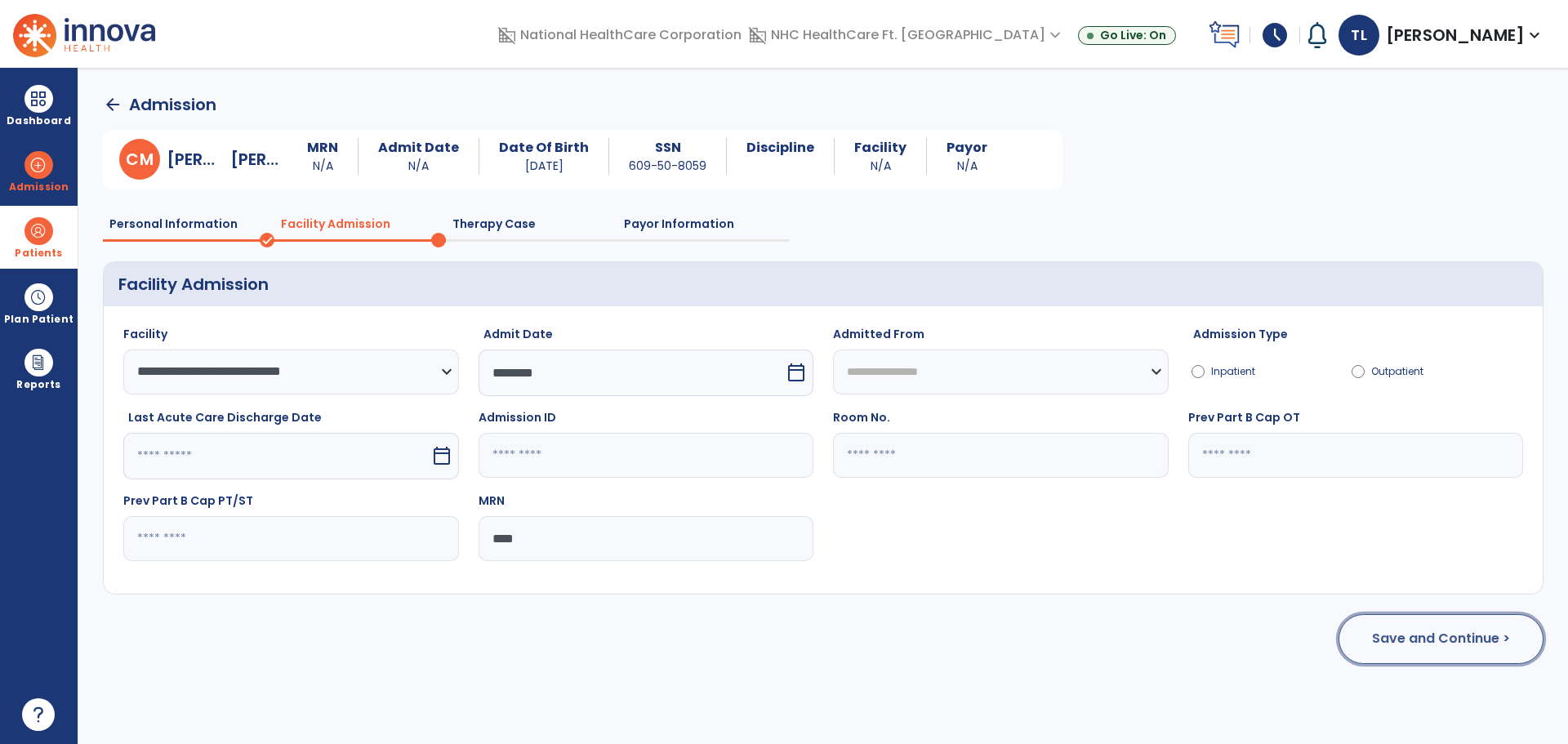 click on "Save and Continue >" 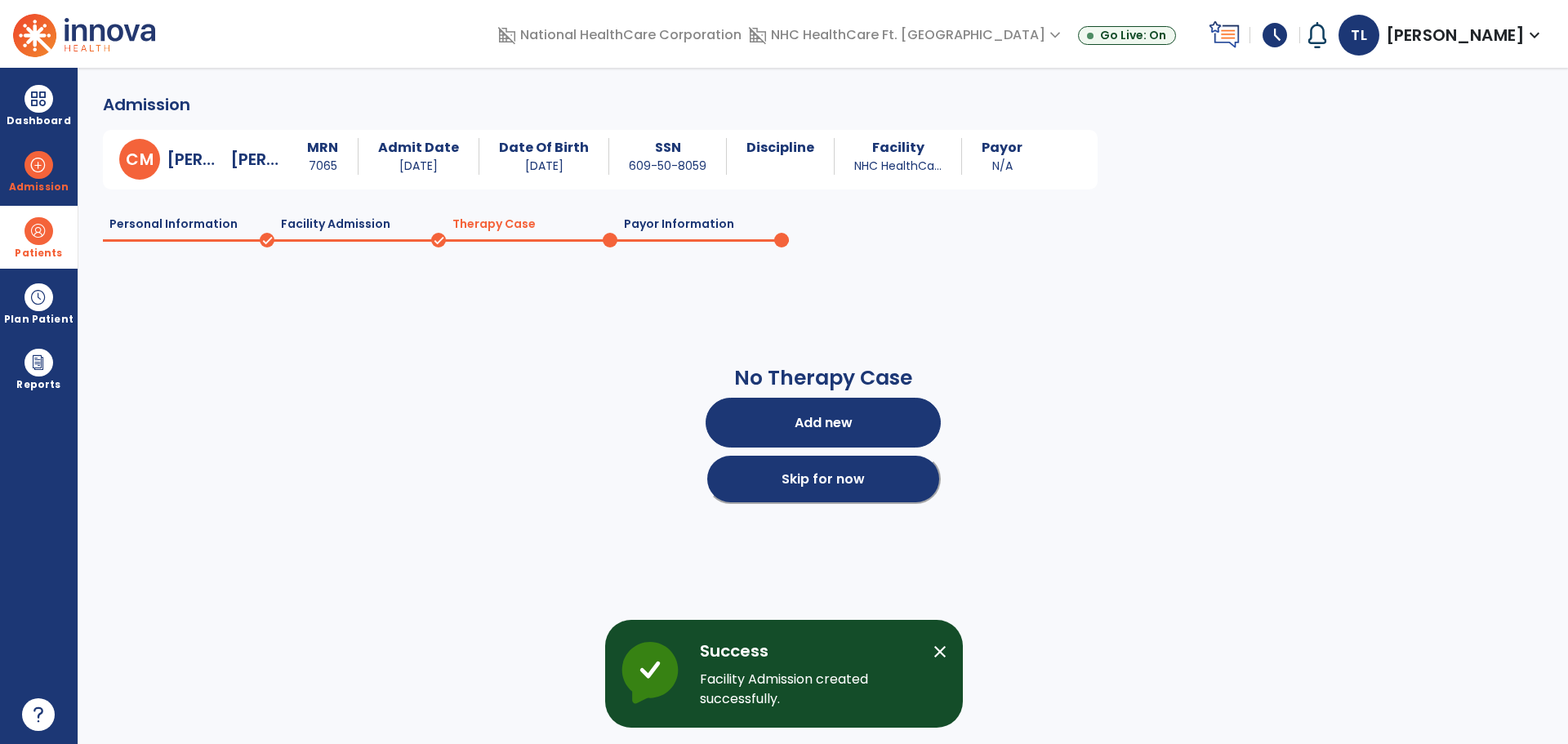 click on "Skip for now" at bounding box center (823, 479) 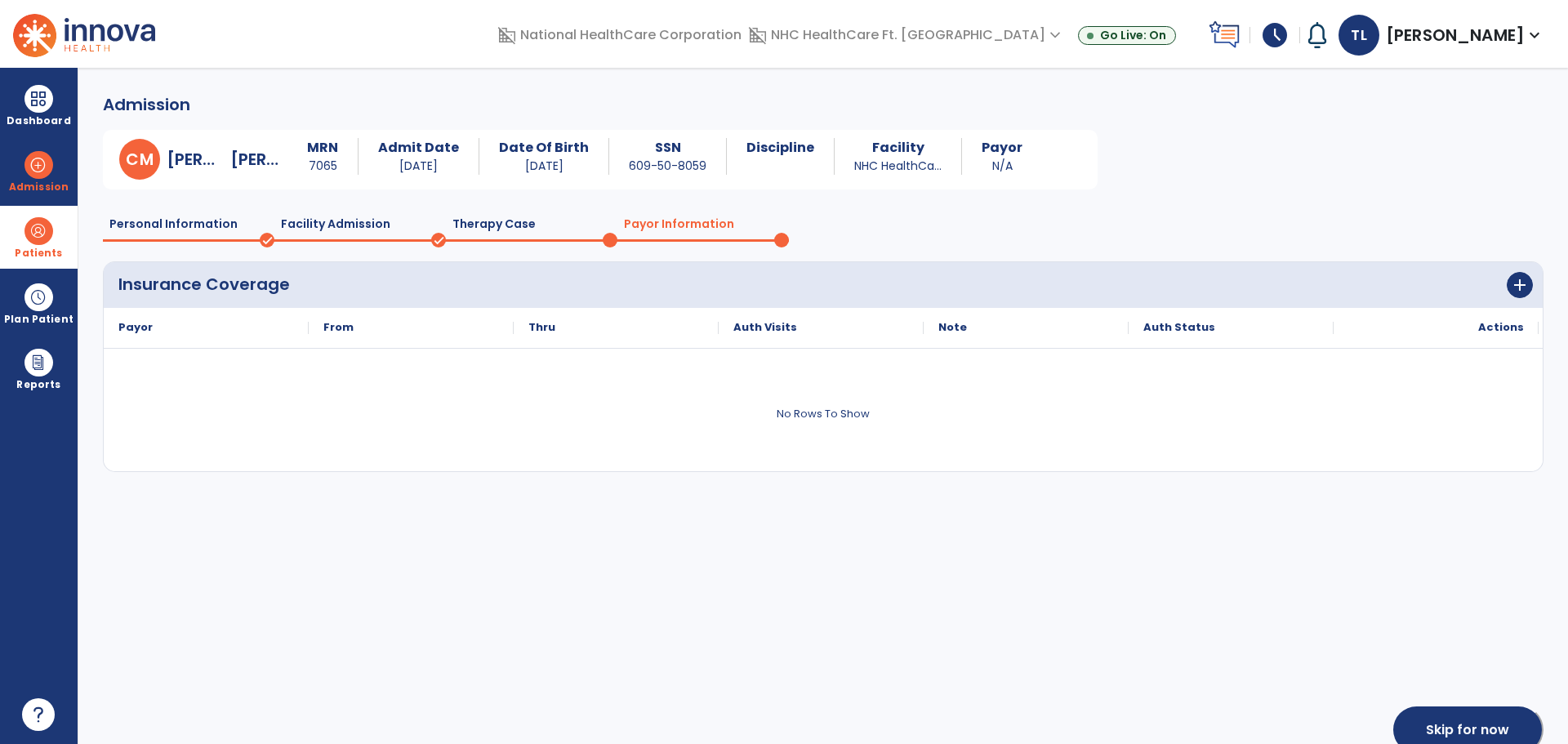 click on "Skip for now" 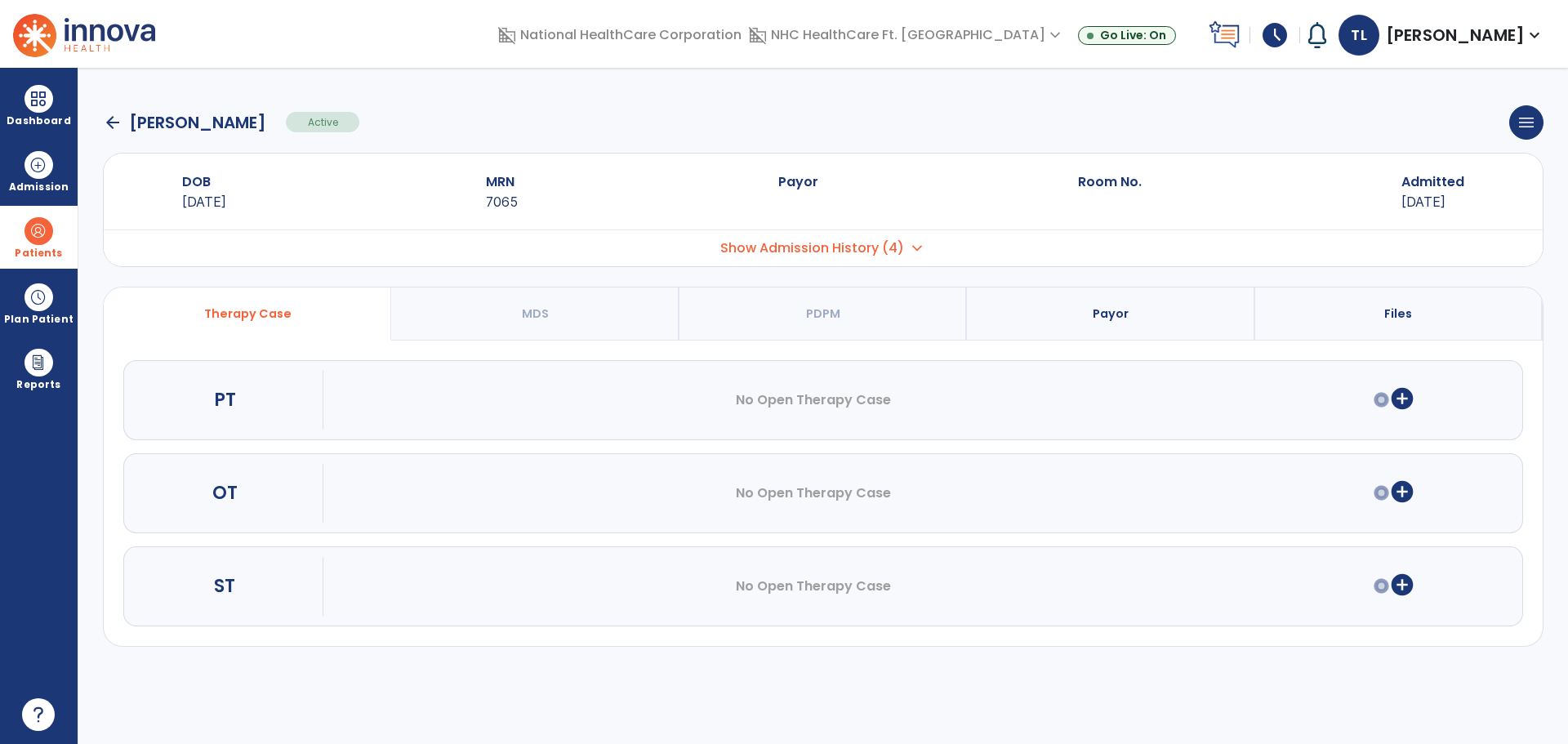 click on "add_circle" at bounding box center [1402, 399] 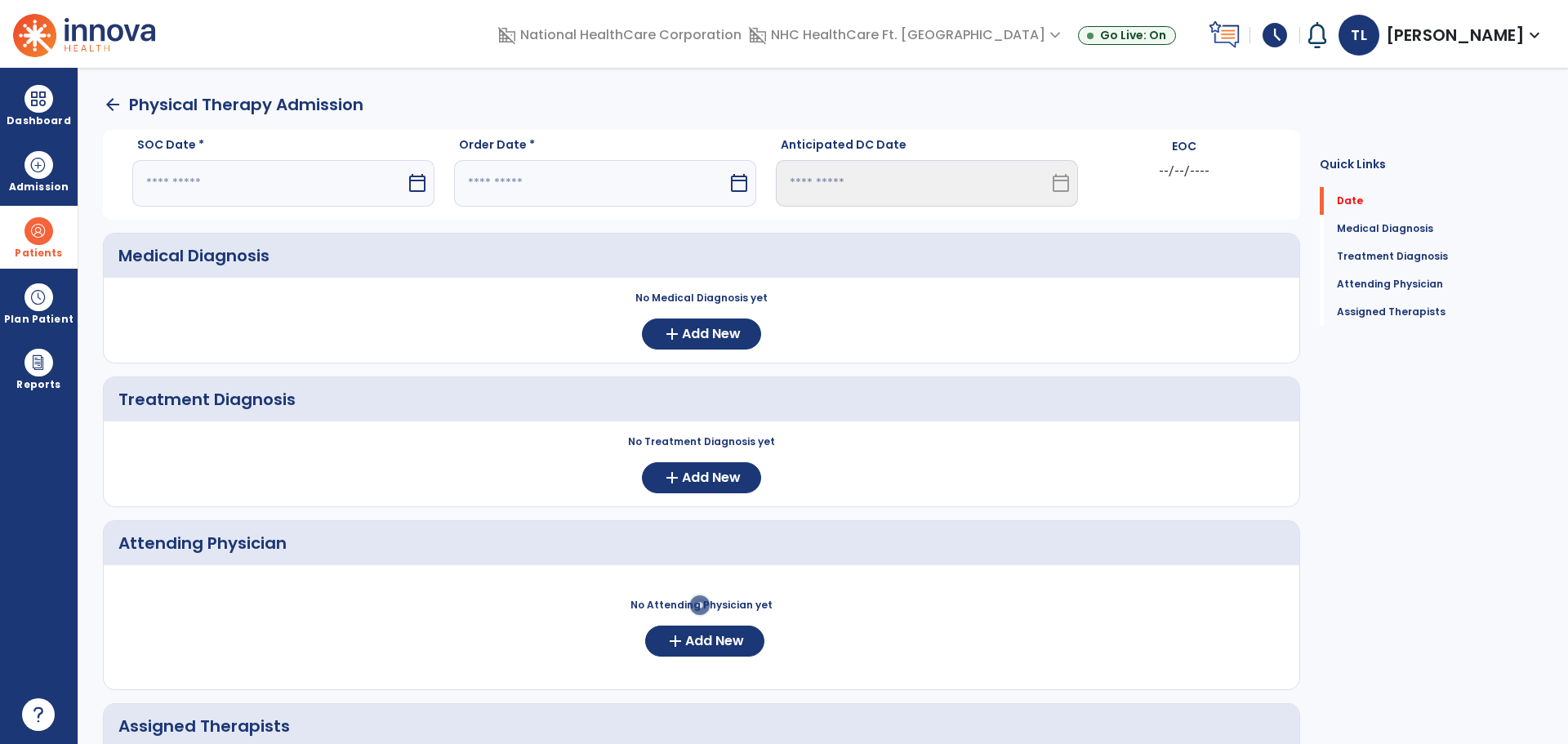 click at bounding box center [269, 183] 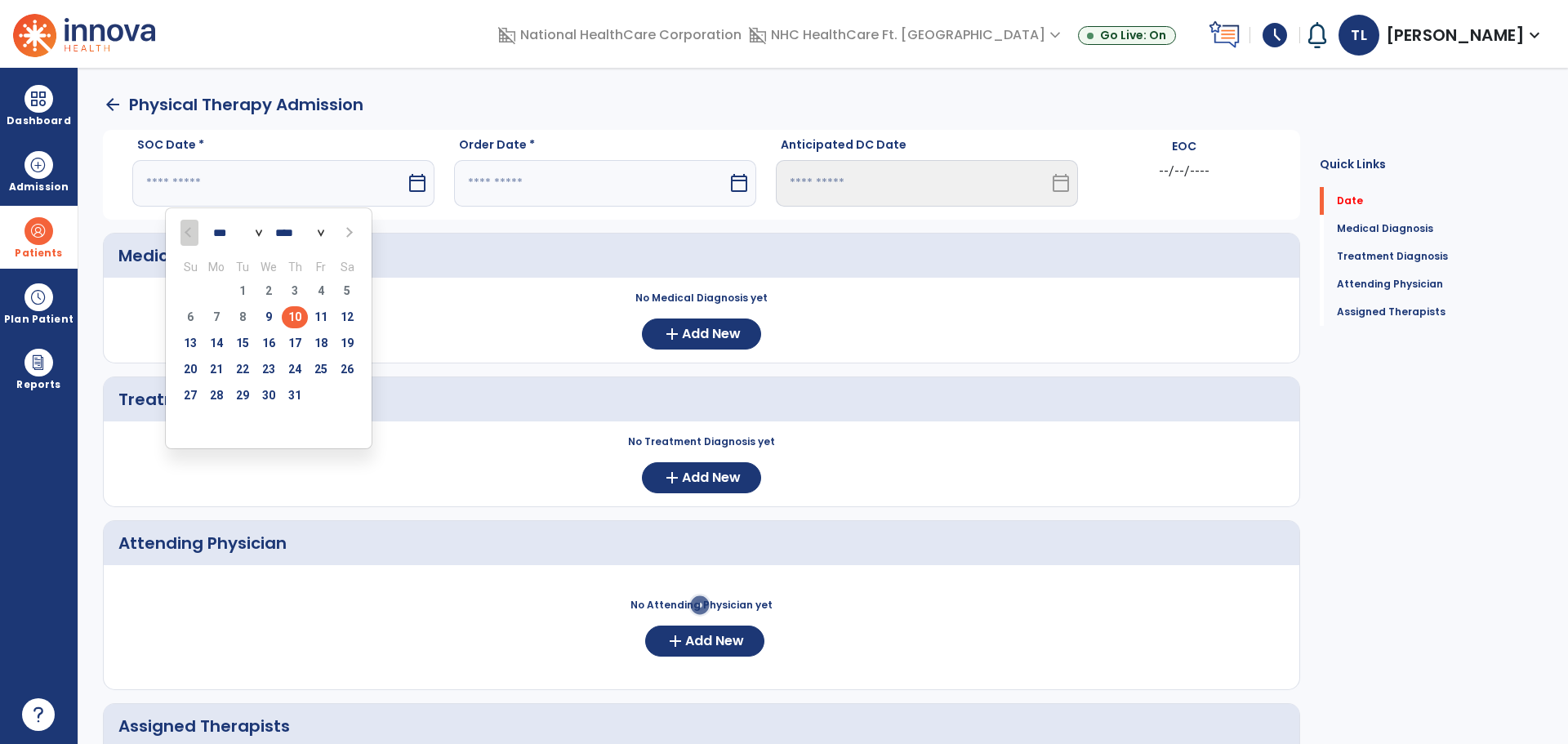 click on "10" at bounding box center [295, 317] 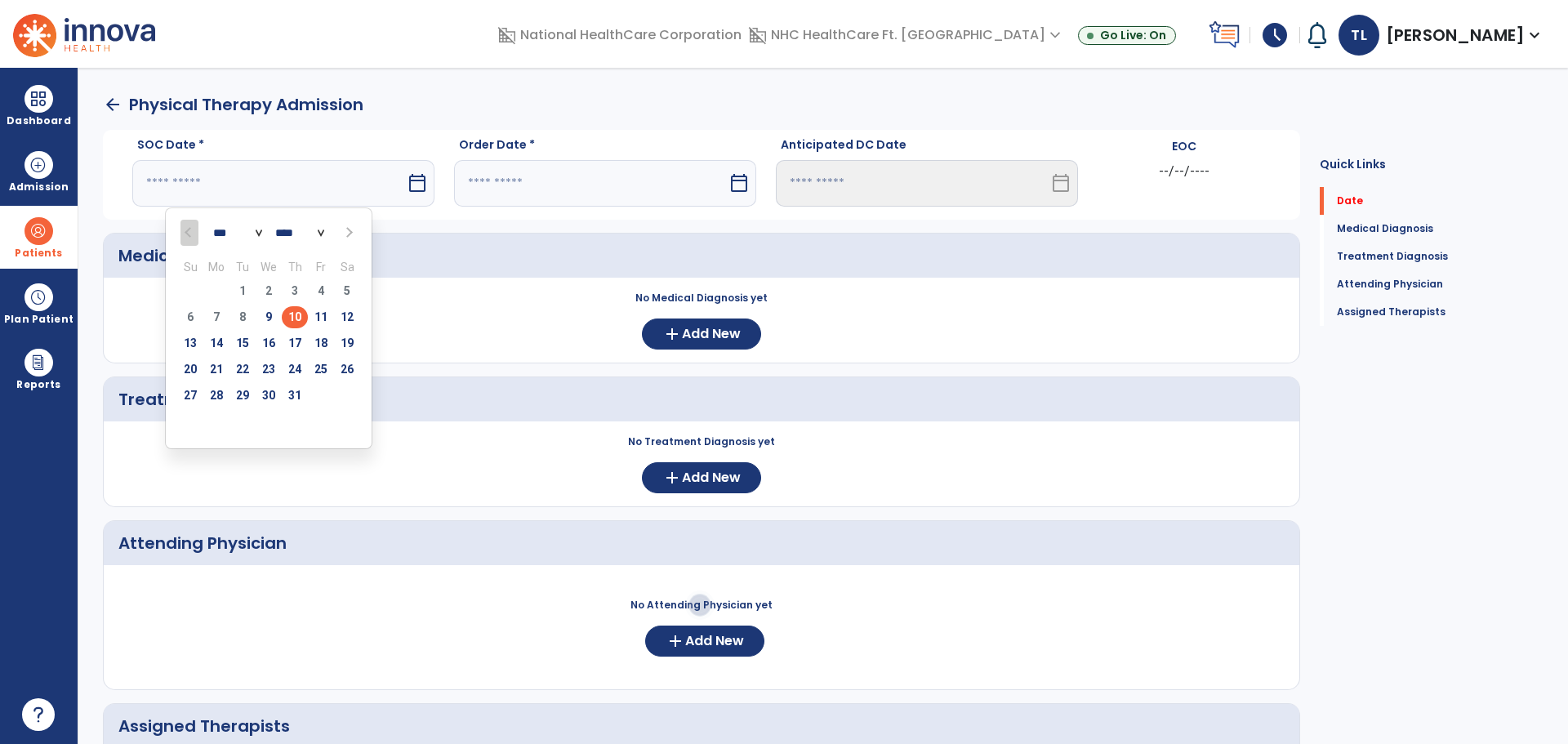 type on "*********" 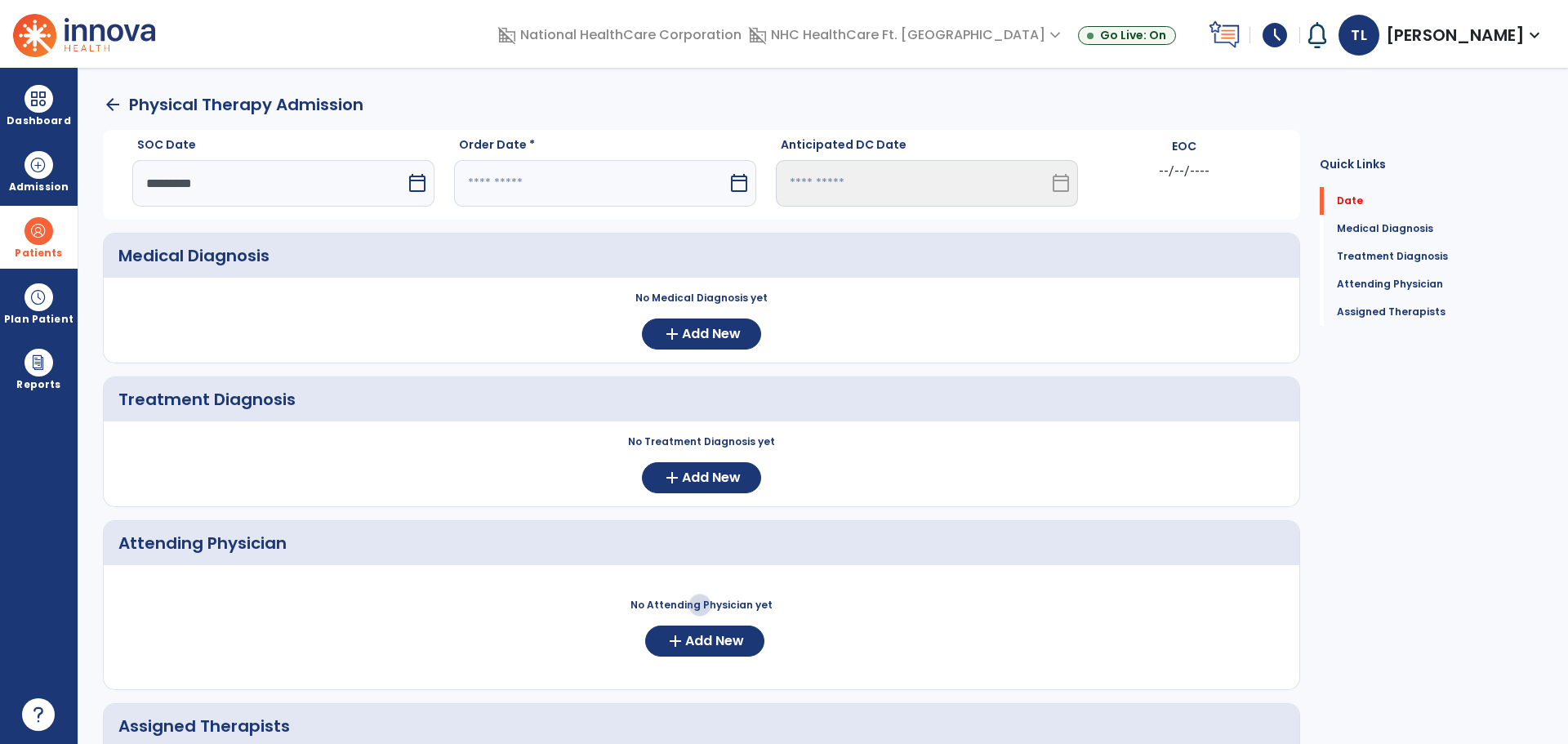 click at bounding box center (590, 183) 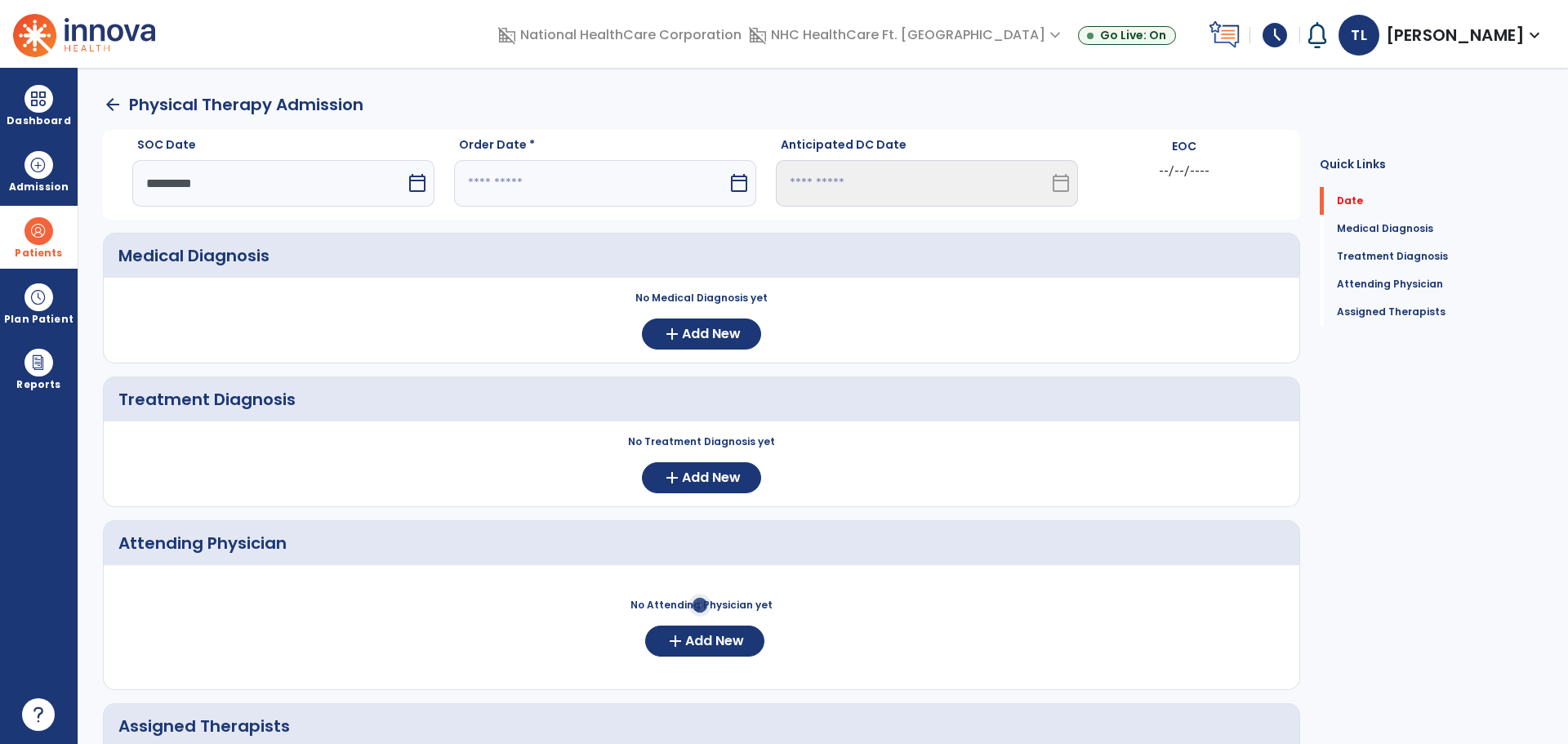 select on "*" 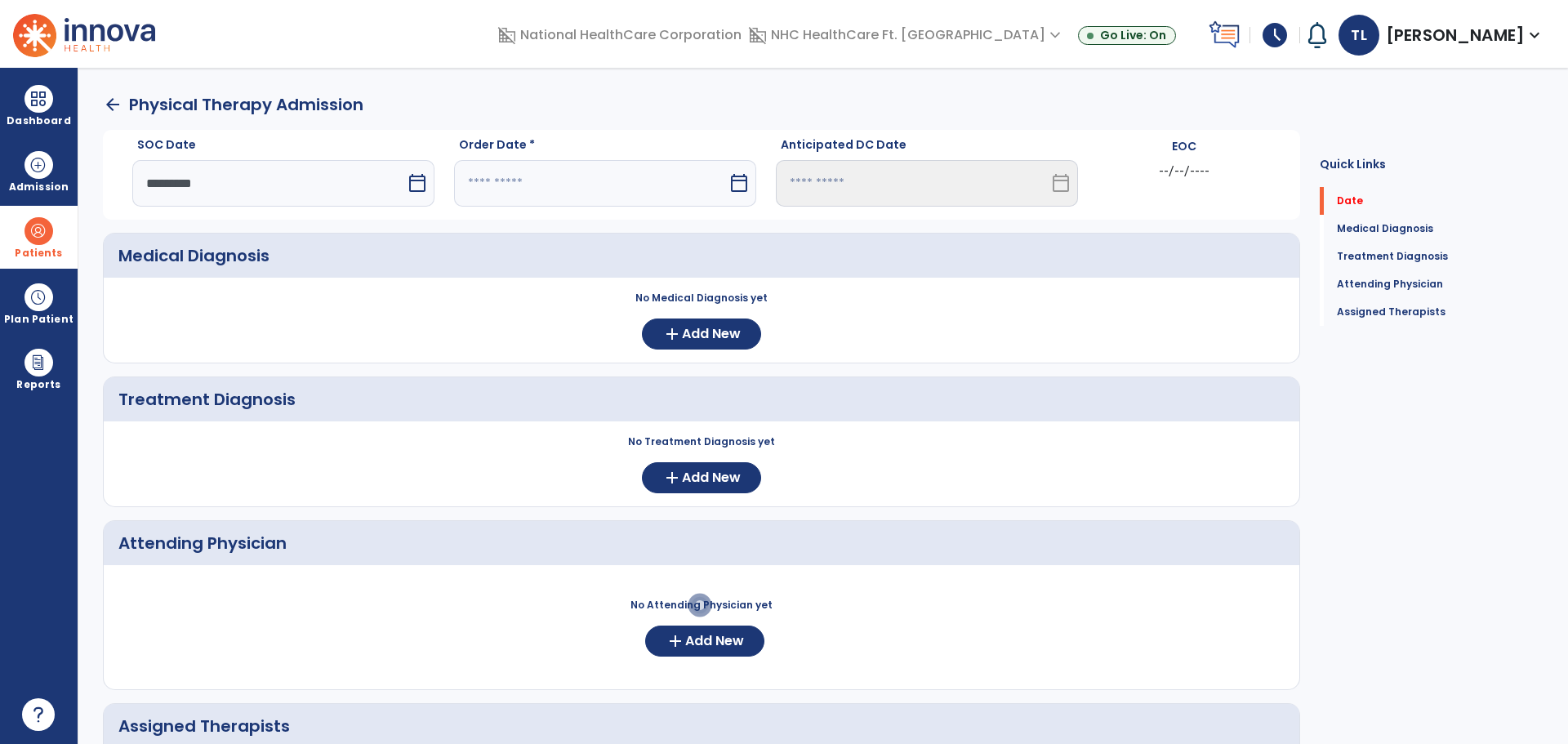 select on "****" 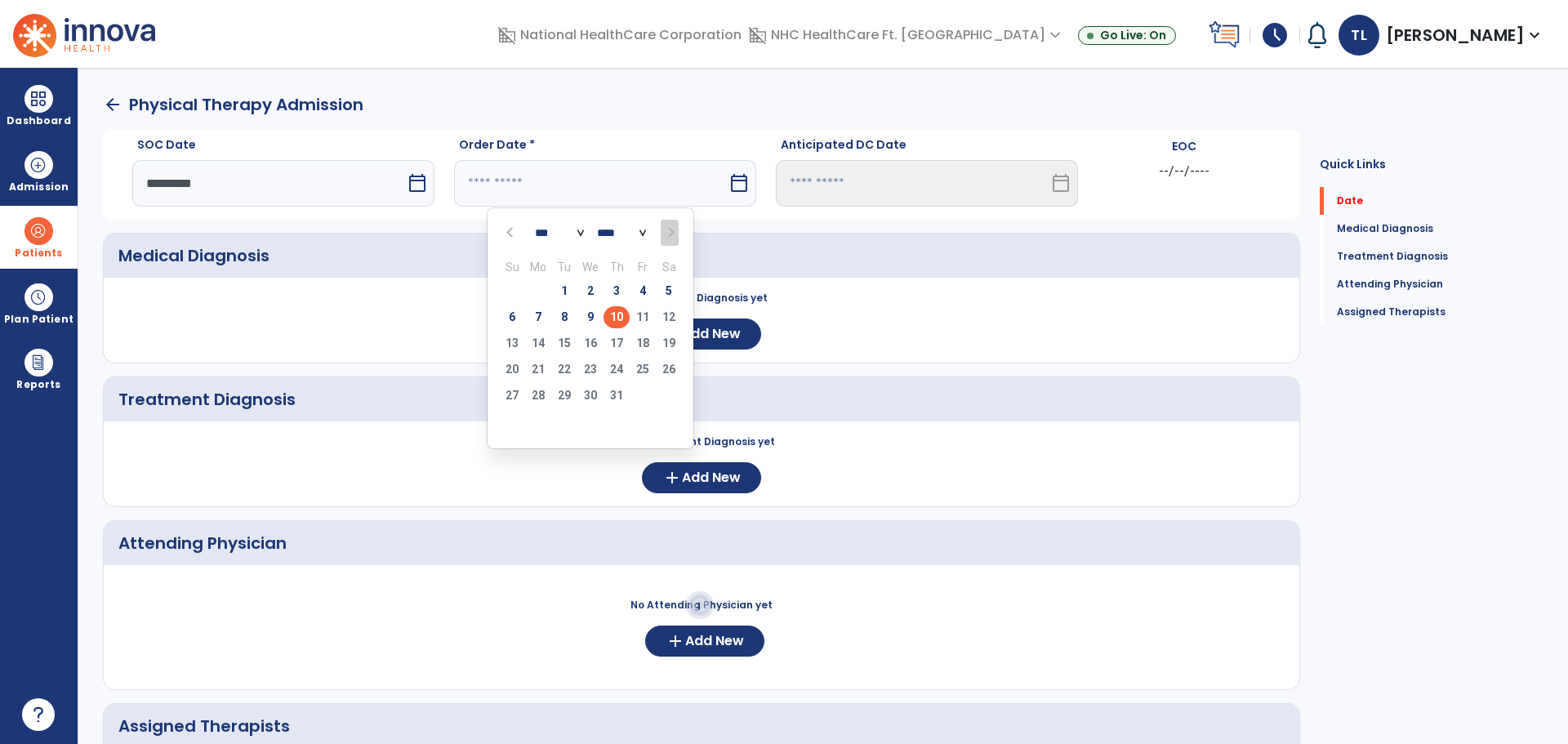 click on "10" at bounding box center [617, 317] 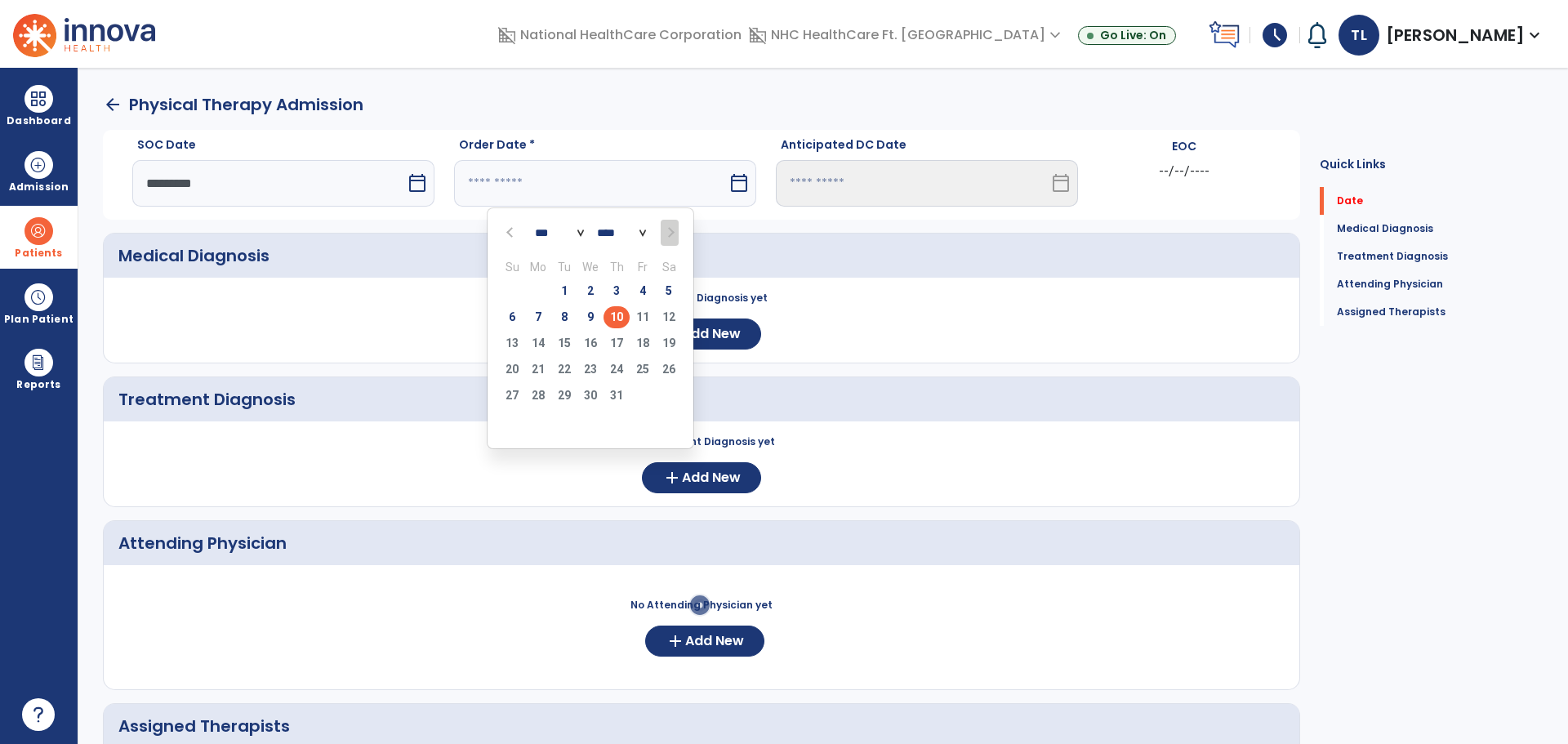 type on "*********" 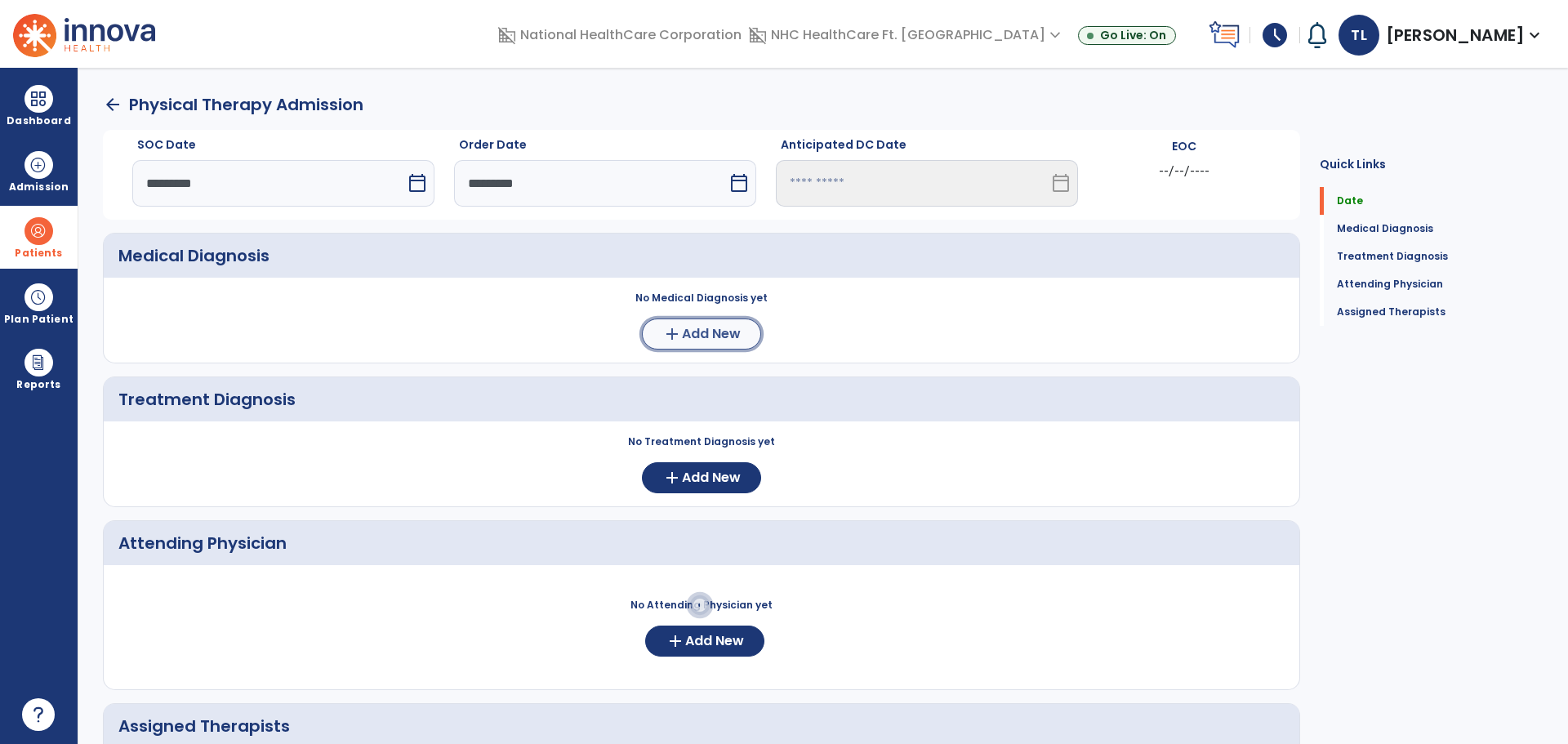 click on "add  Add New" 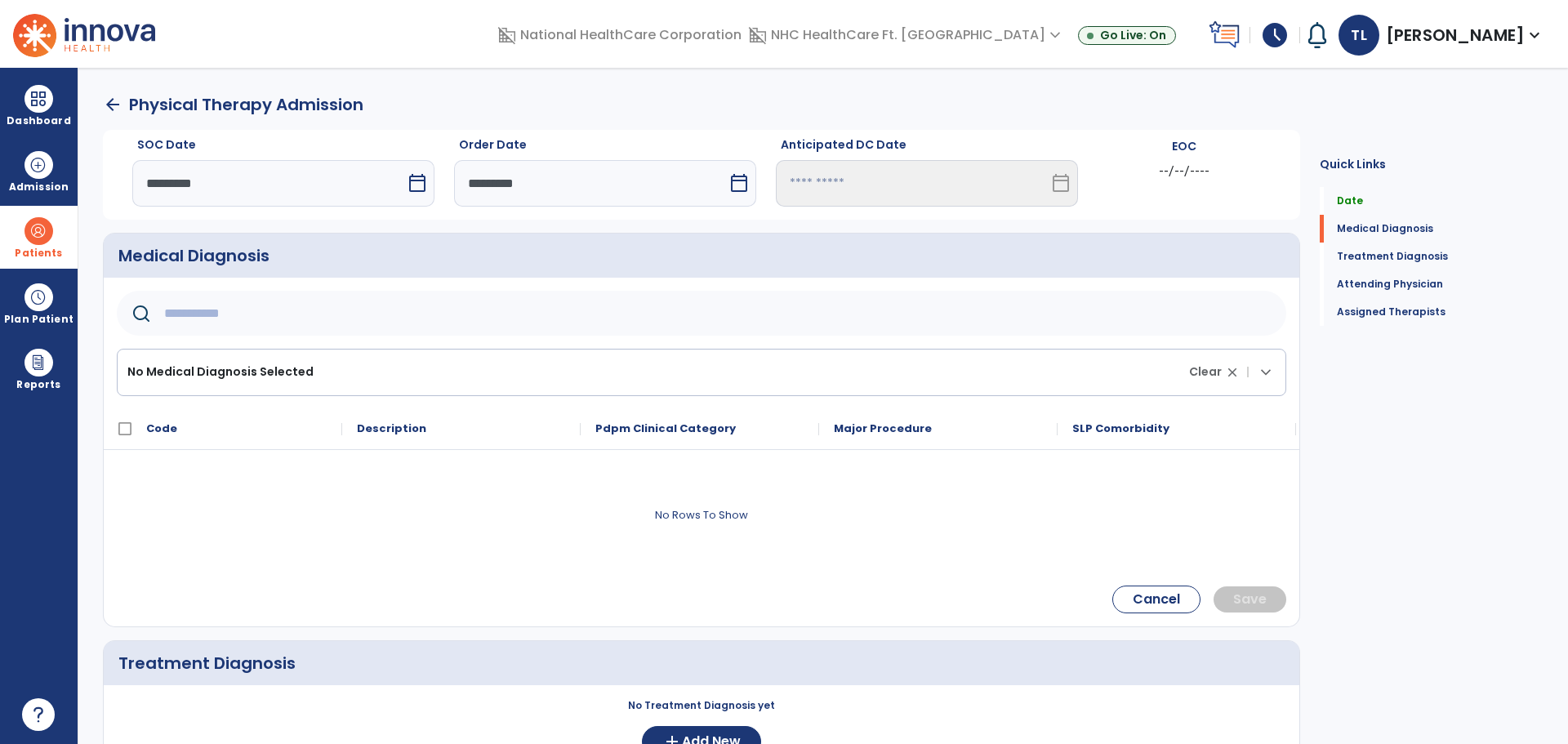 click 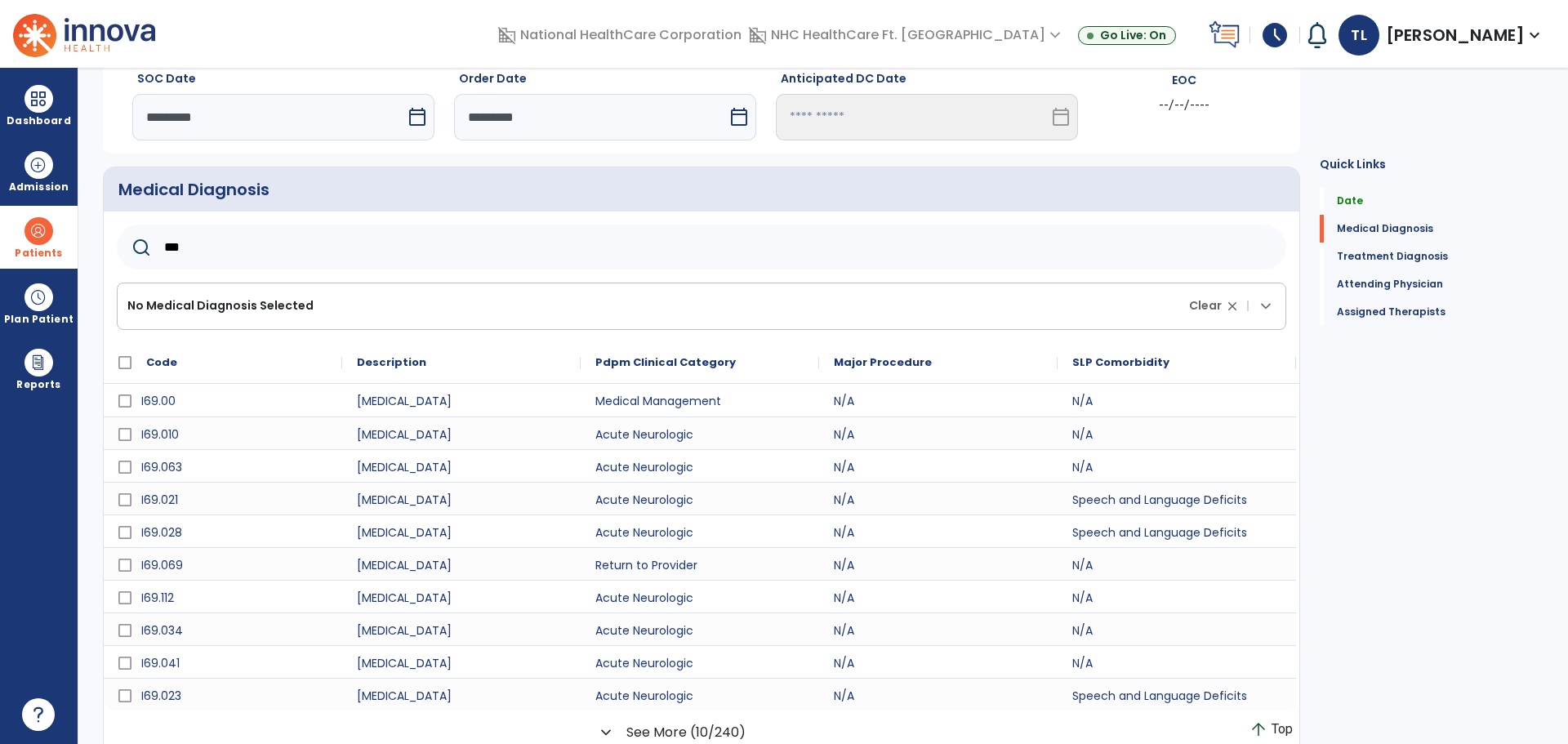 scroll, scrollTop: 70, scrollLeft: 0, axis: vertical 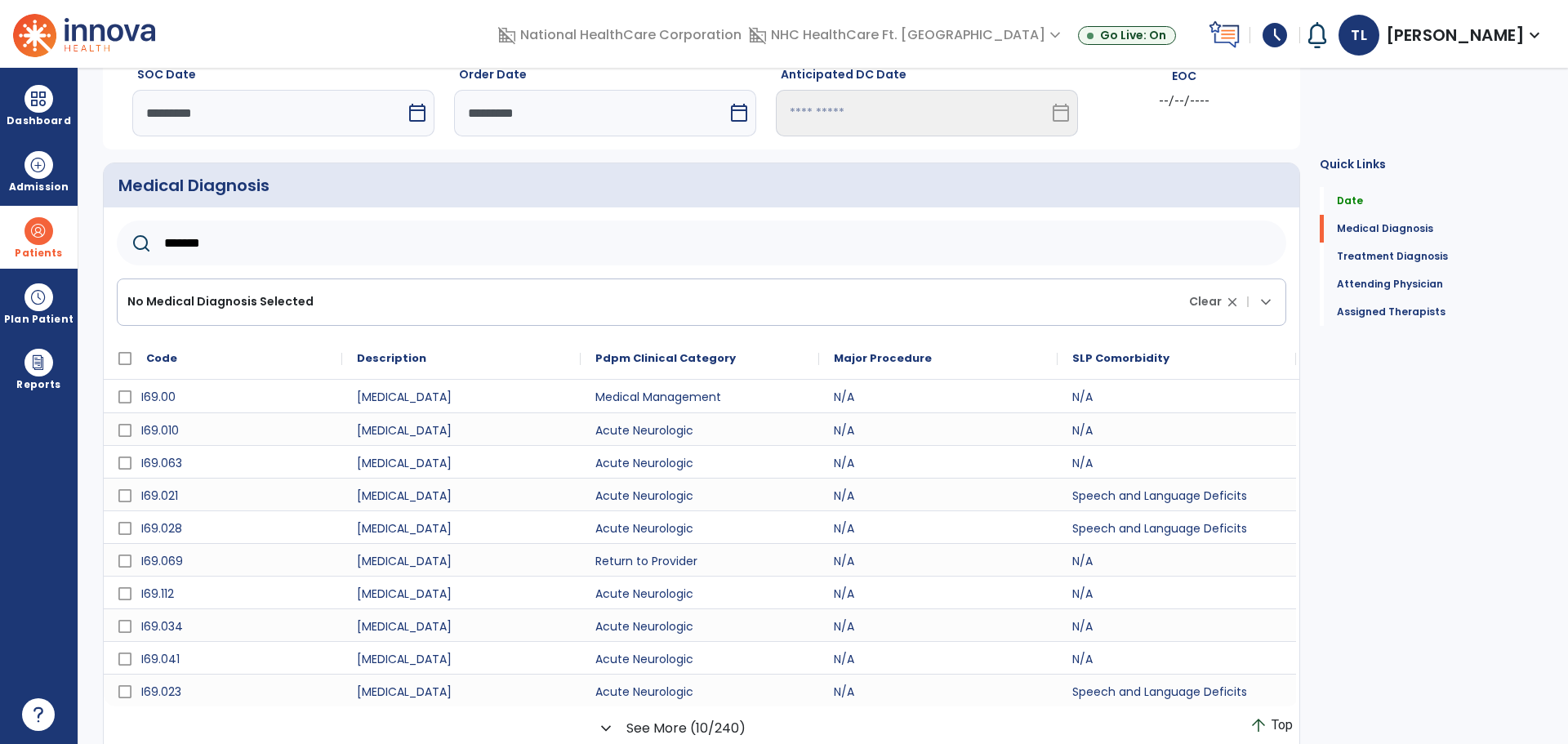 type on "*******" 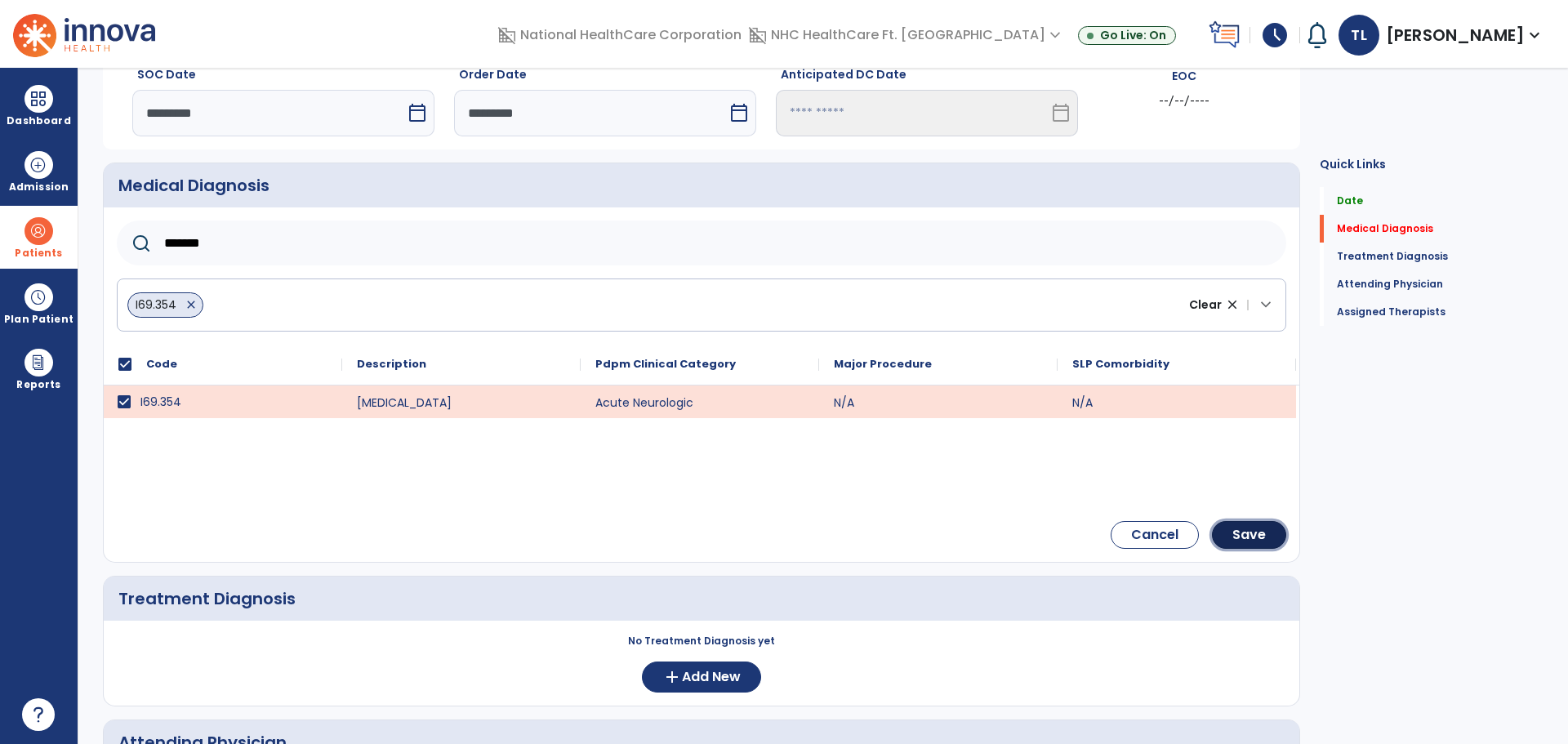 click on "Save" 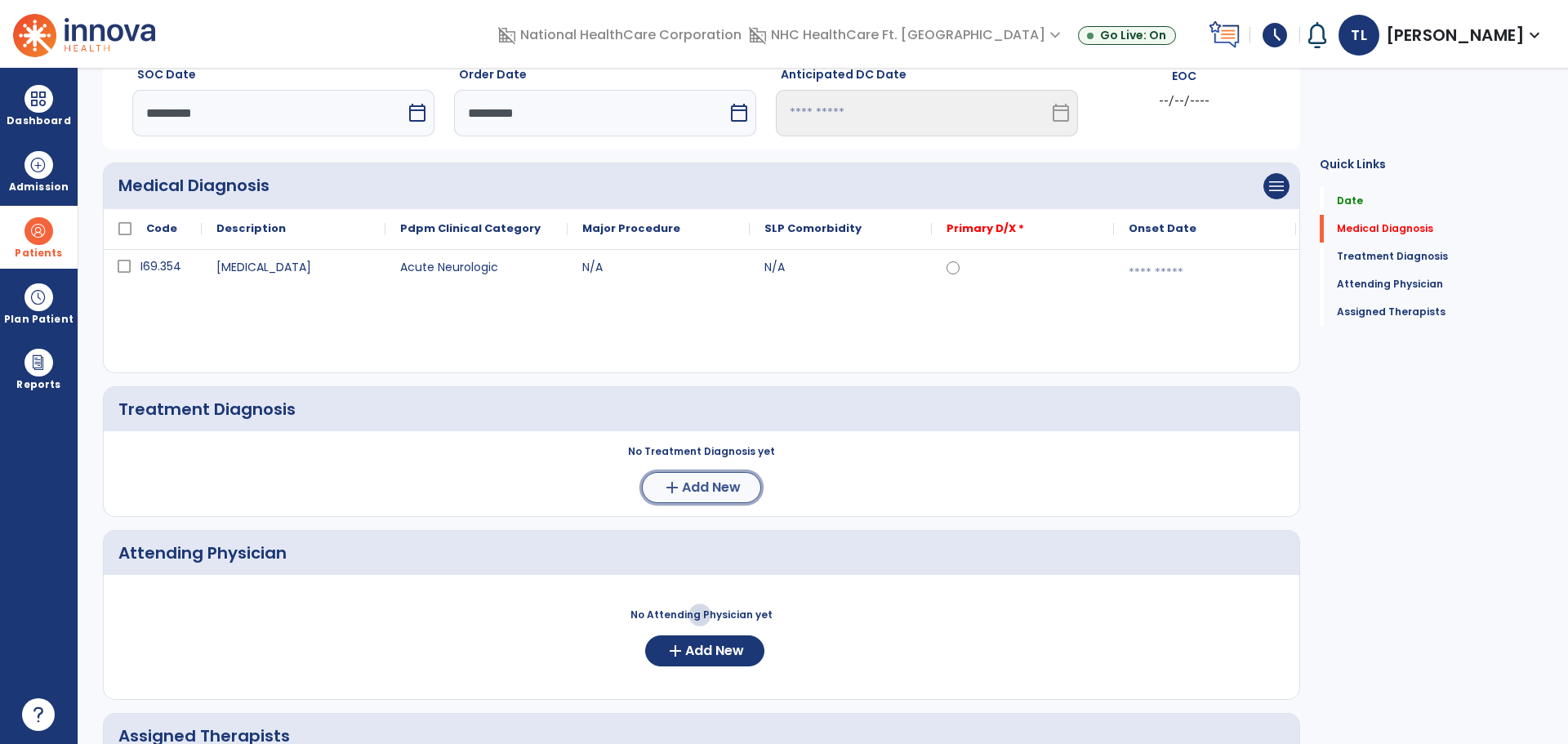 click on "add" 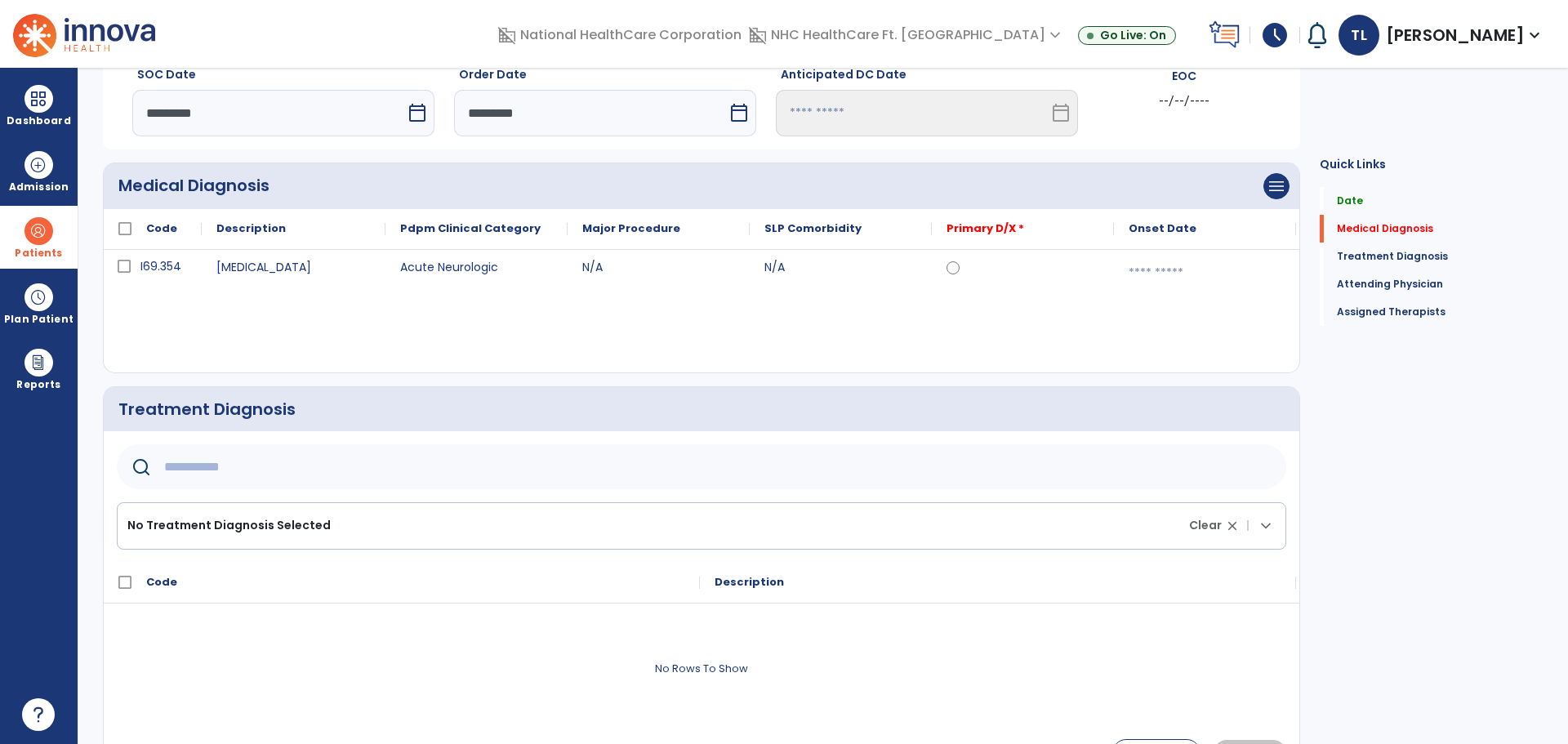 click 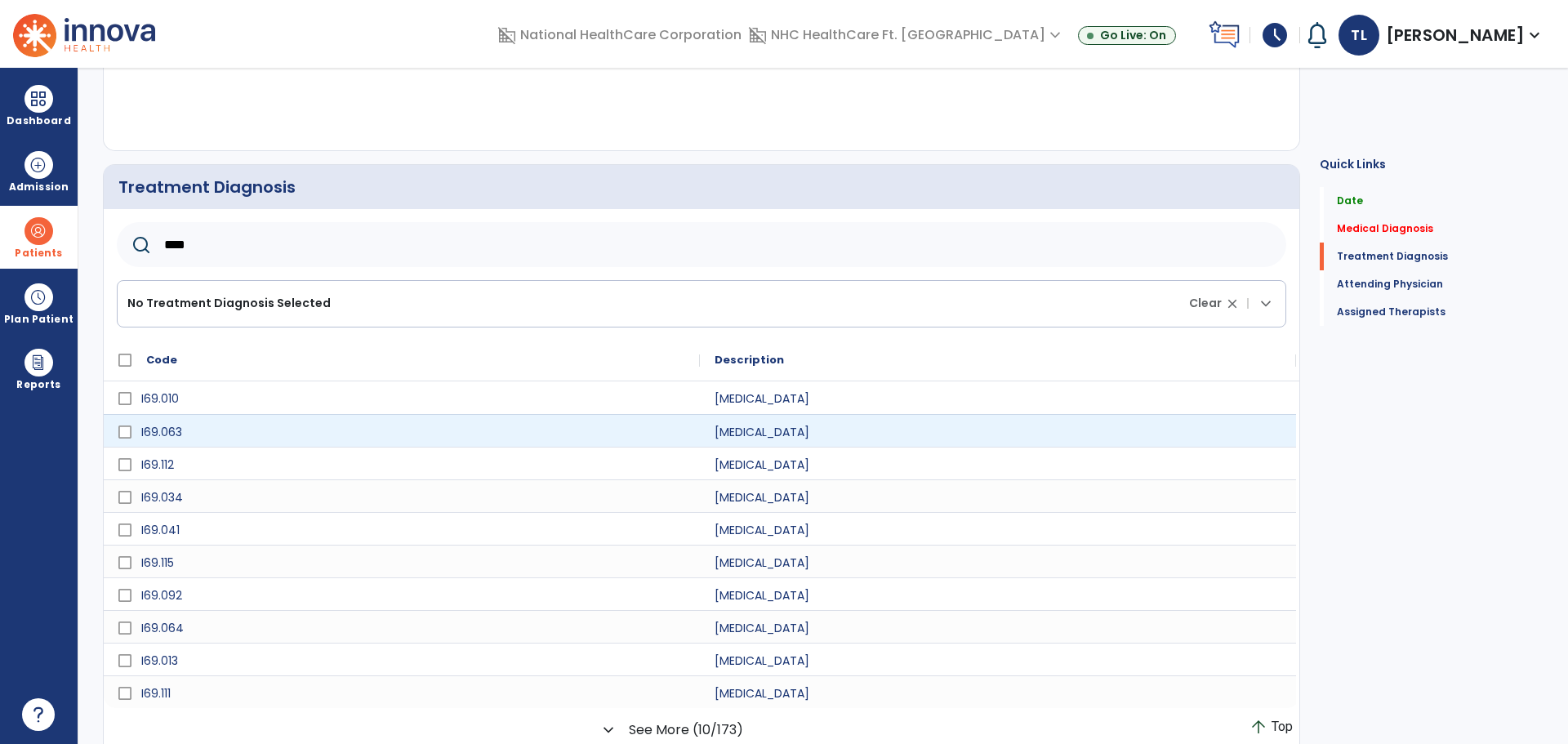 scroll, scrollTop: 294, scrollLeft: 0, axis: vertical 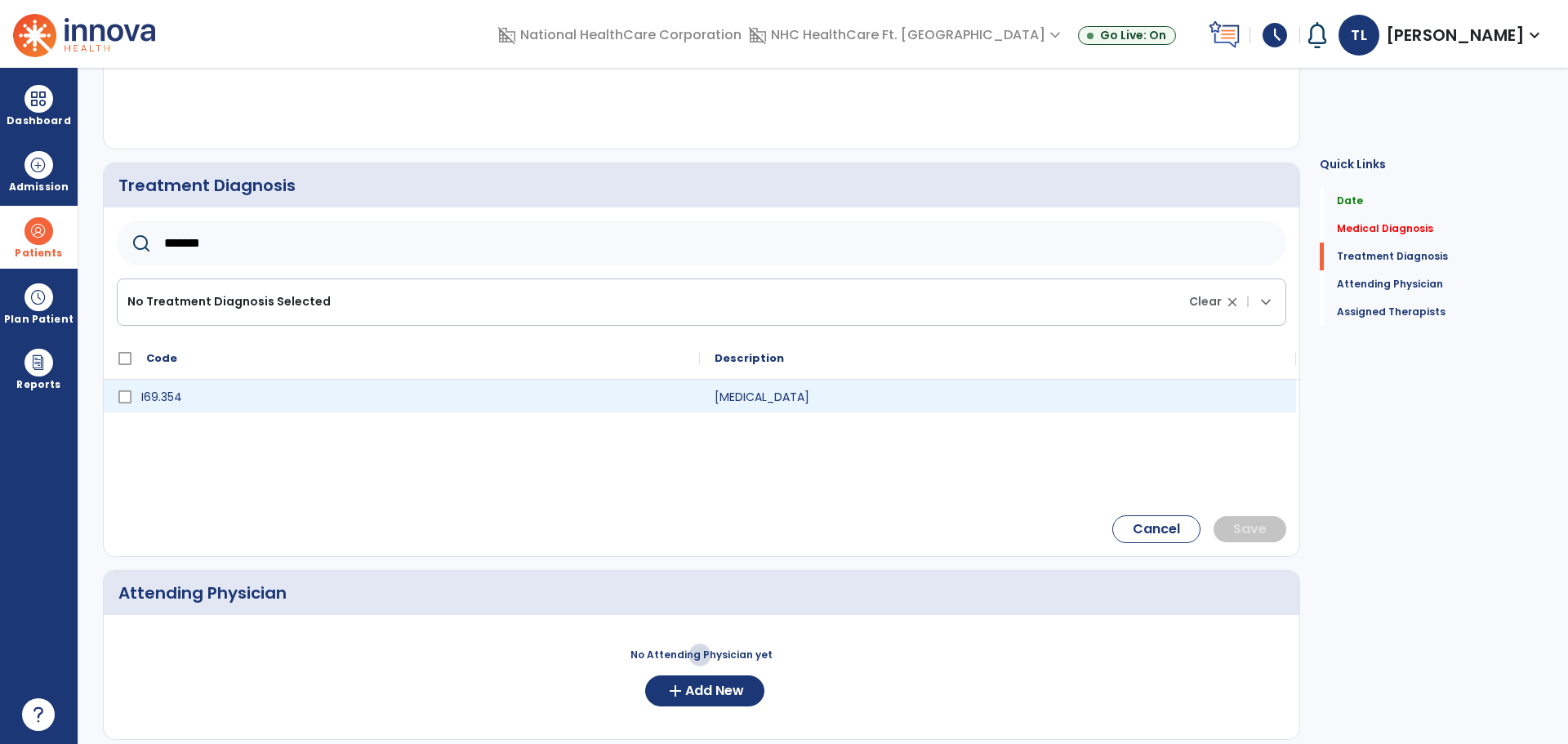 type on "*******" 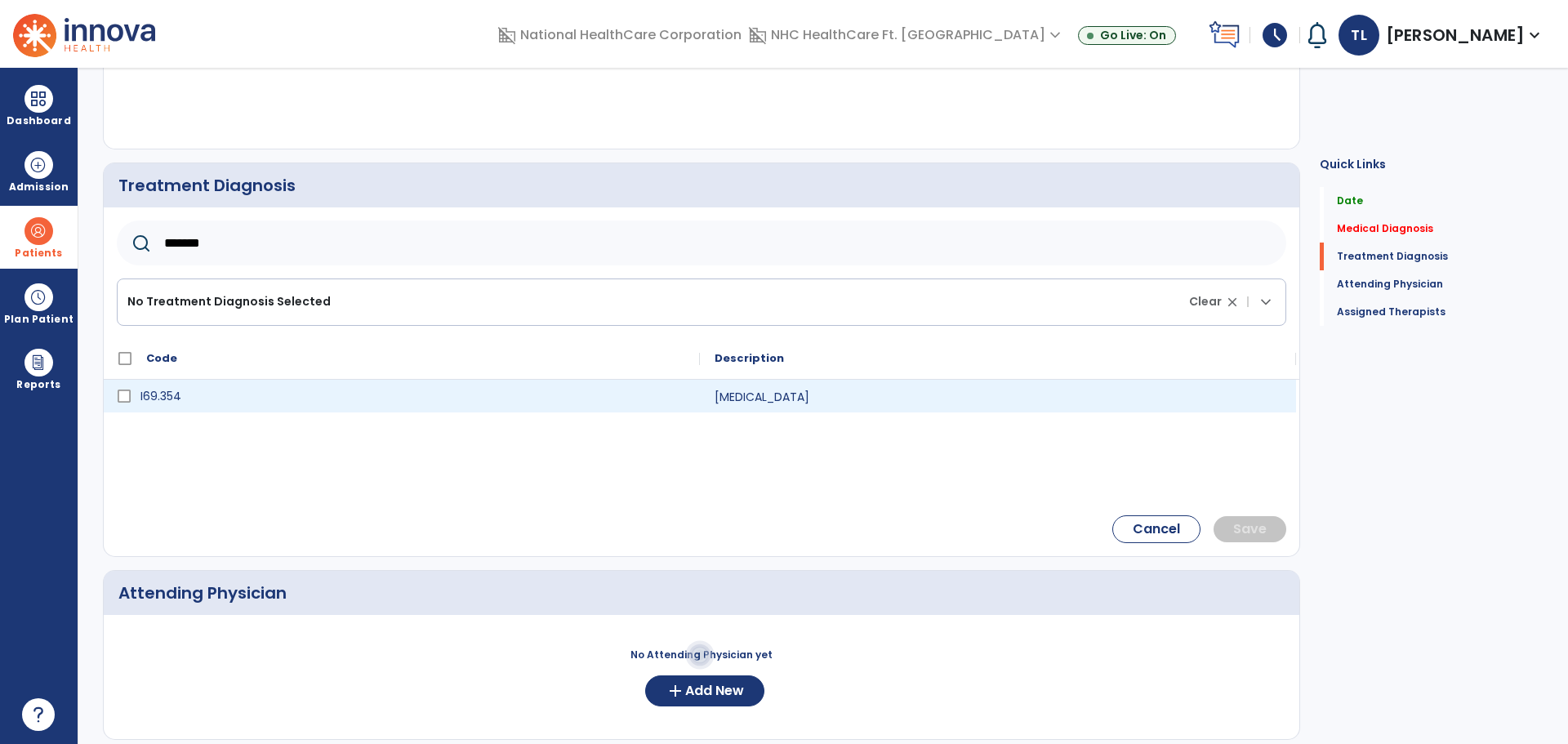 click on "I69.354" at bounding box center [413, 396] 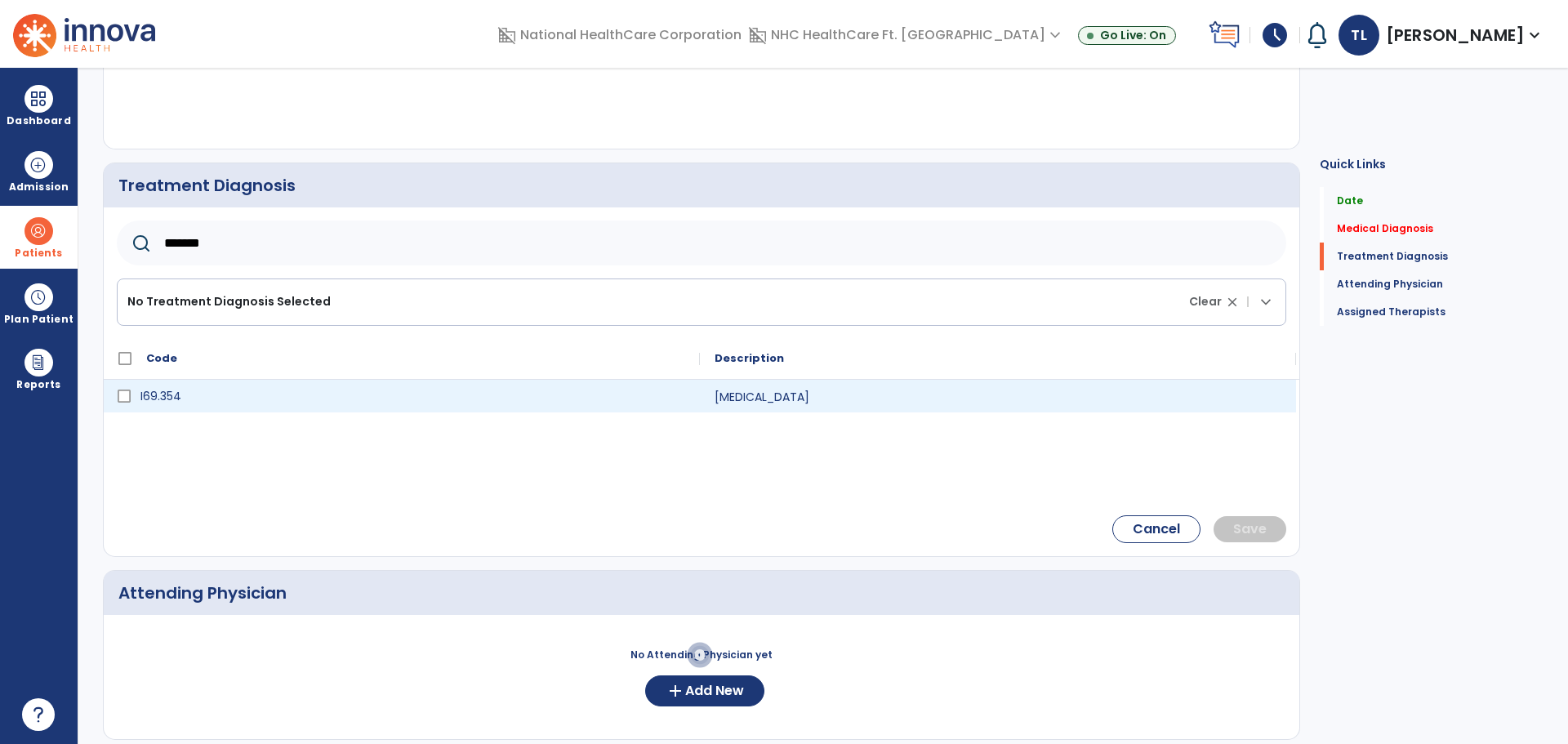 click on "I69.354" 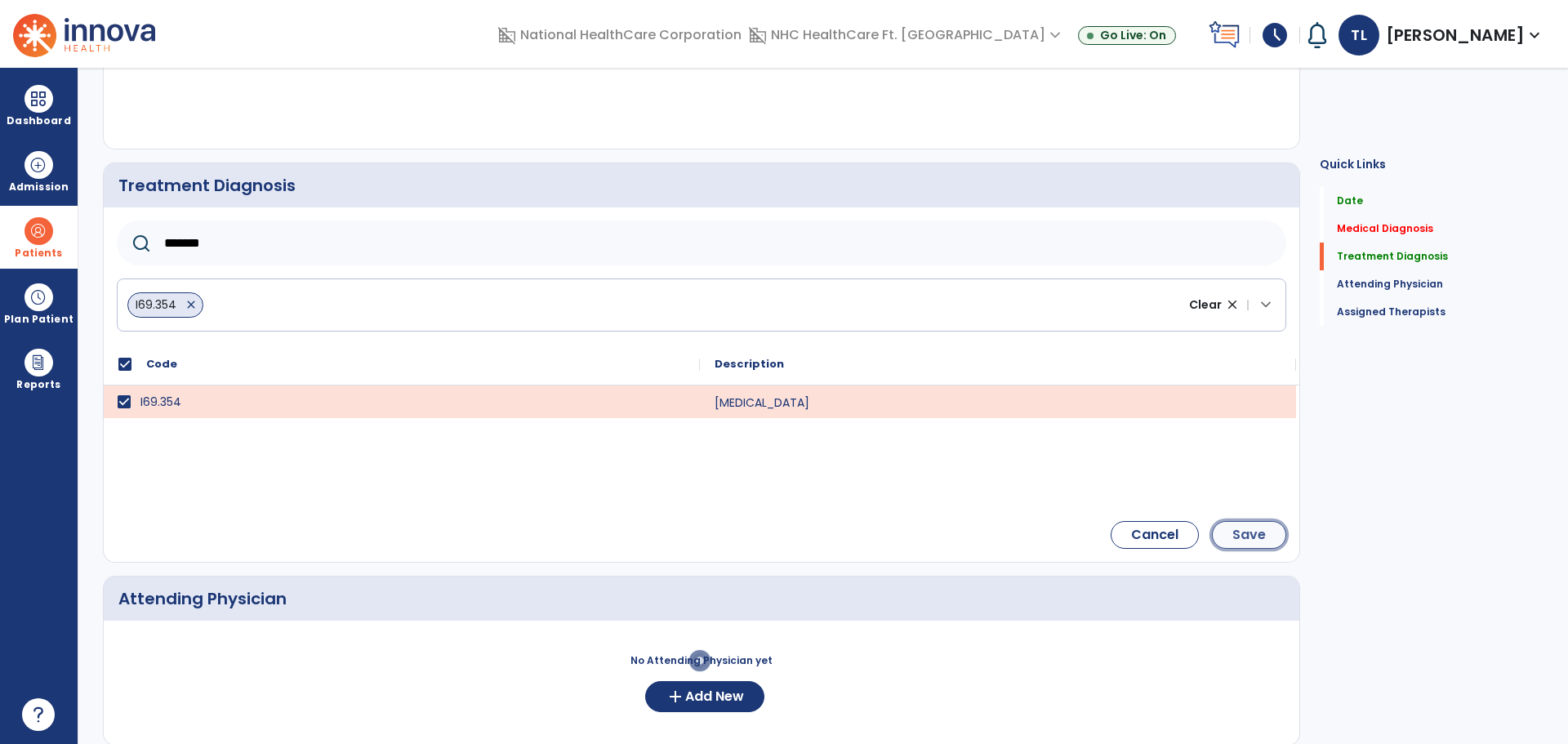 click on "Save" 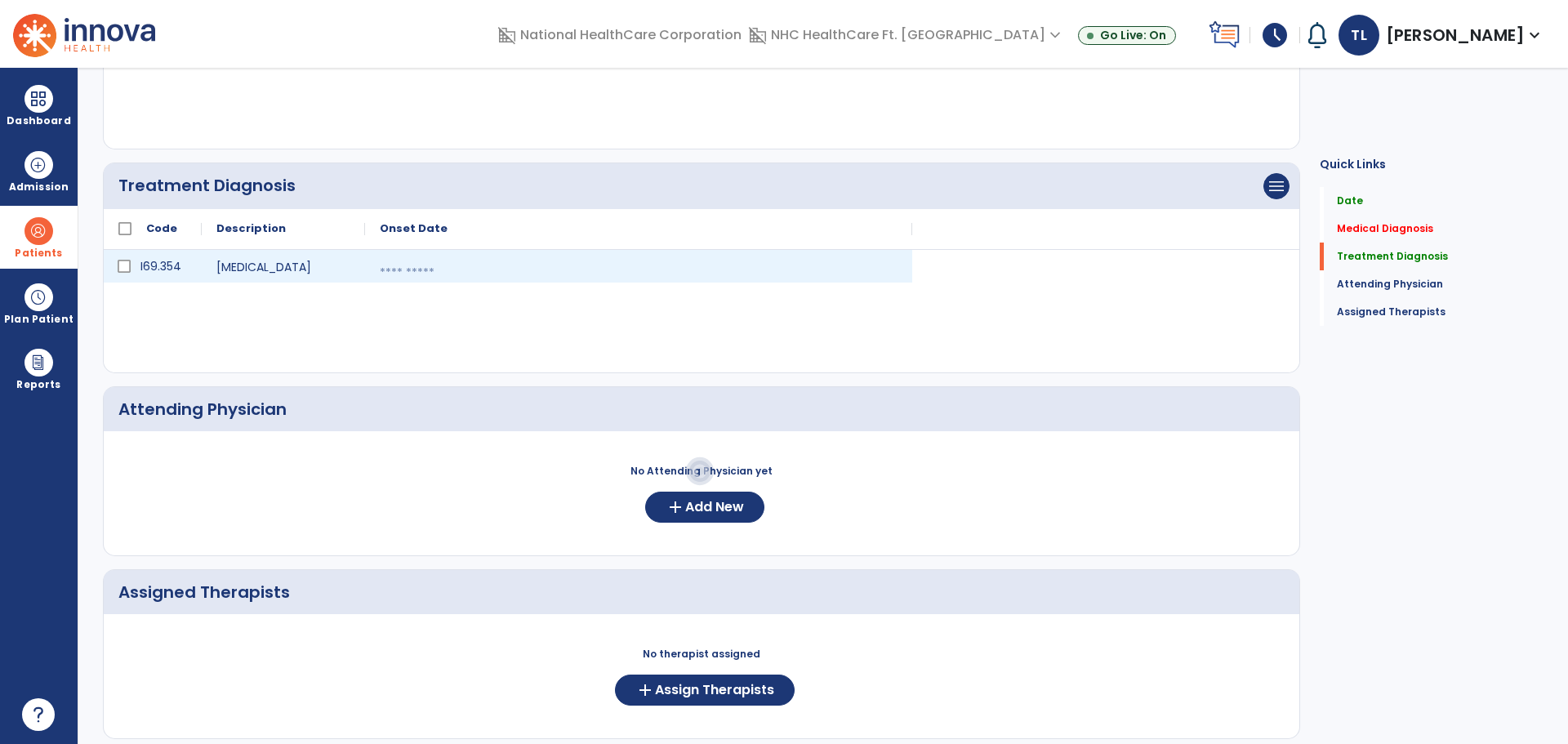 click at bounding box center (639, 273) 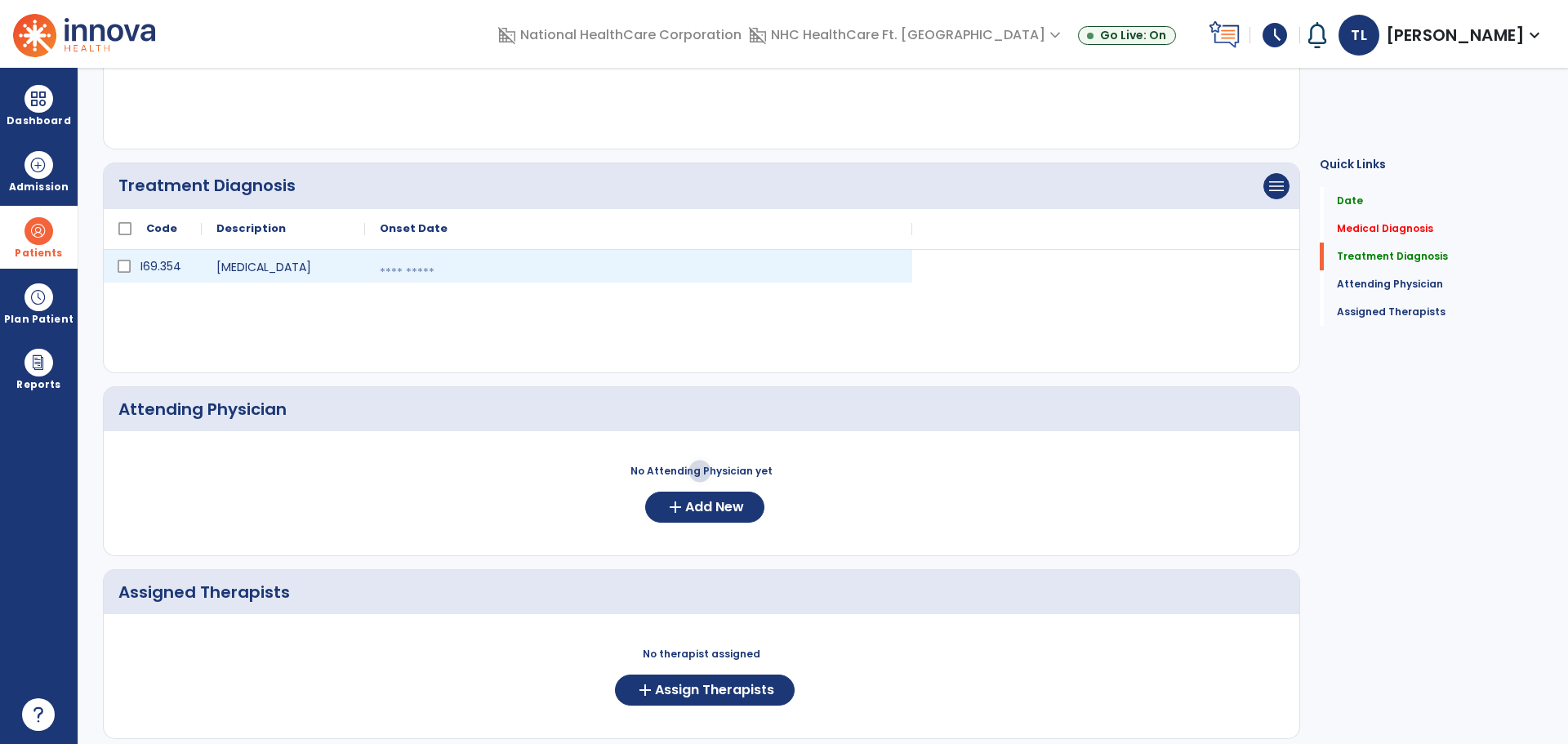 select on "*" 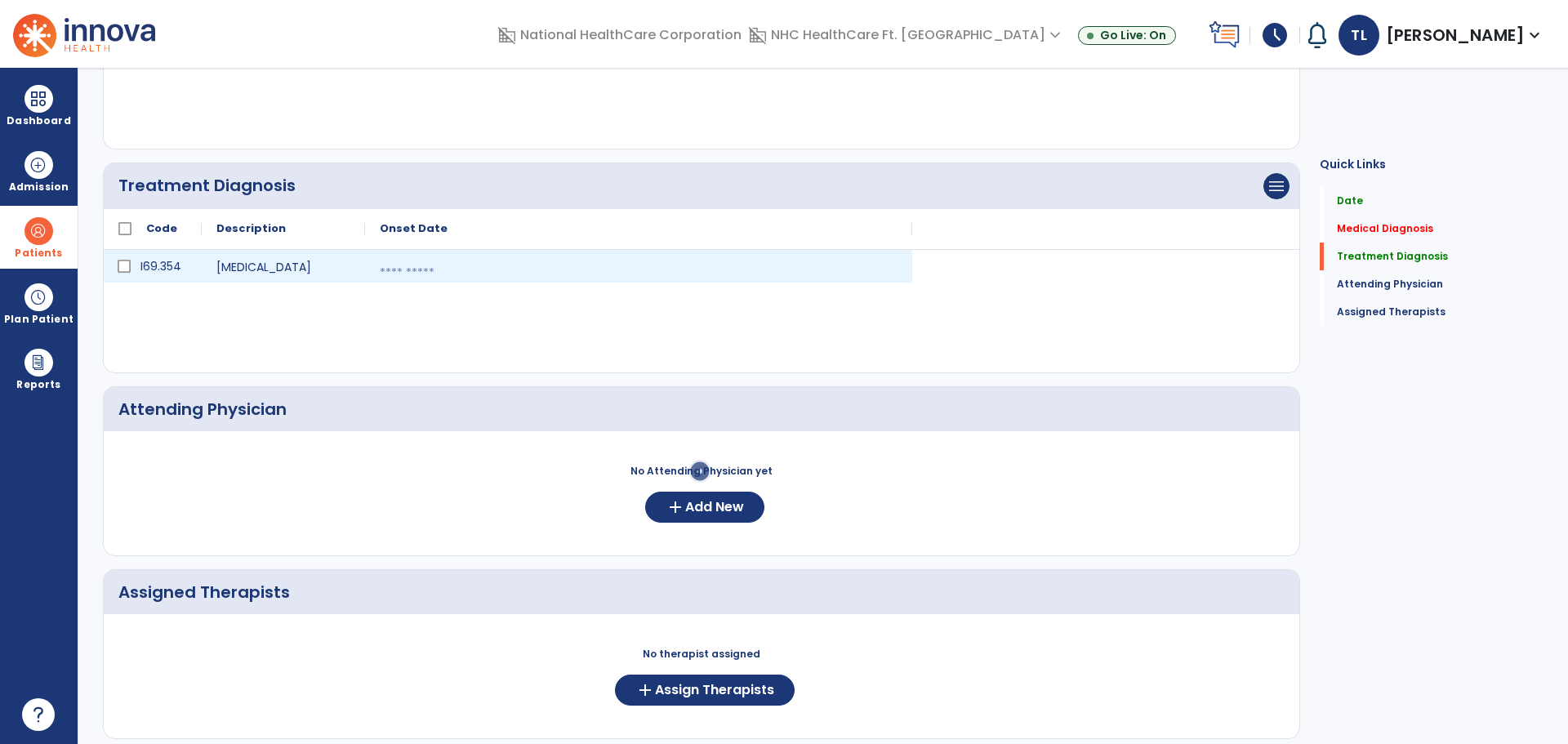 select on "****" 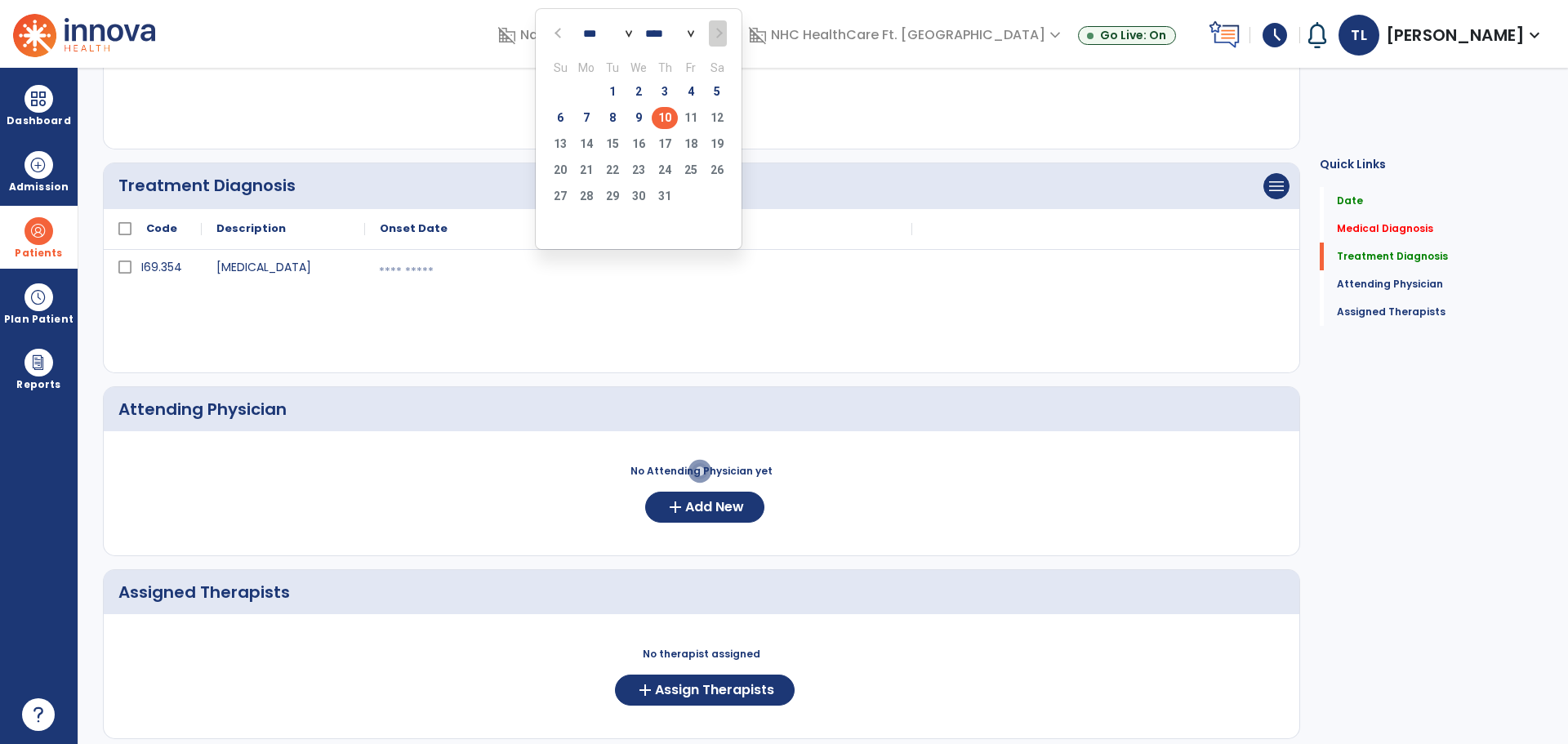 click on "10" 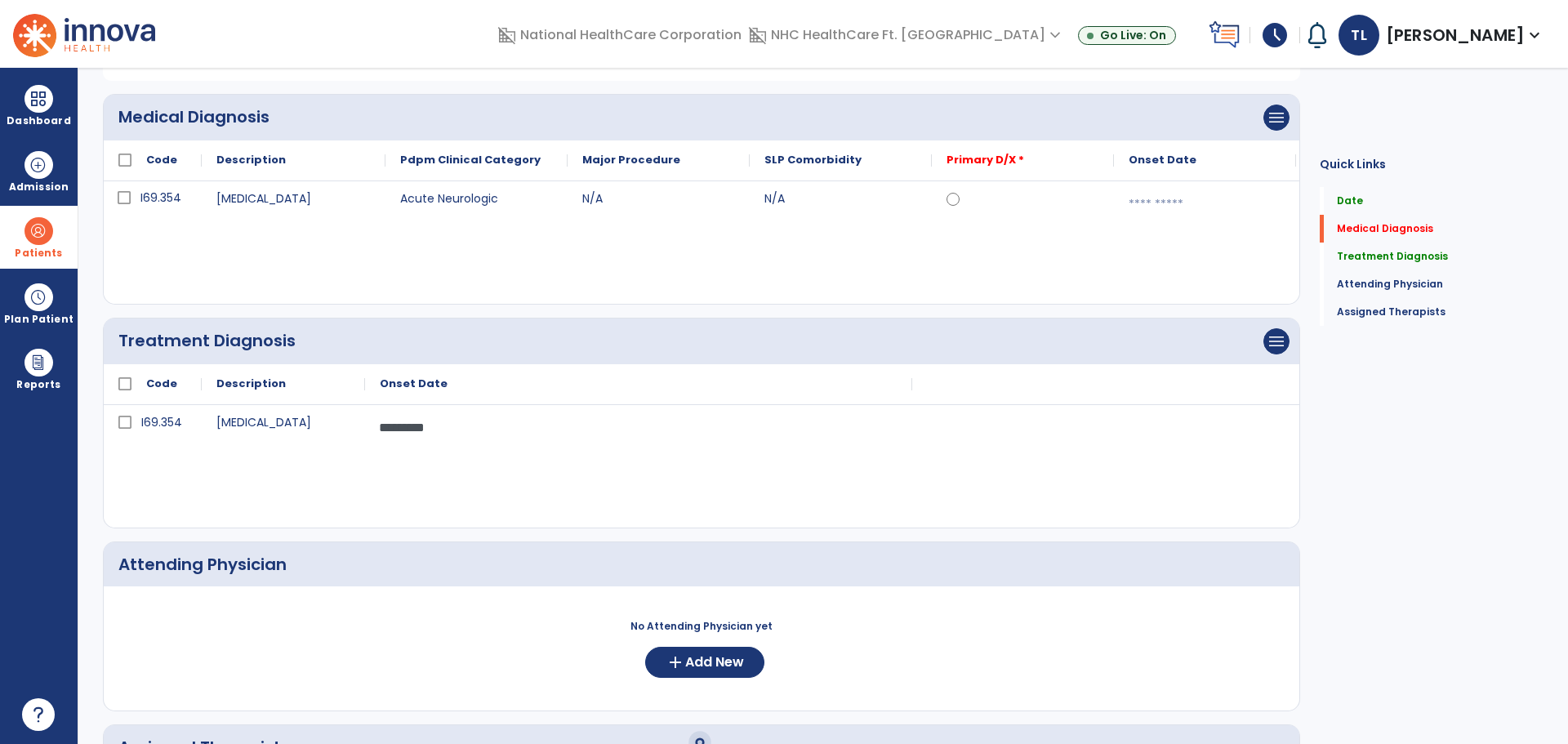 scroll, scrollTop: 0, scrollLeft: 0, axis: both 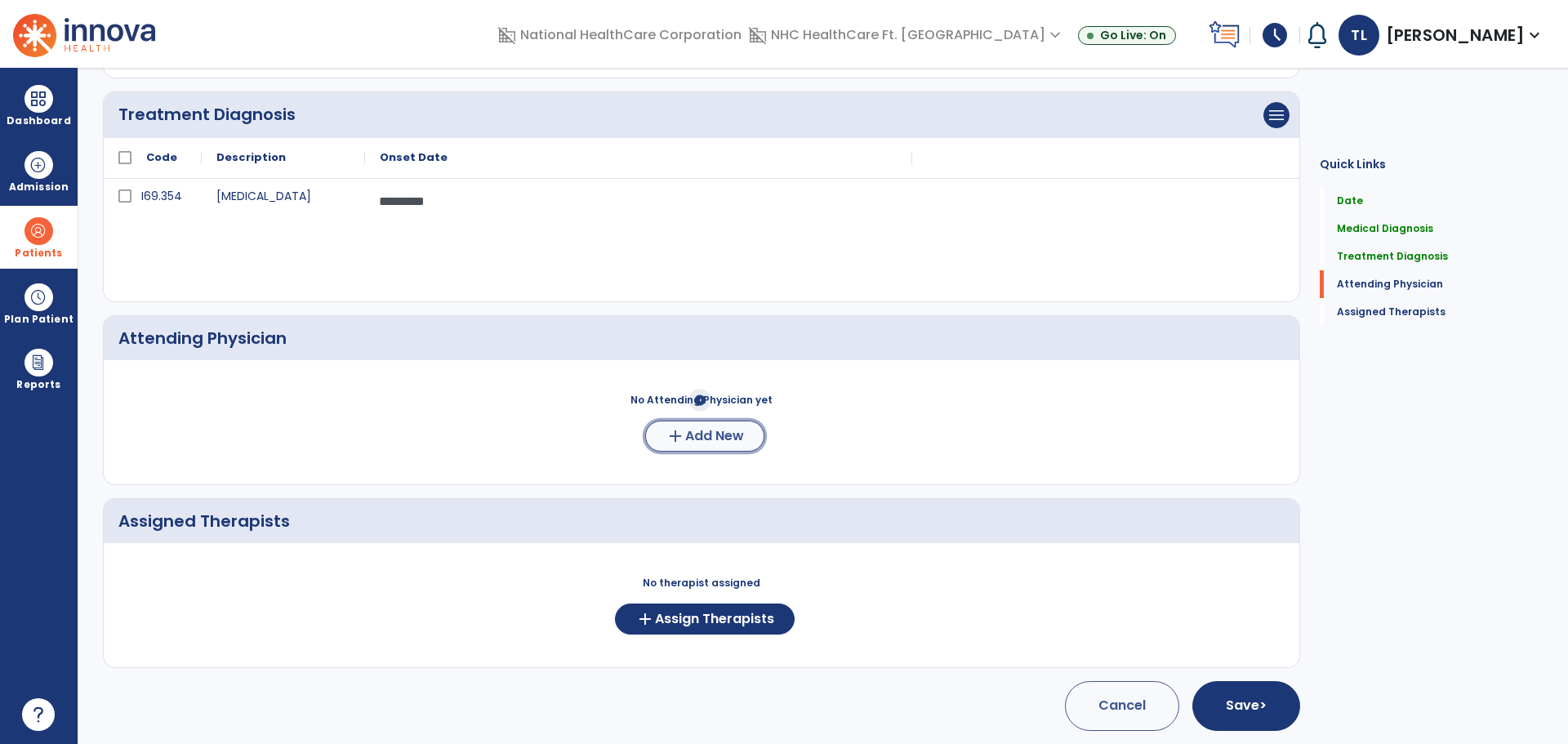 click on "Add New" 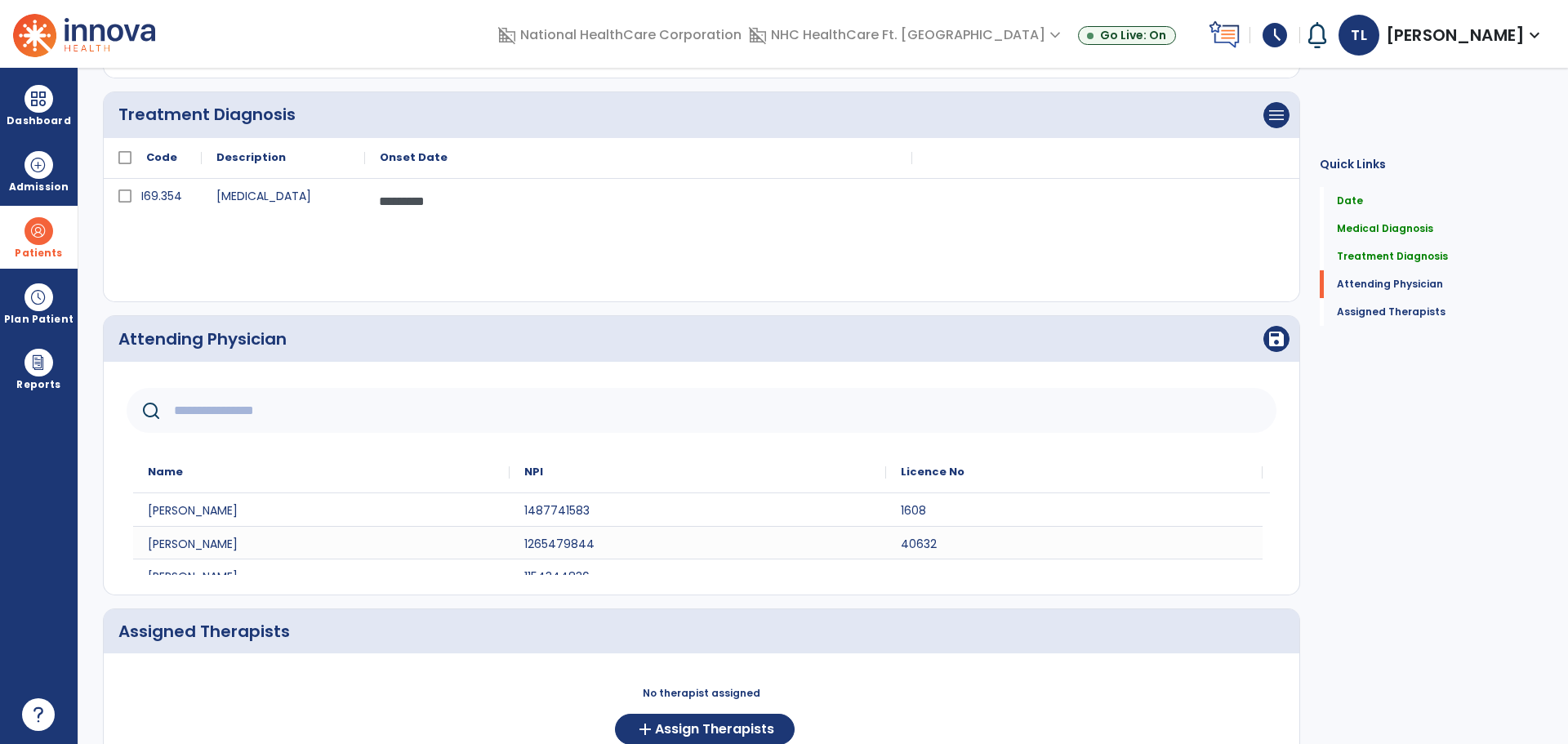 click 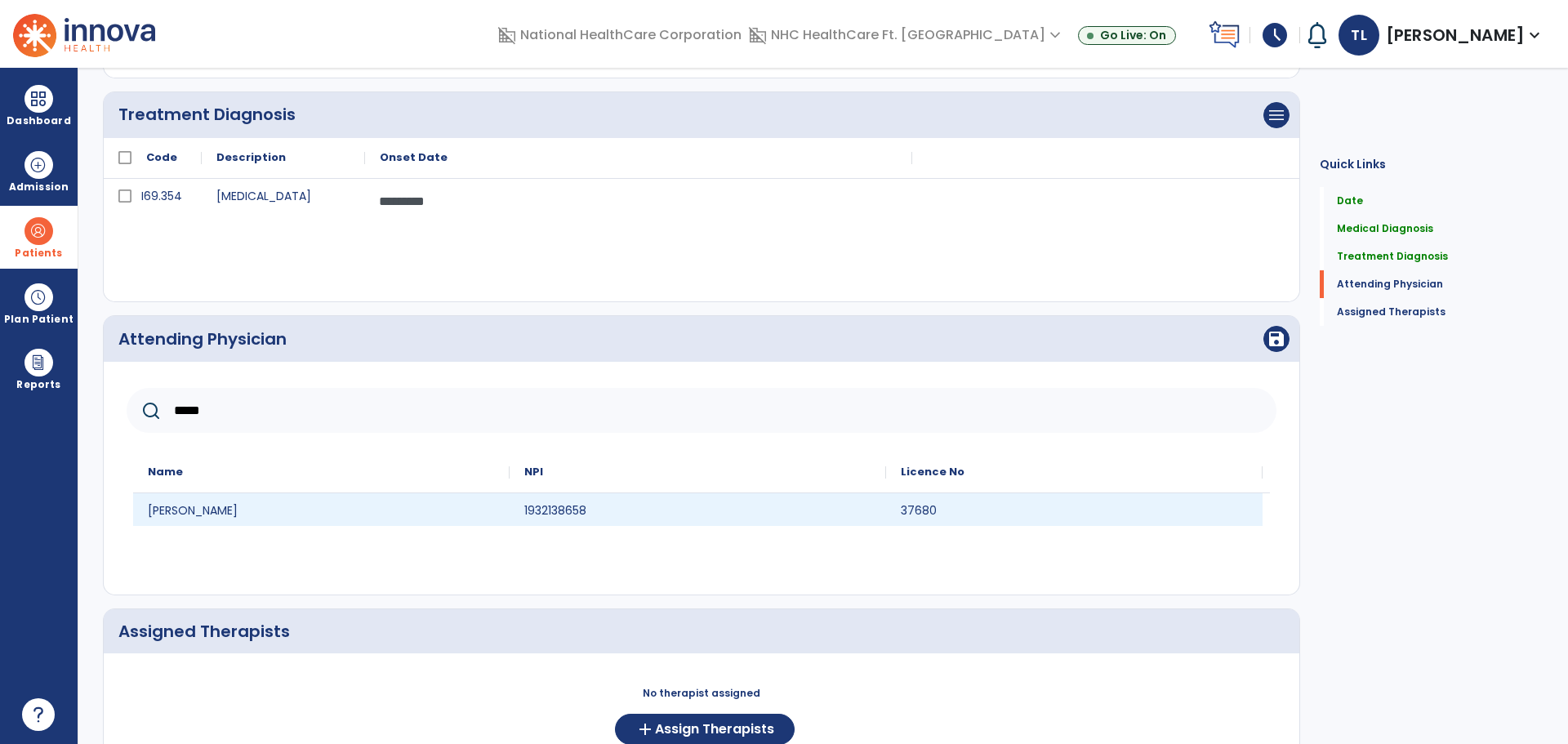 type on "*****" 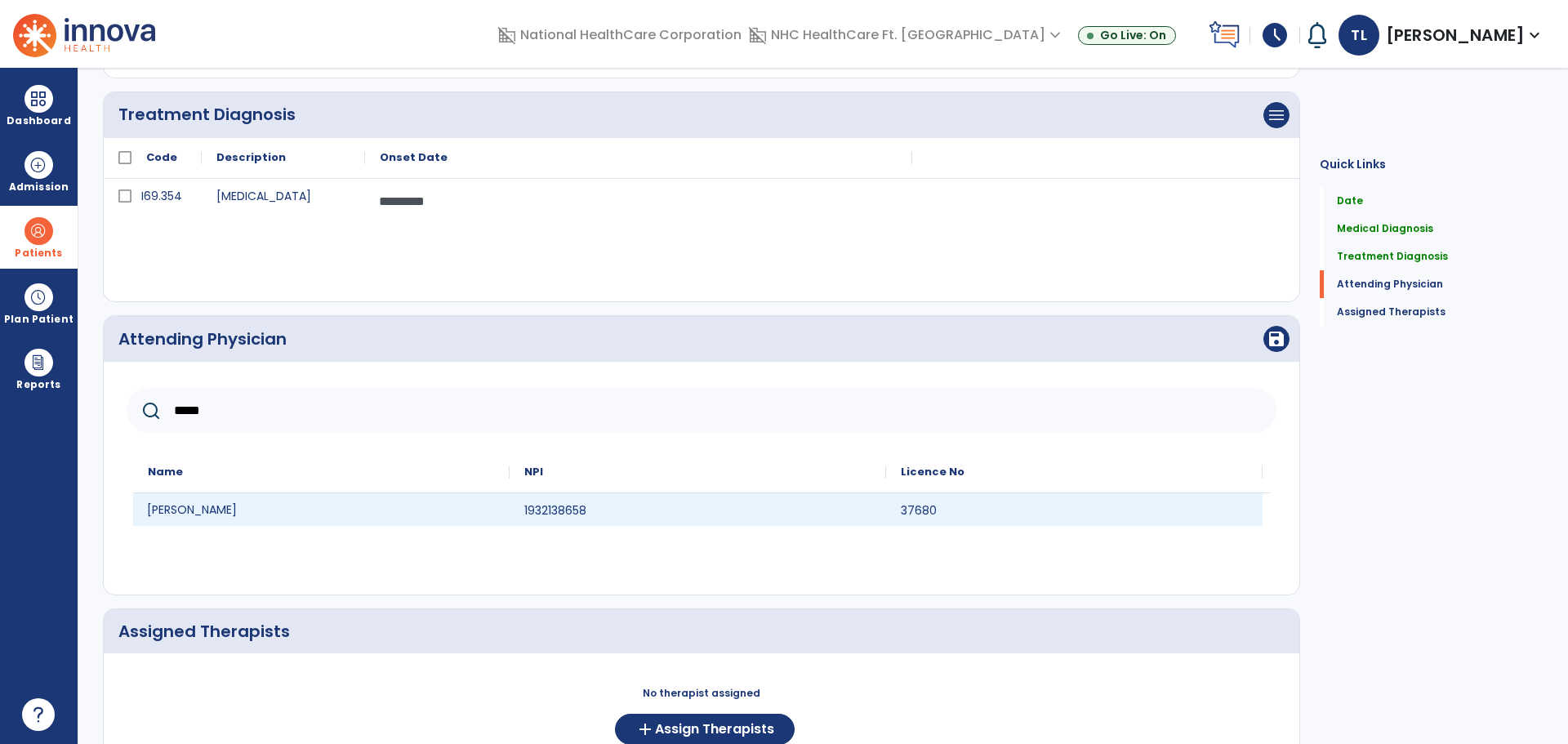 click on "Galina Rader" 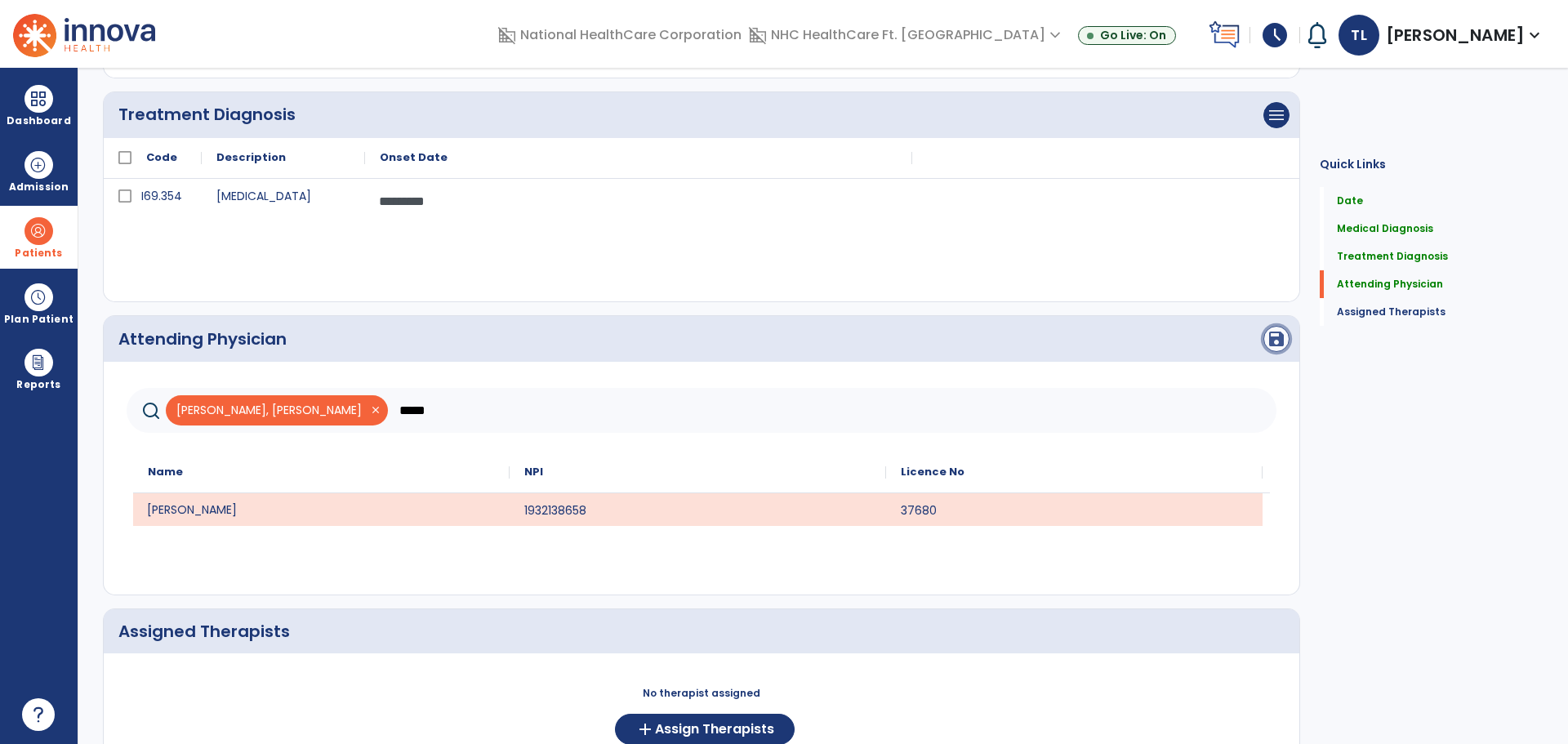 click on "save" 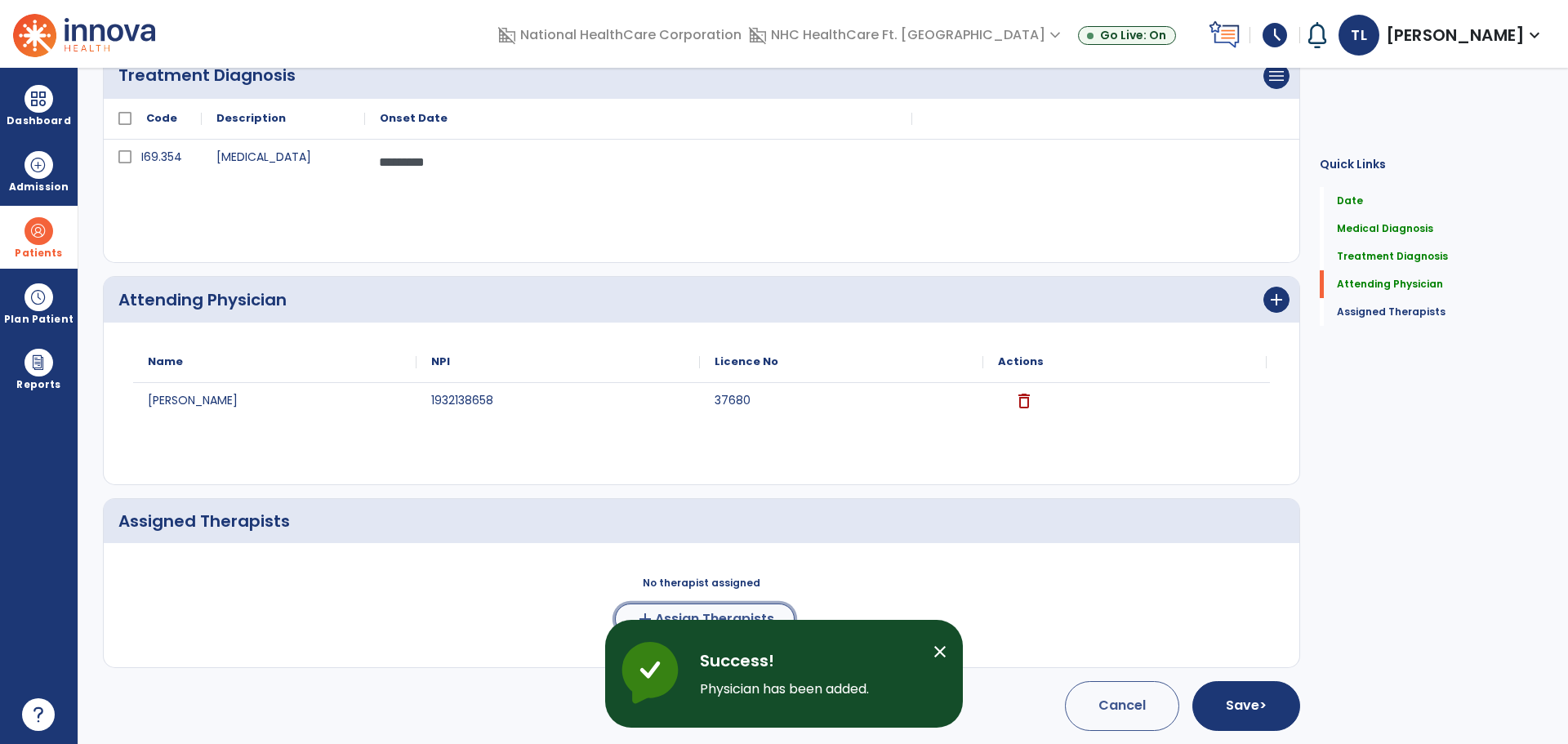 click on "add  Assign Therapists" 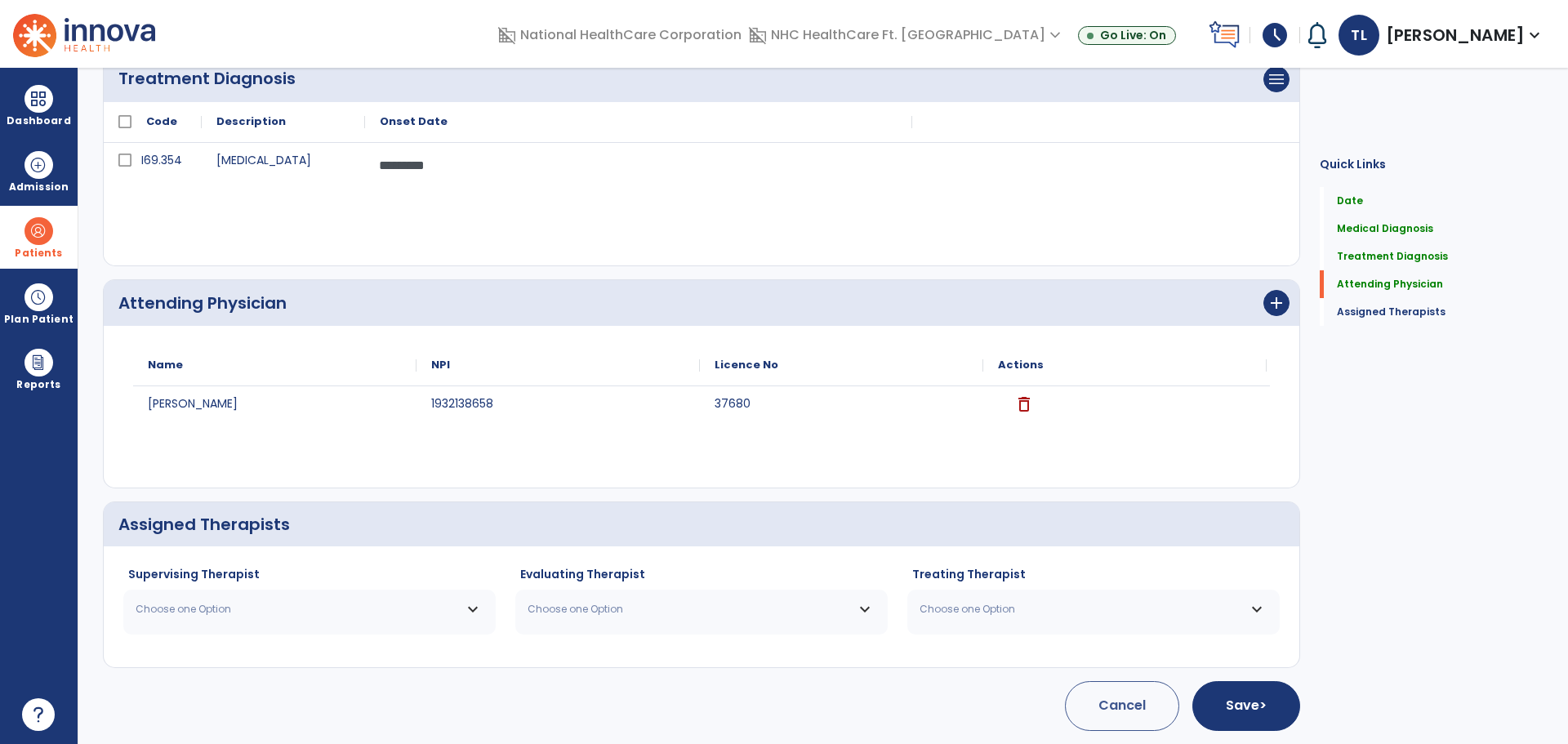 scroll, scrollTop: 401, scrollLeft: 0, axis: vertical 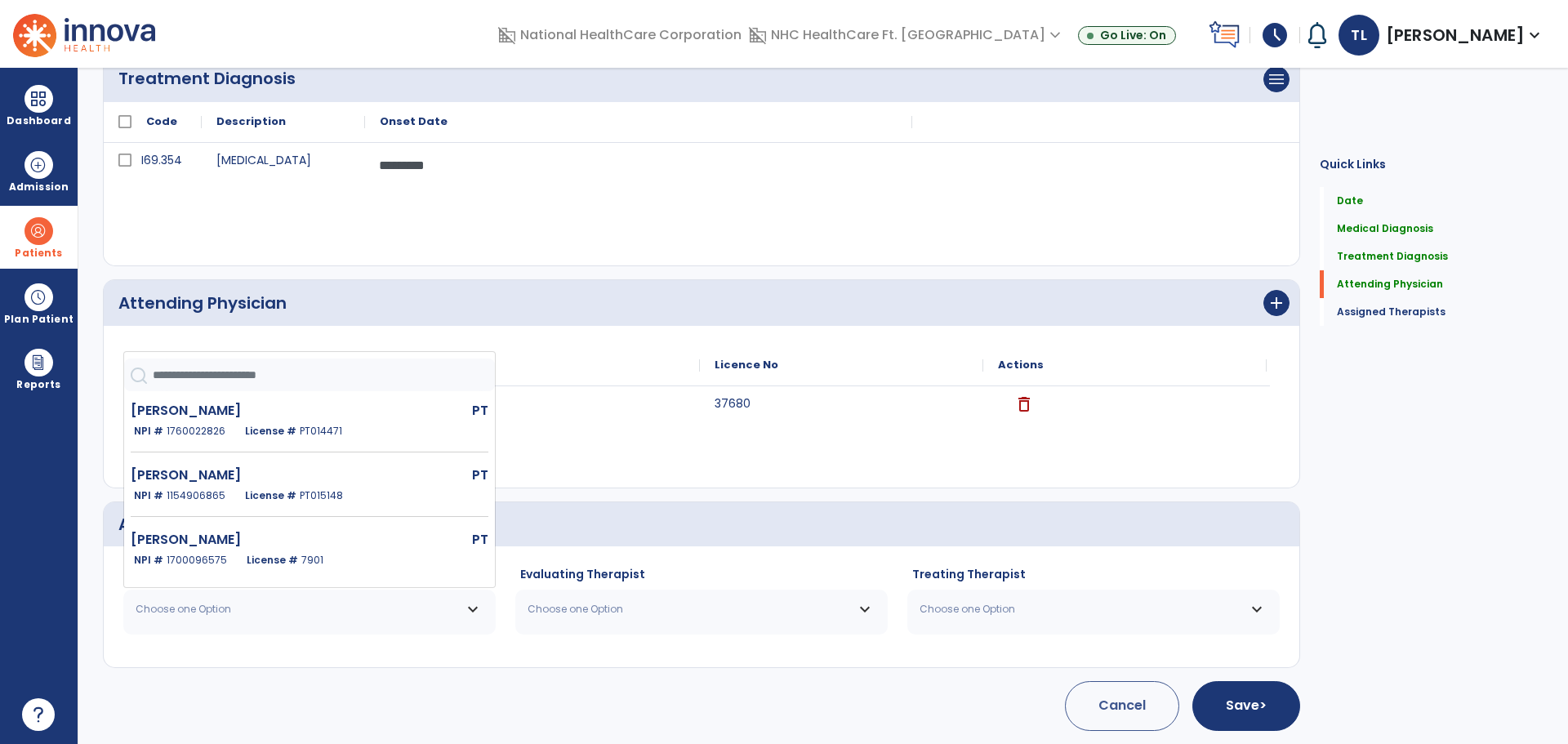 click 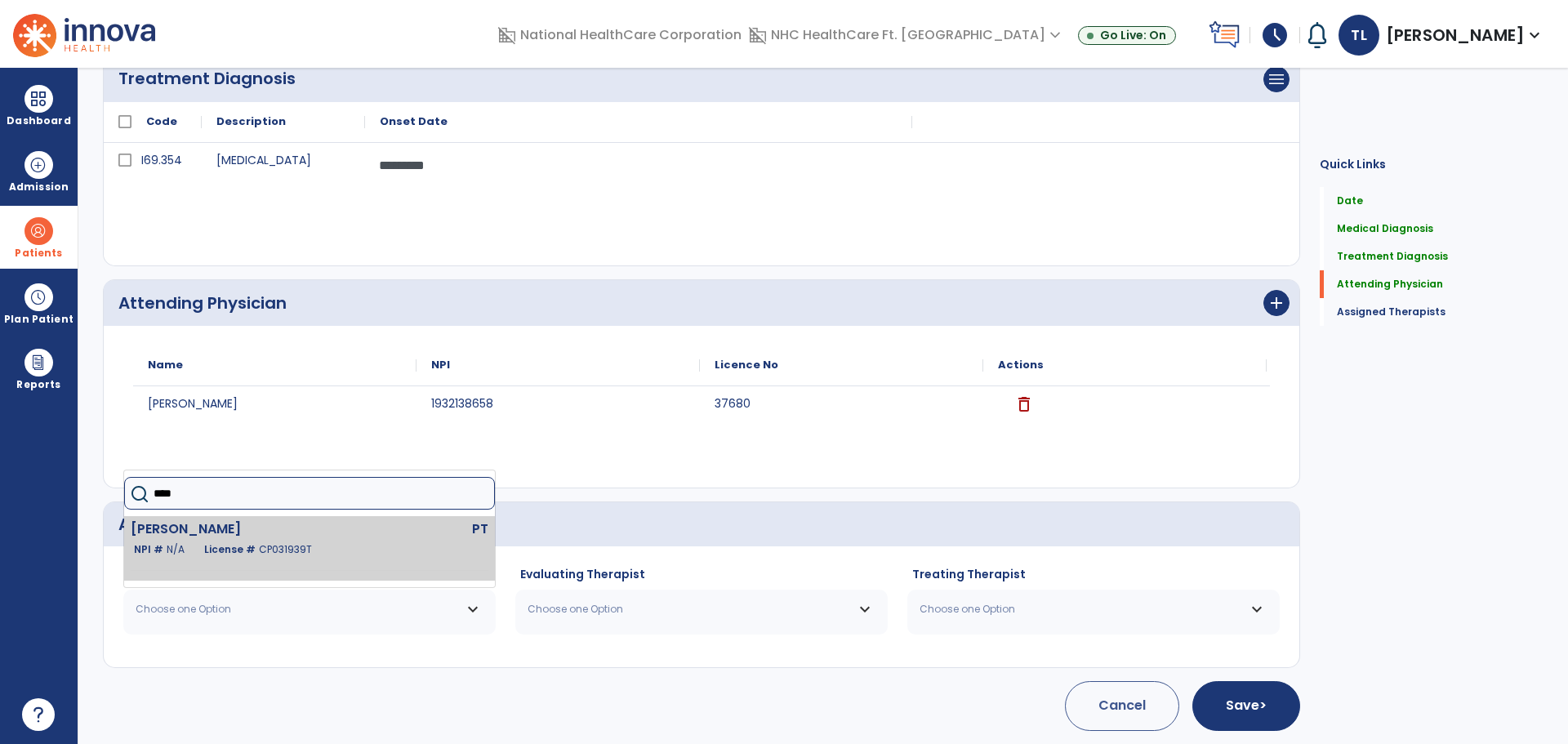 type on "****" 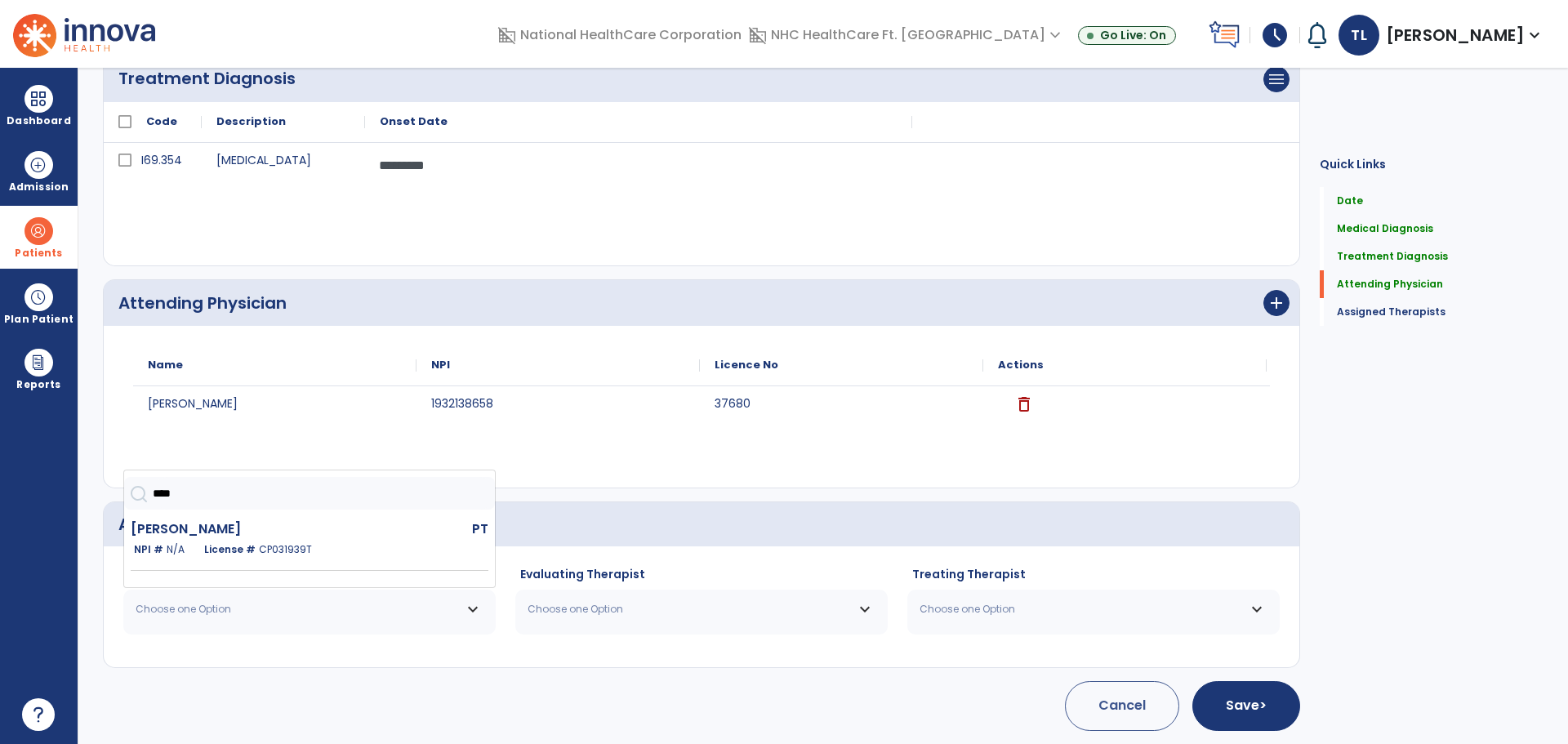 drag, startPoint x: 299, startPoint y: 537, endPoint x: 461, endPoint y: 588, distance: 169.83816 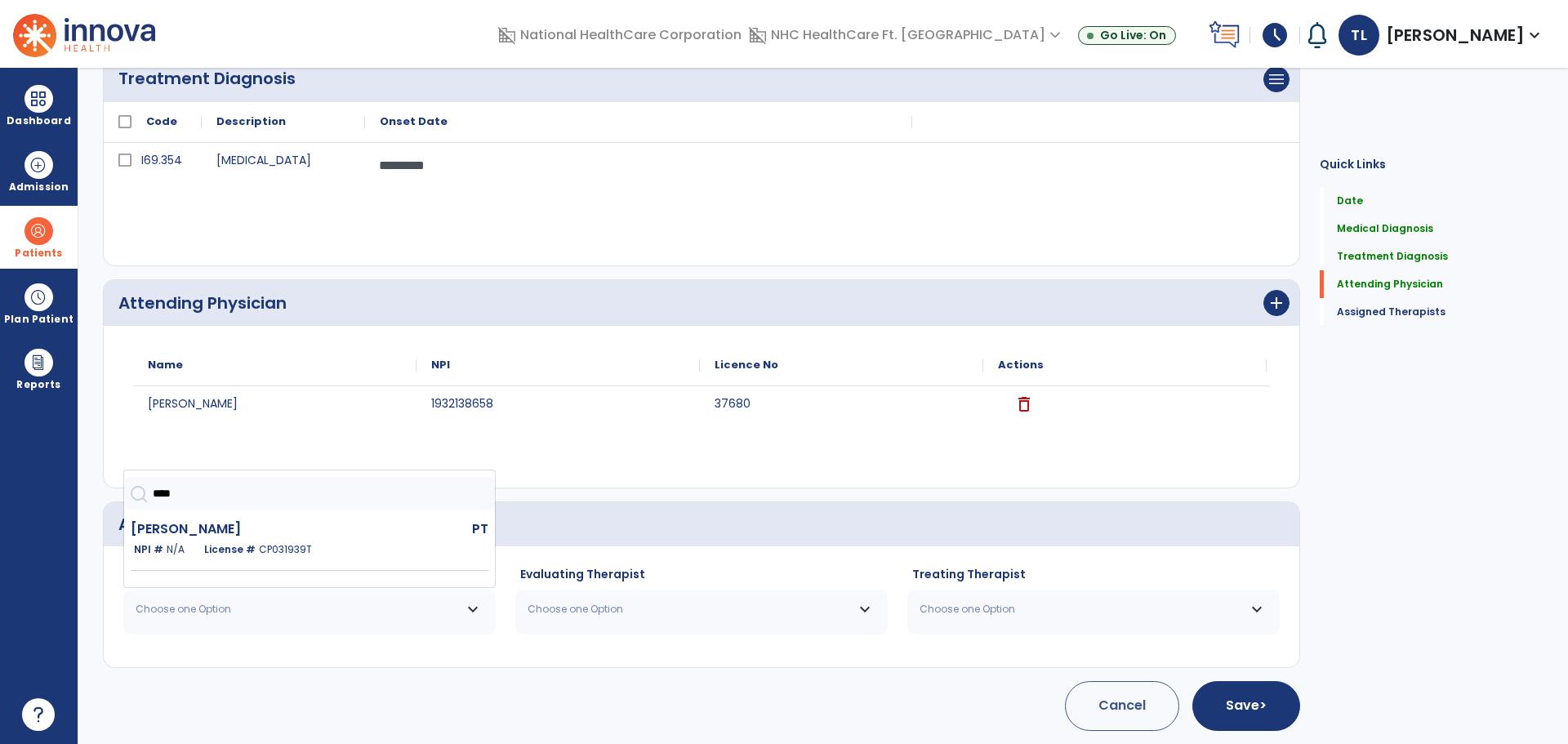 click on "Lee Tanner" 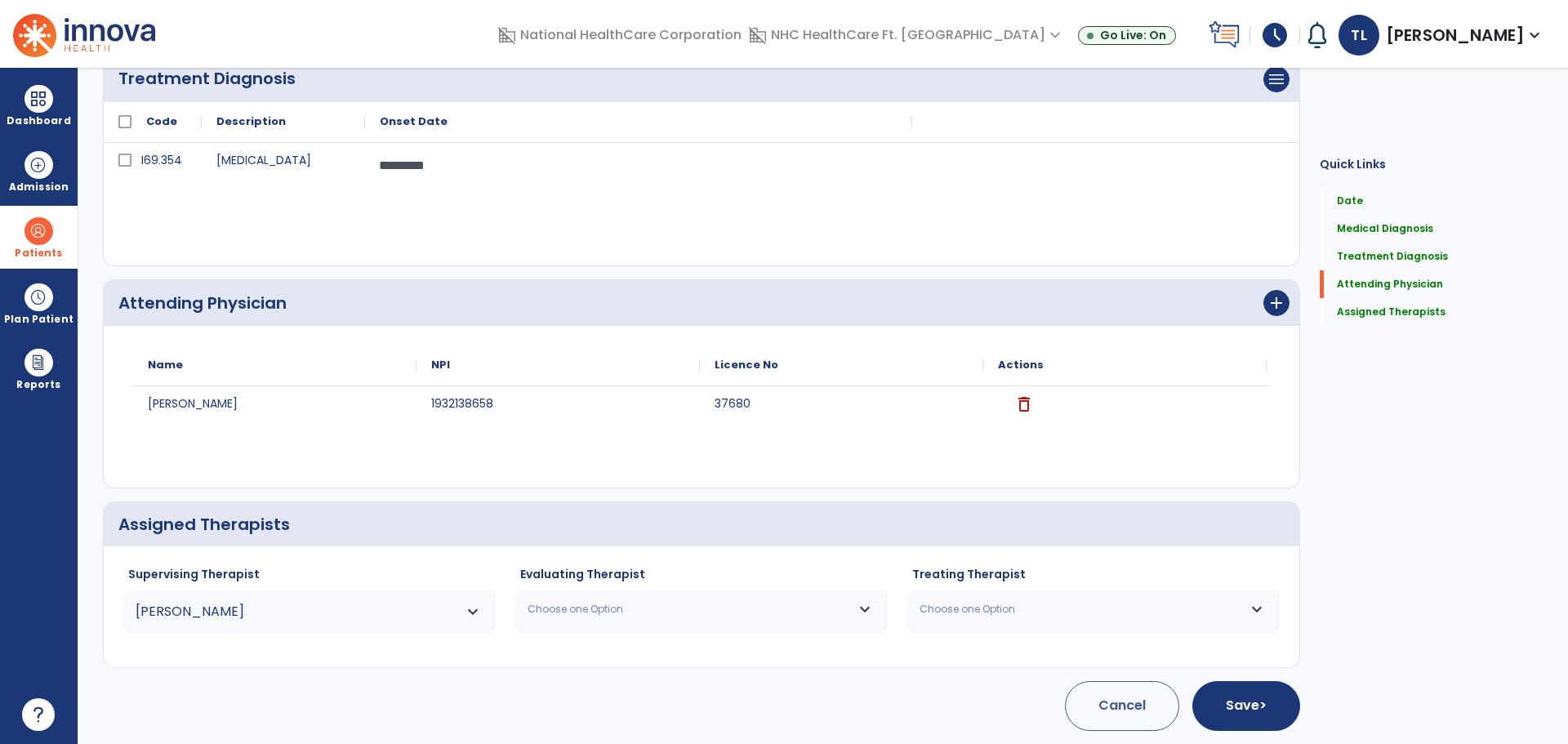 click on "Choose one Option" at bounding box center [691, 609] 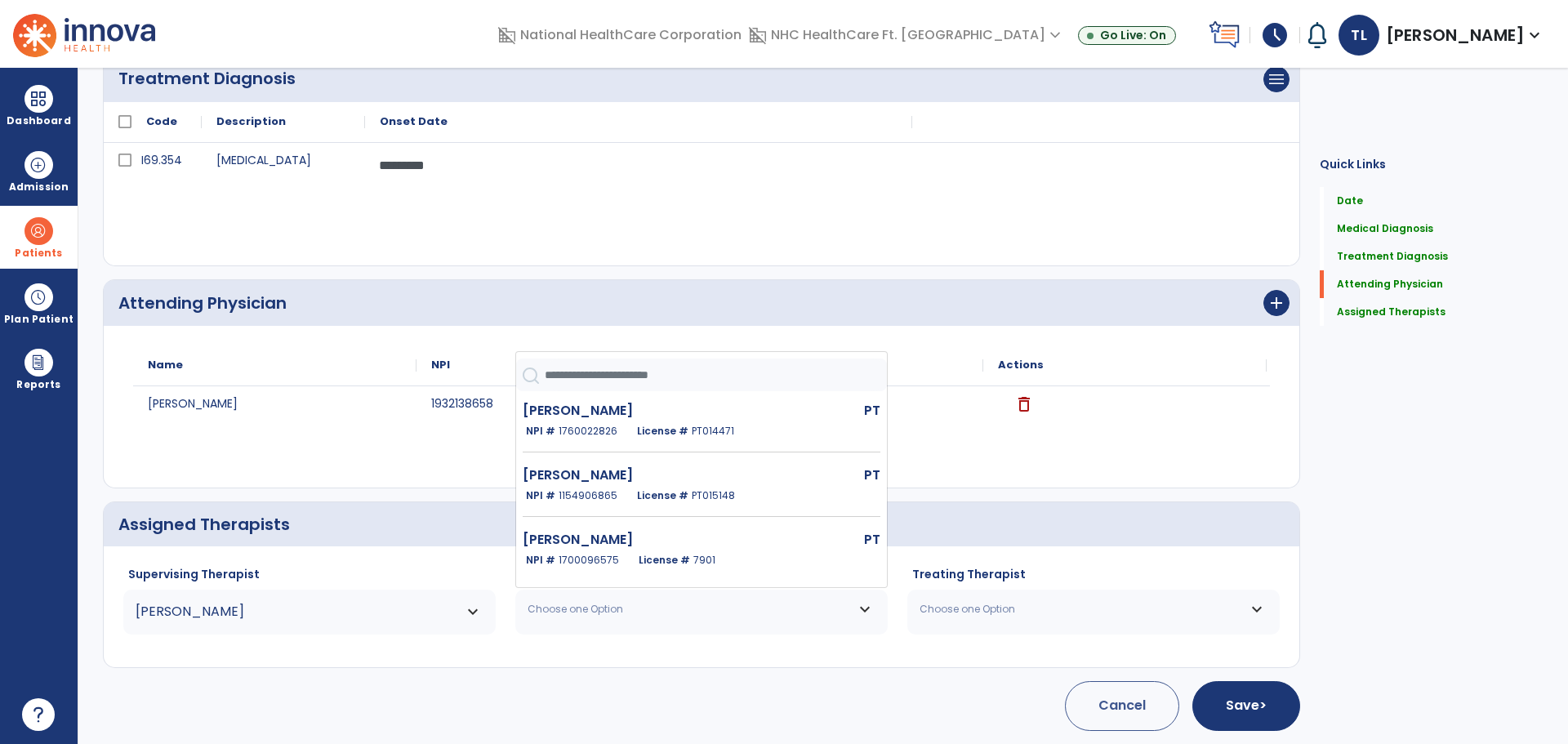 click 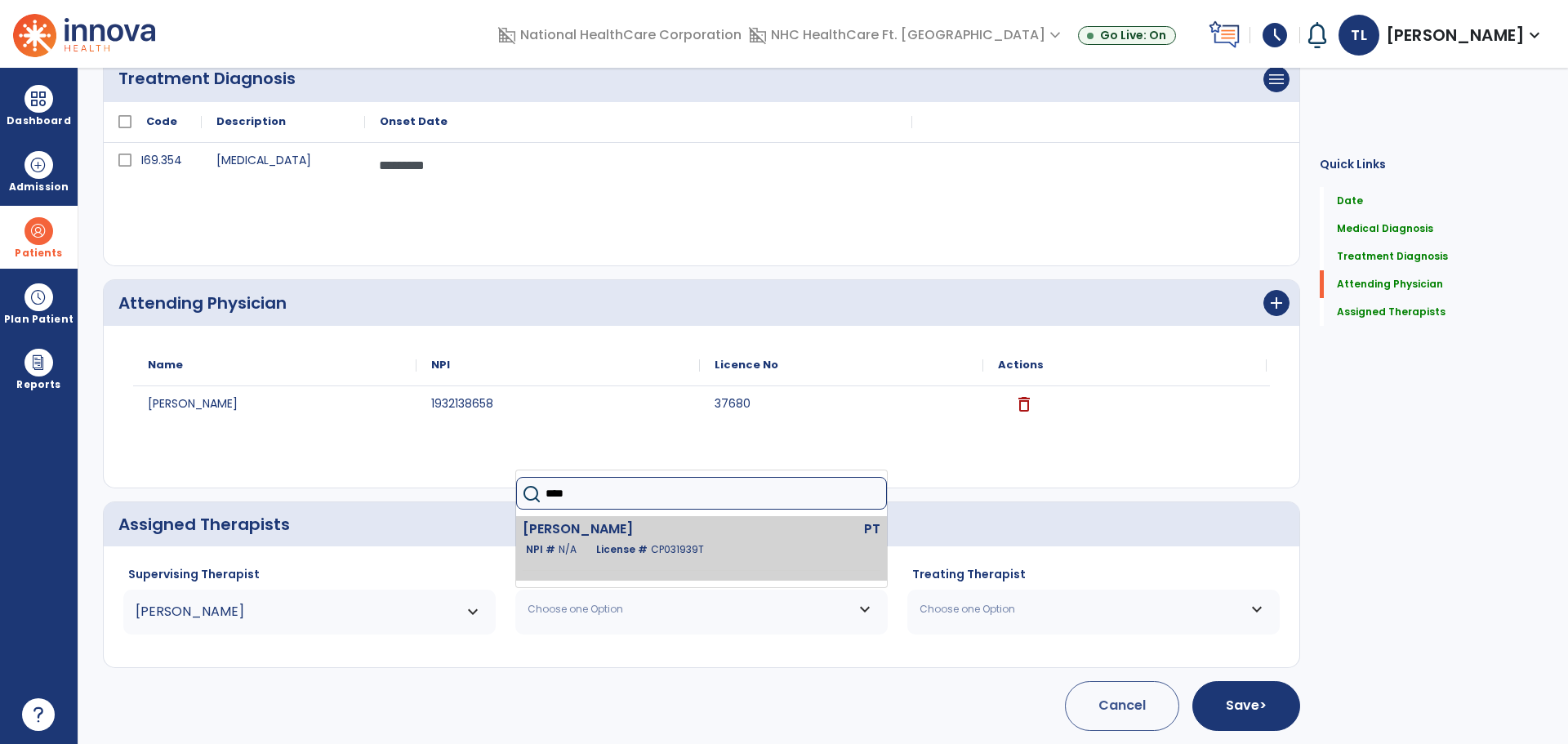 type on "****" 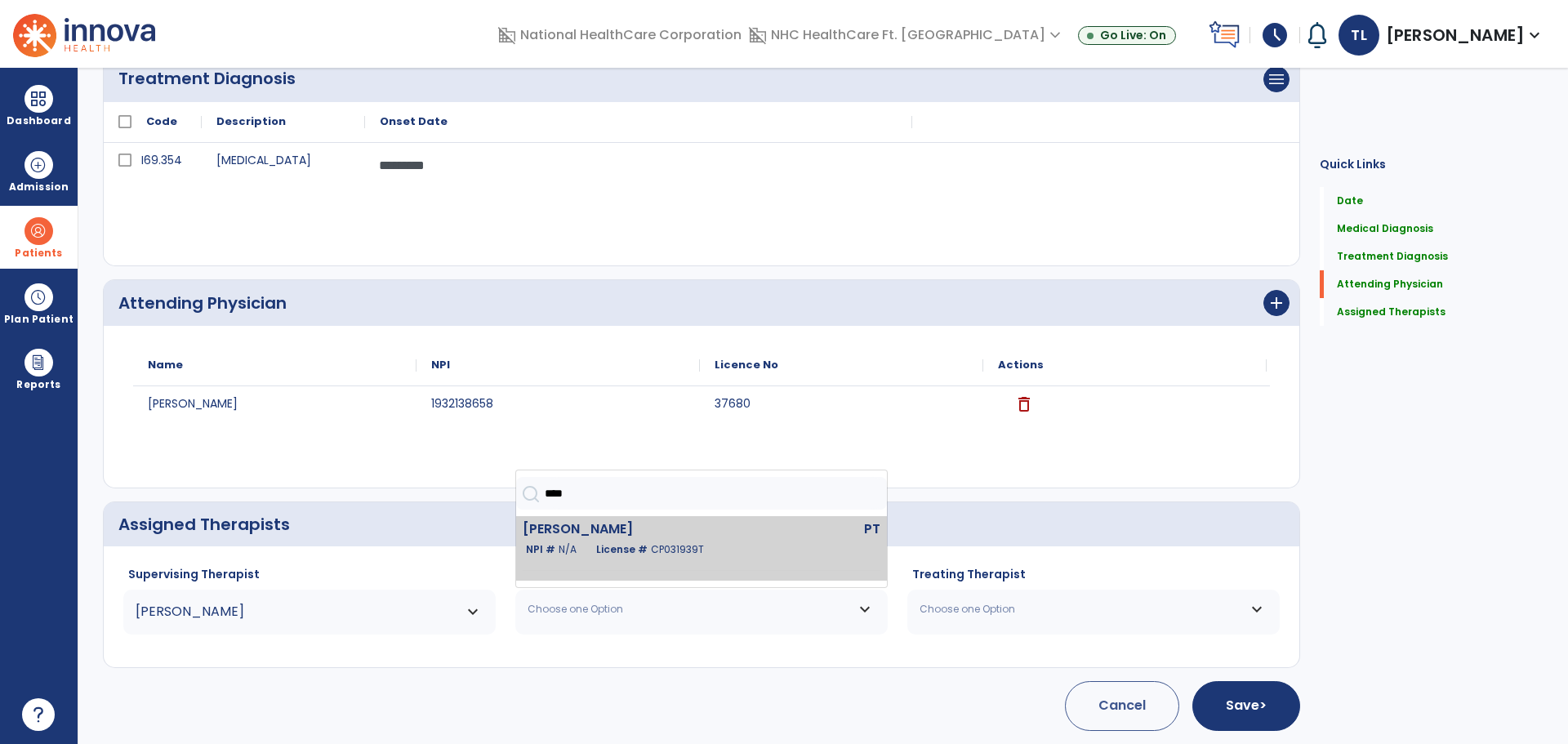 click on "CP031939T" 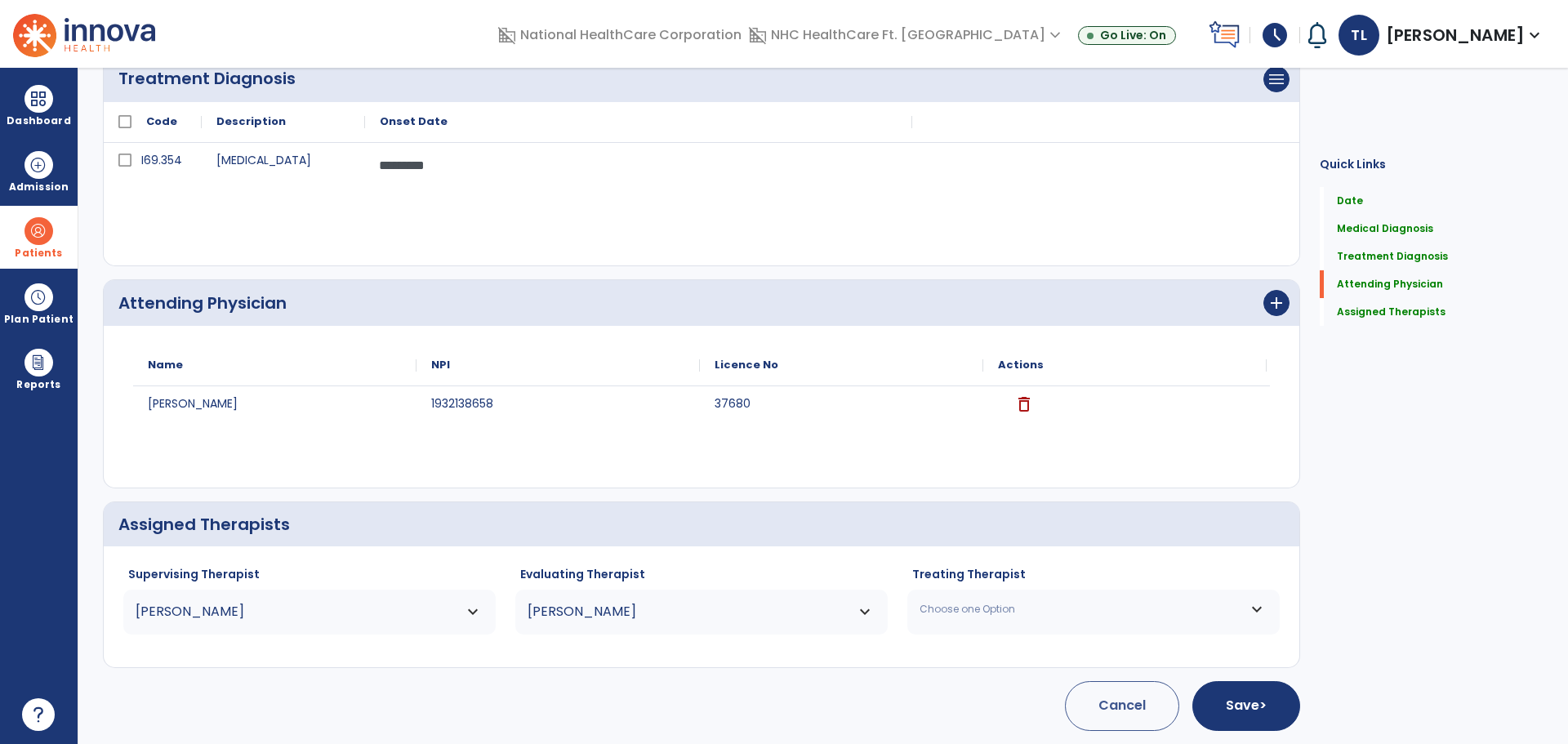 click on "Choose one Option" at bounding box center [1094, 609] 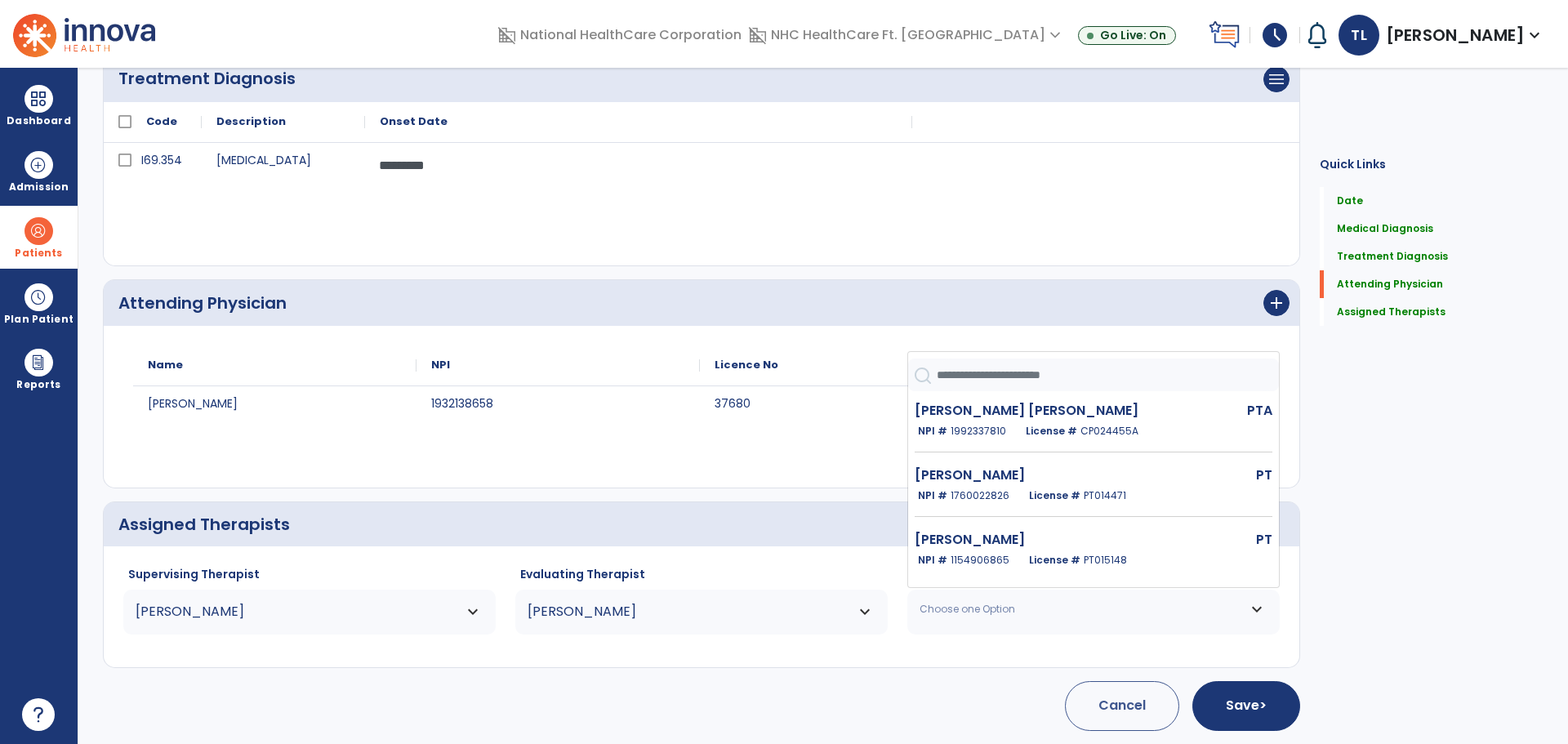 click 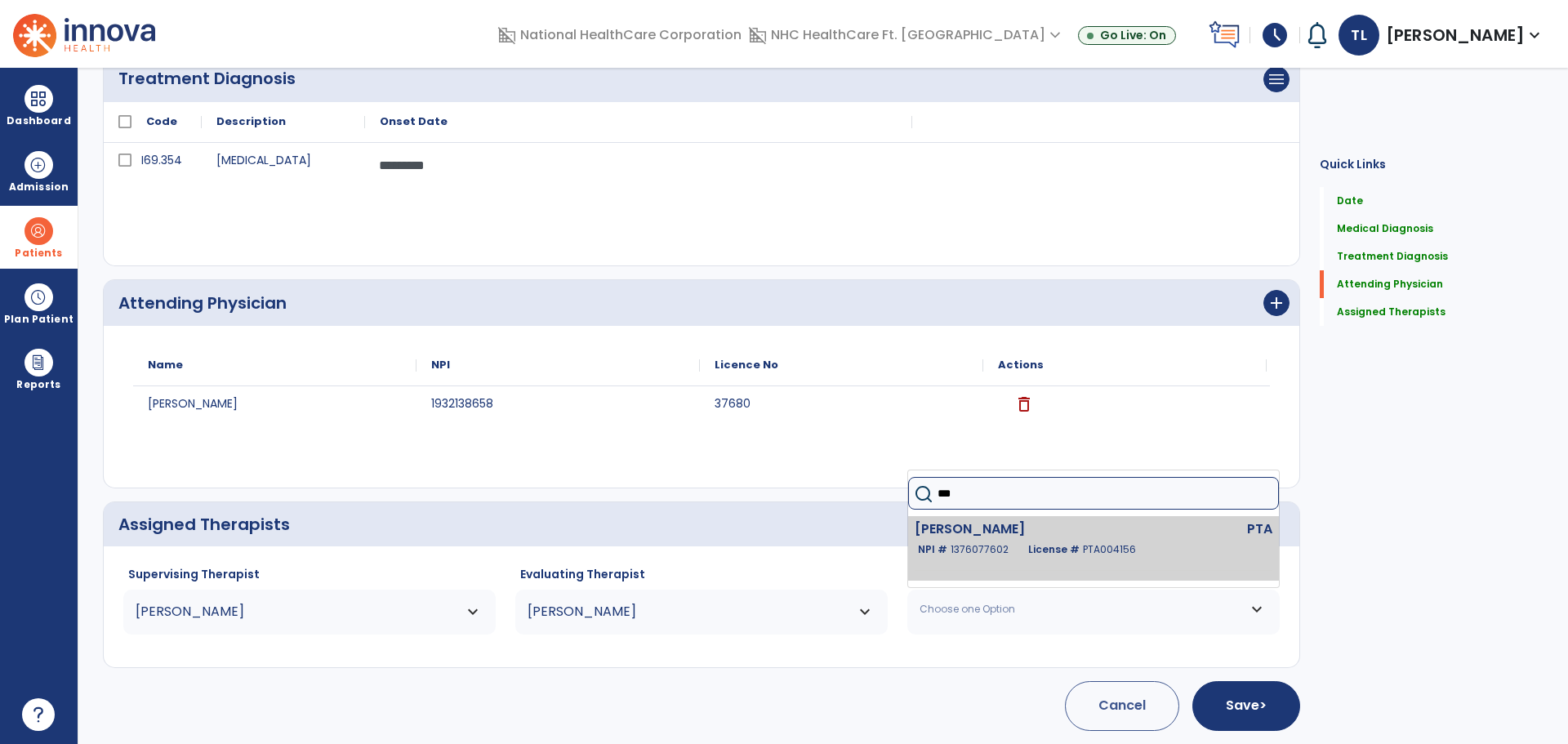 type on "***" 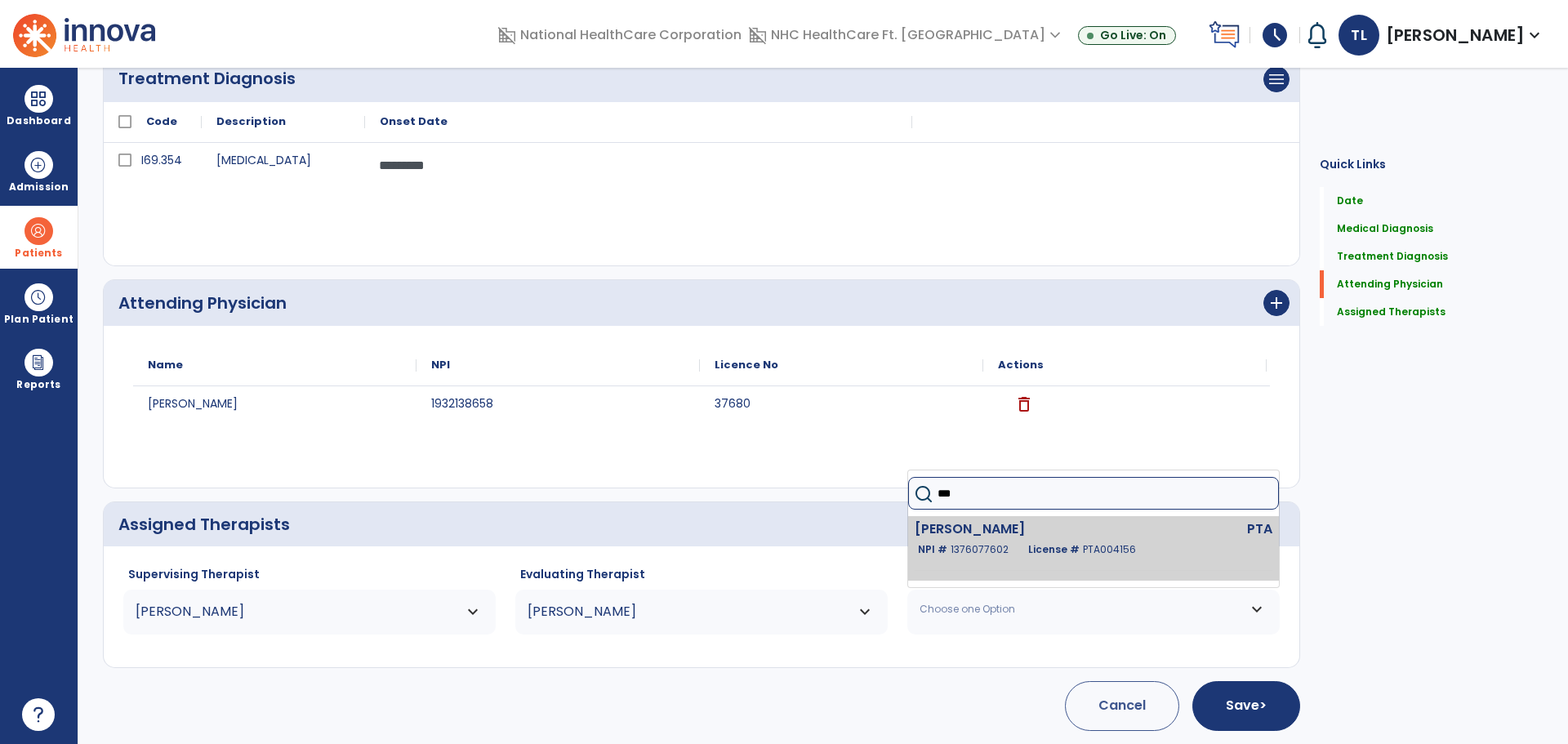 click on "Stoll Christopher" 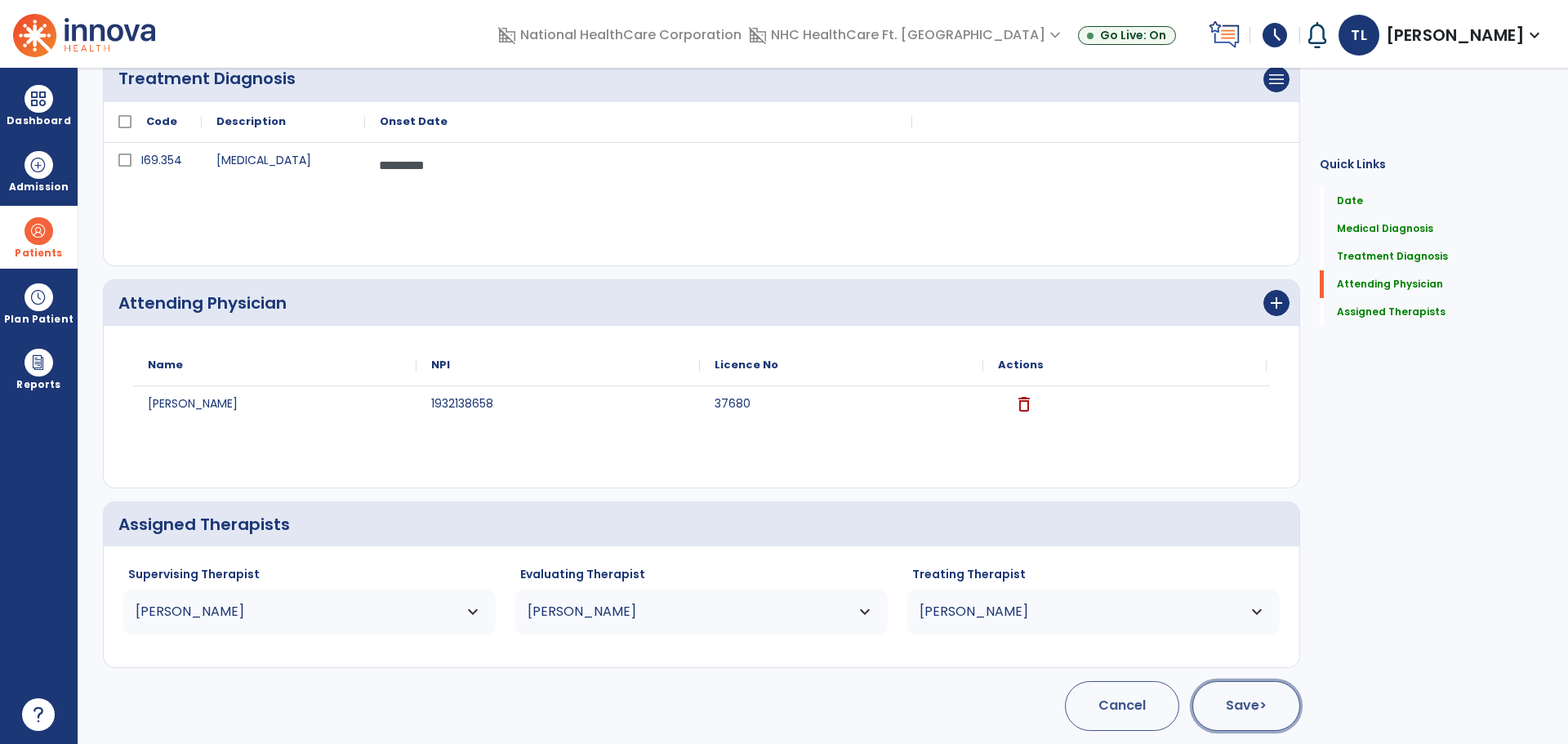 click on "Save  >" 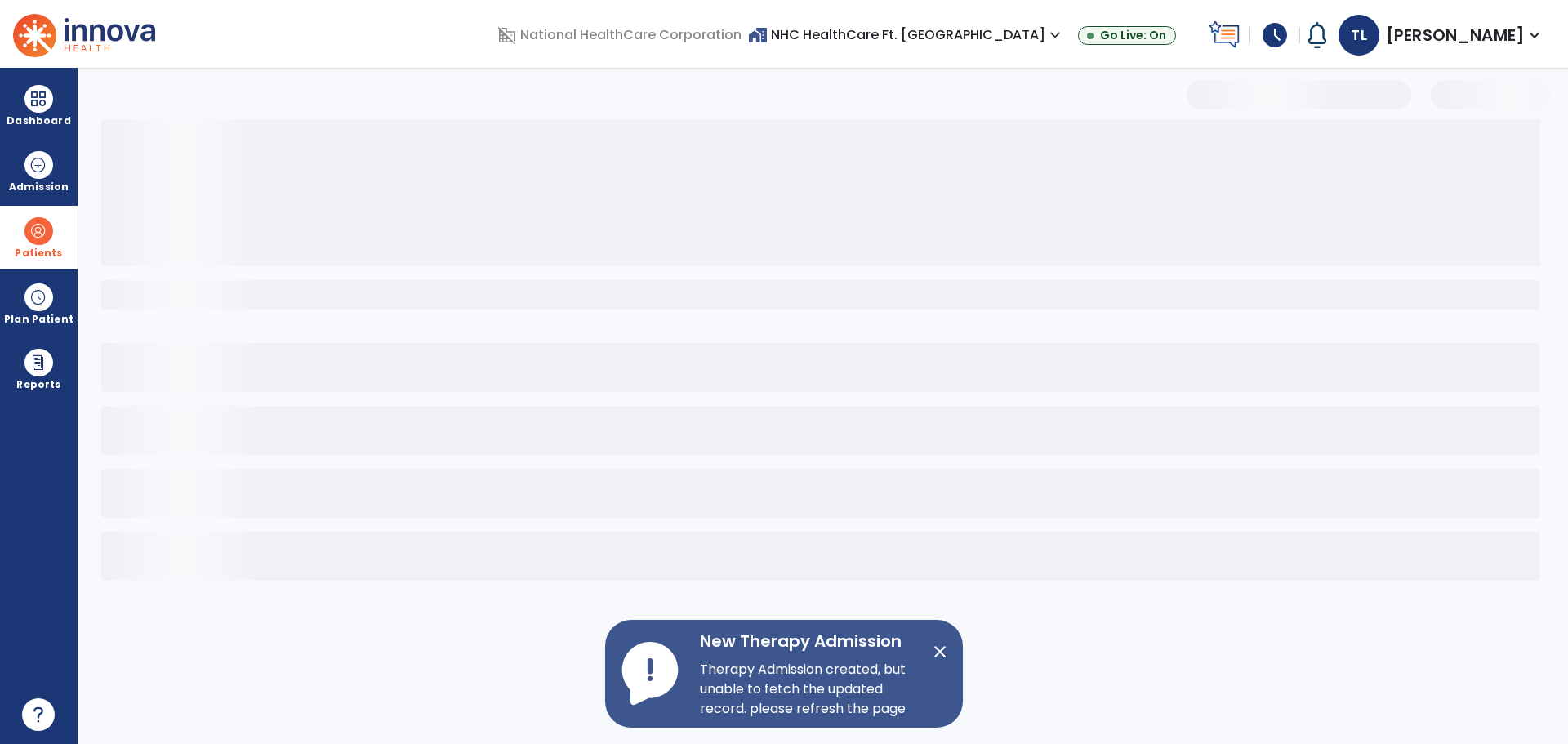 scroll, scrollTop: 0, scrollLeft: 0, axis: both 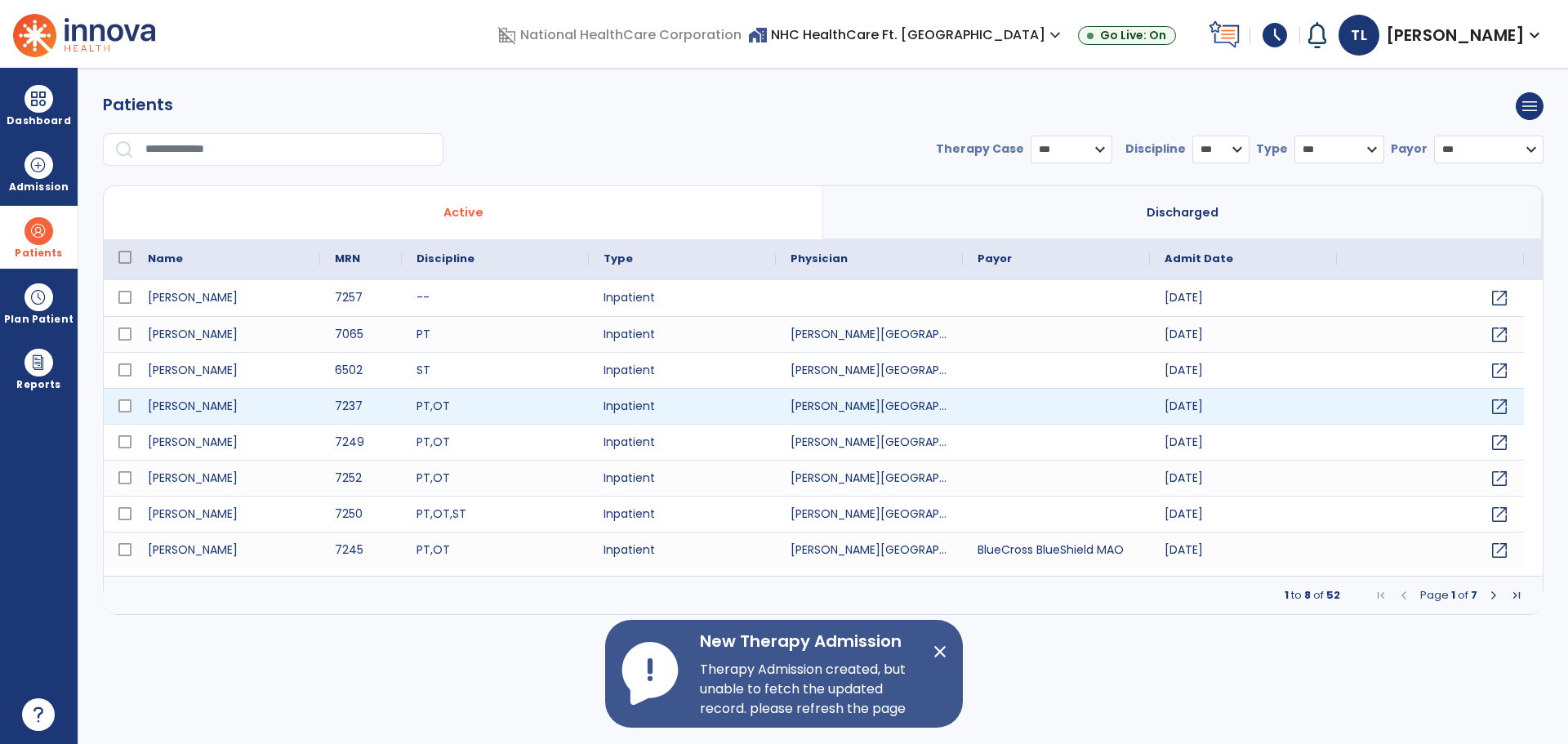 select on "***" 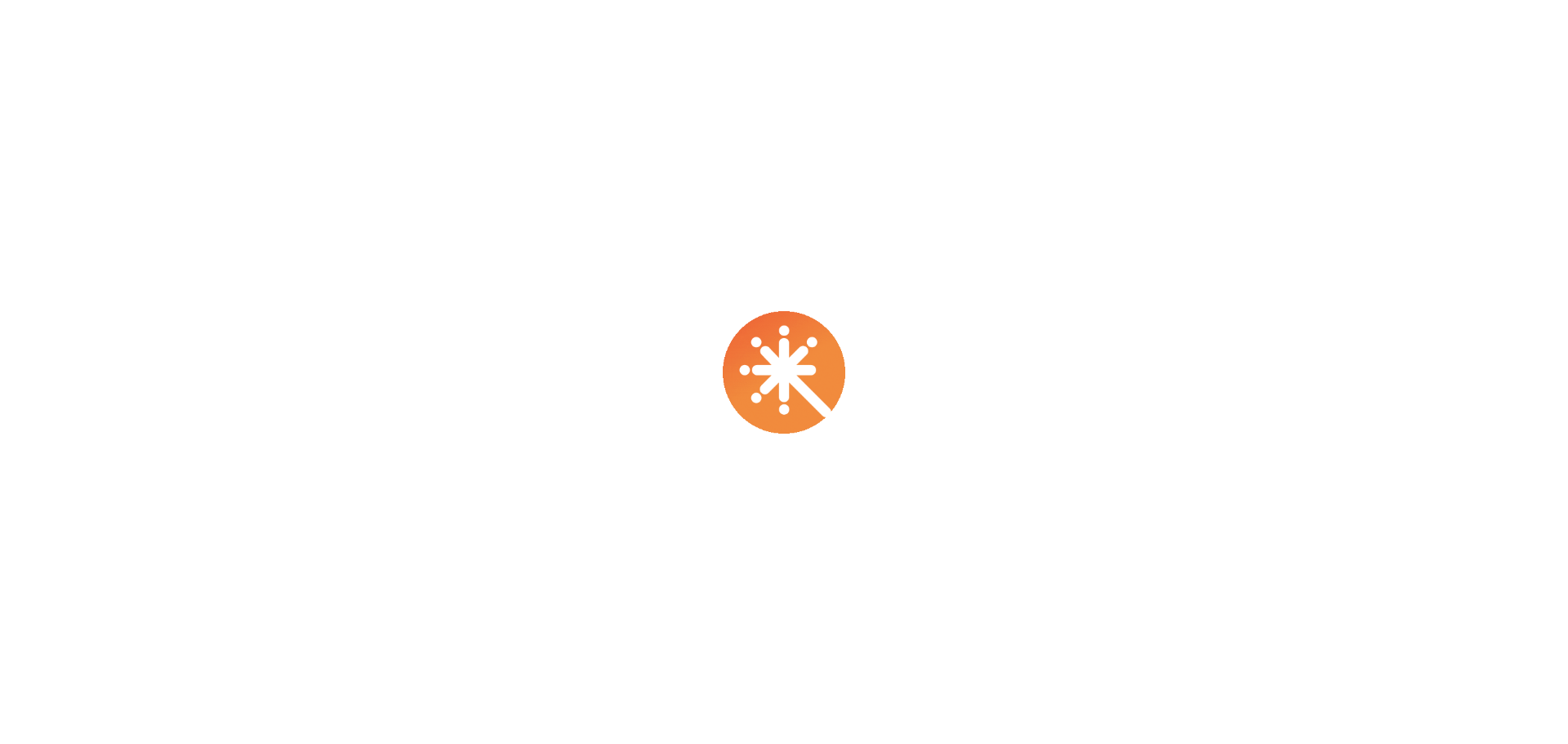 scroll, scrollTop: 0, scrollLeft: 0, axis: both 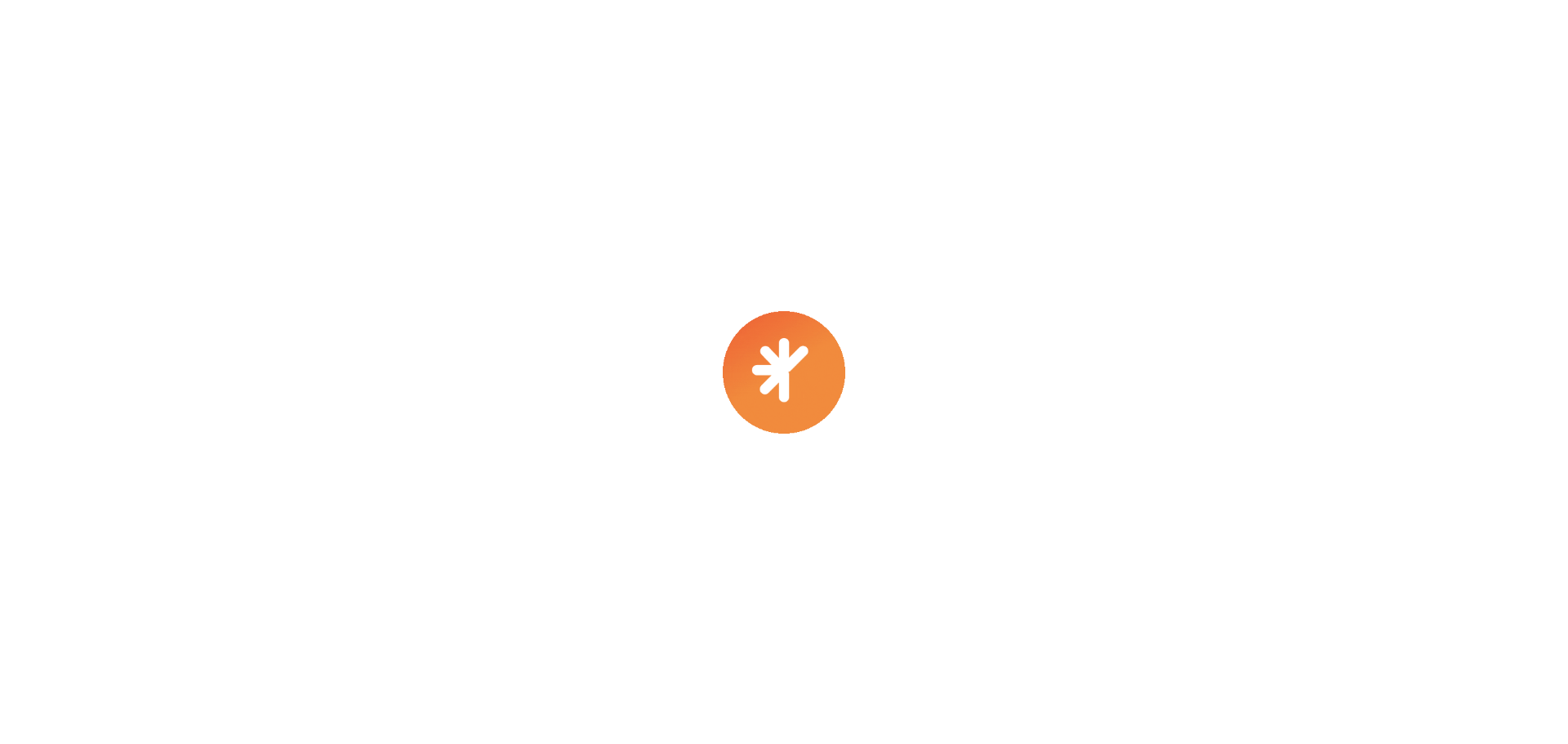 select on "****" 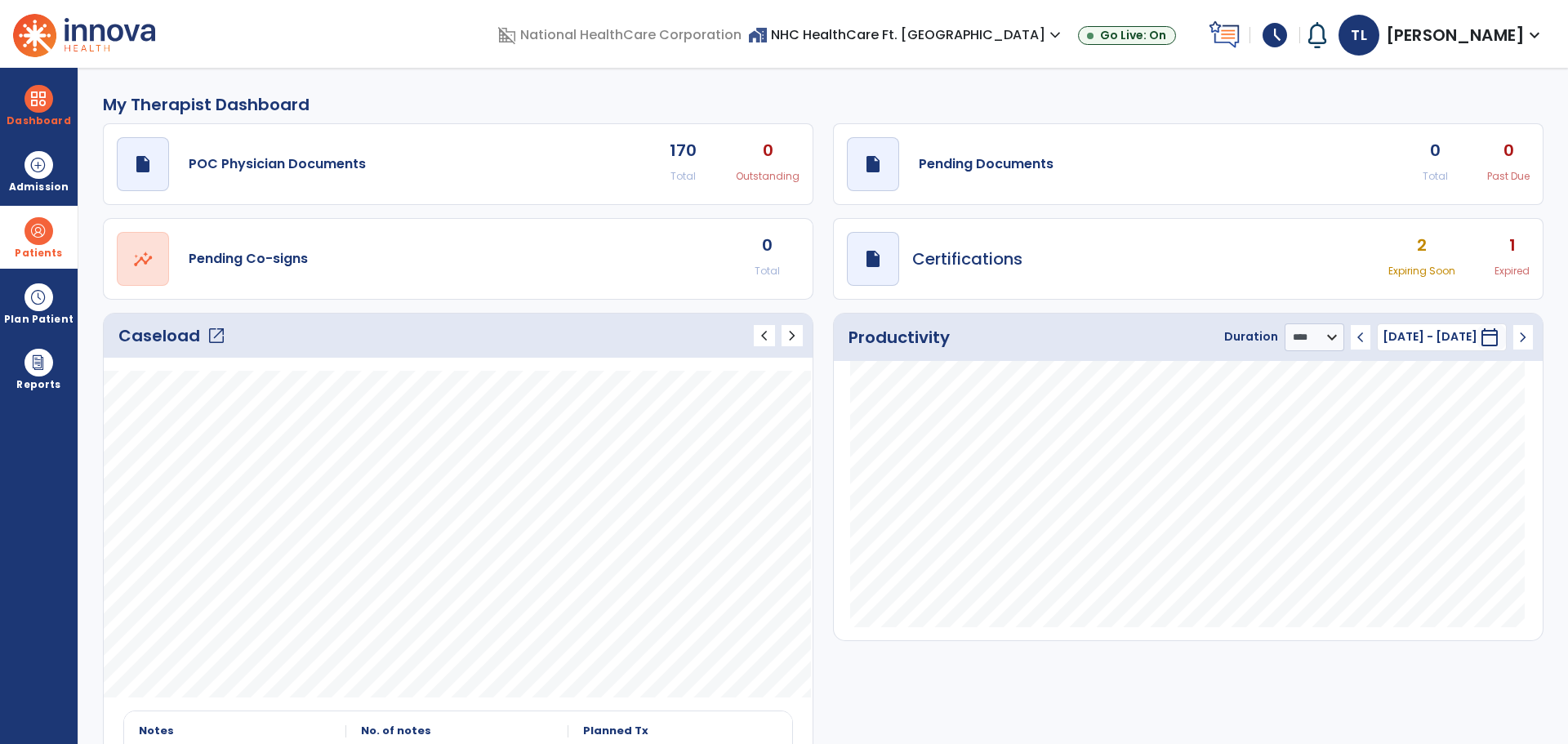 click at bounding box center [38, 231] 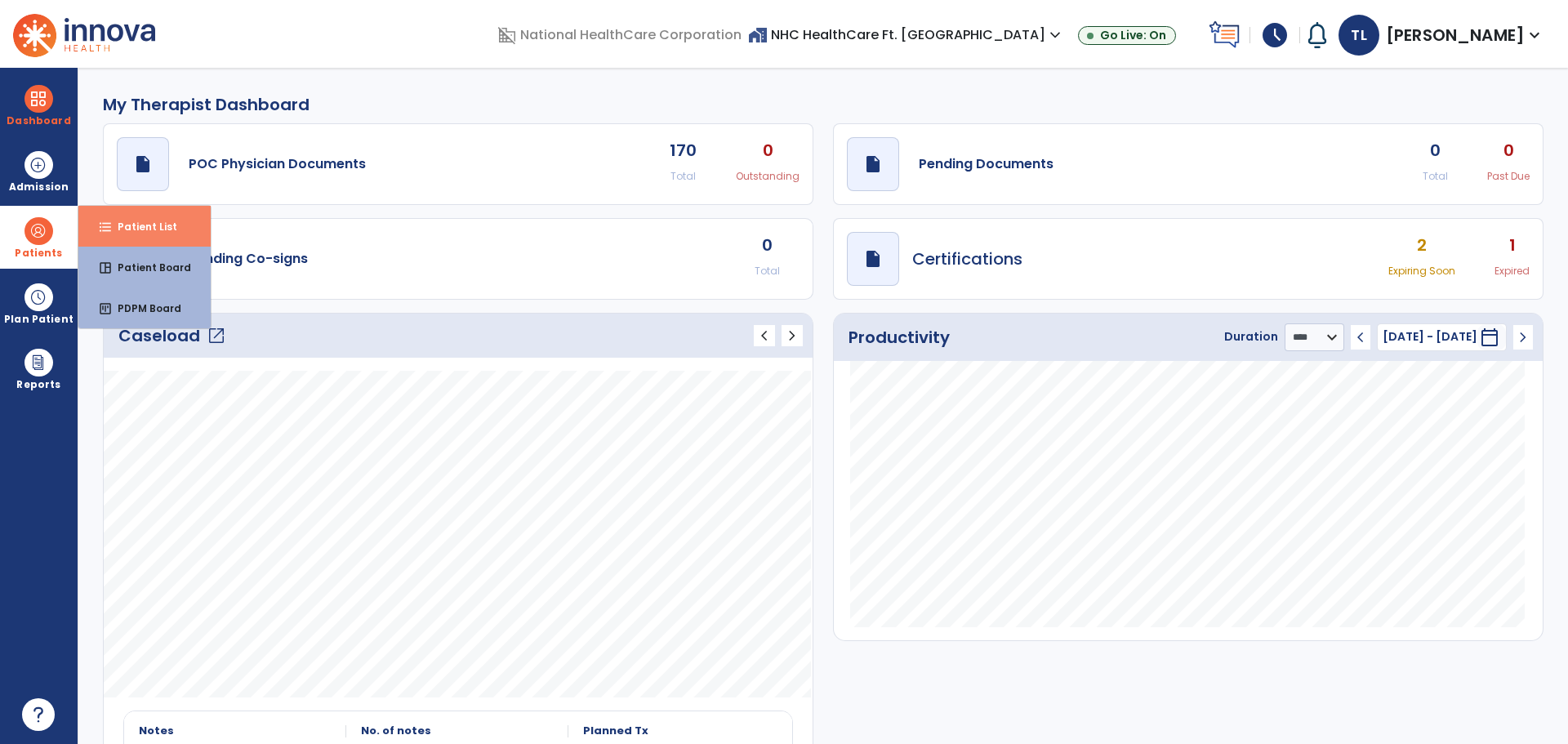 click on "format_list_bulleted" at bounding box center [105, 227] 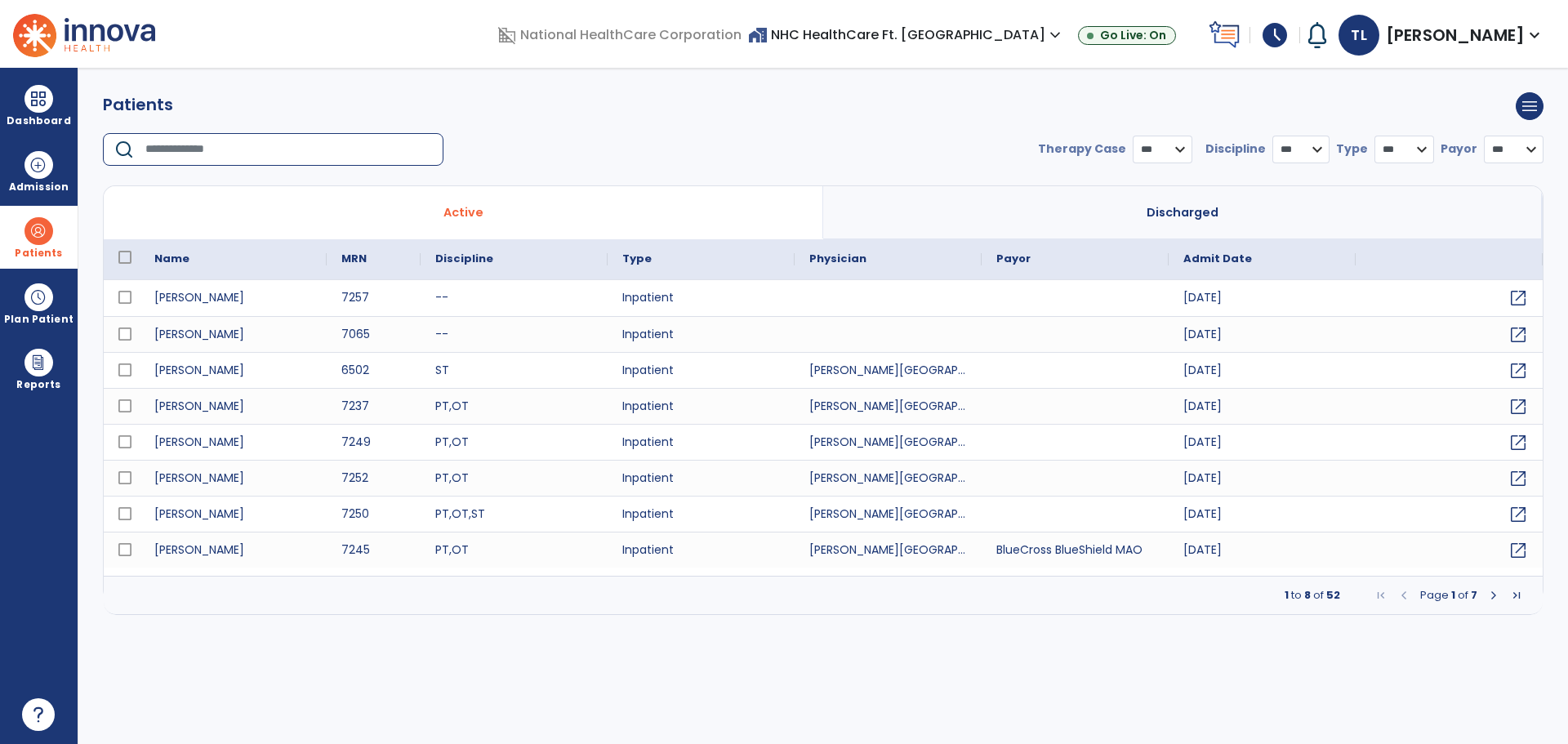 click at bounding box center [288, 149] 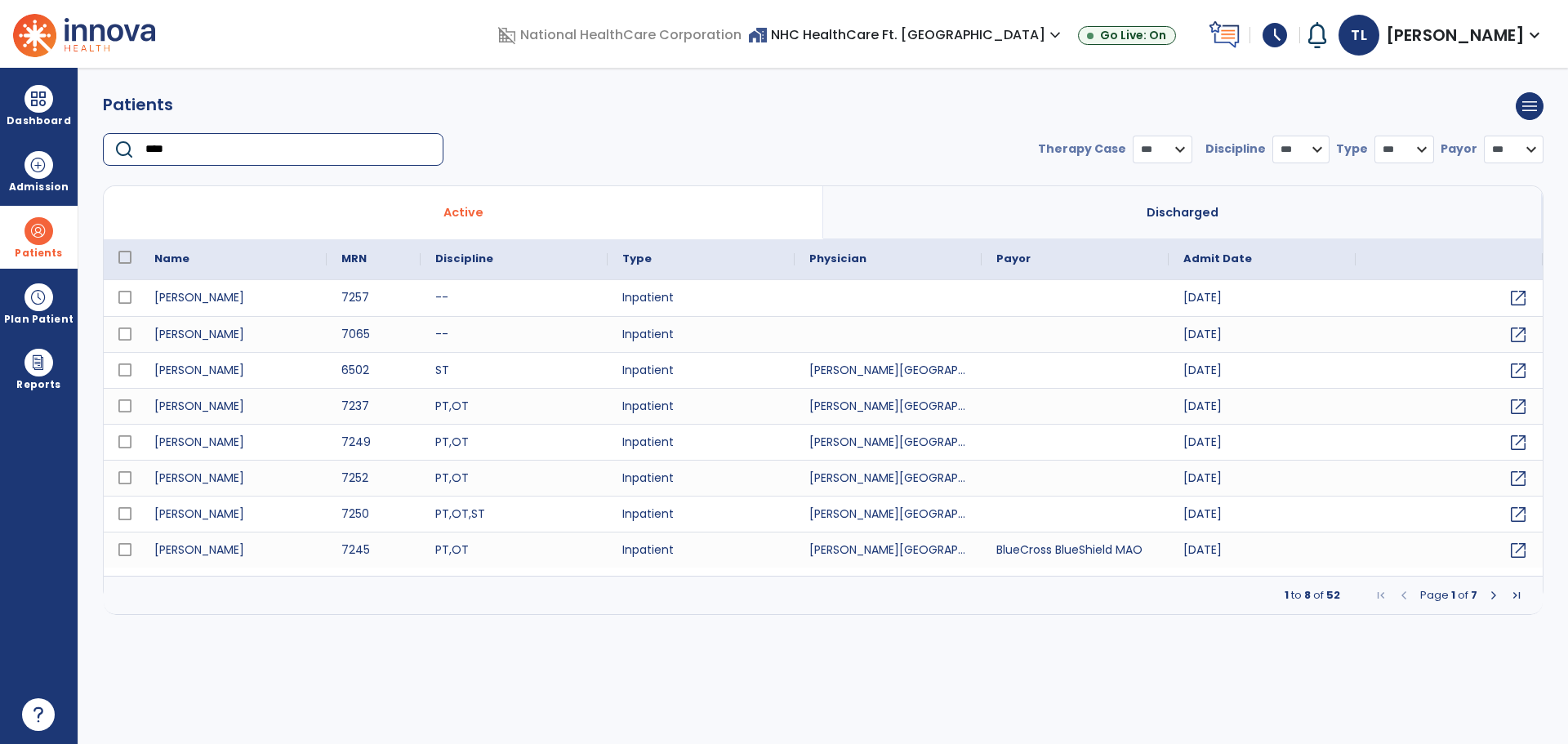 type on "*****" 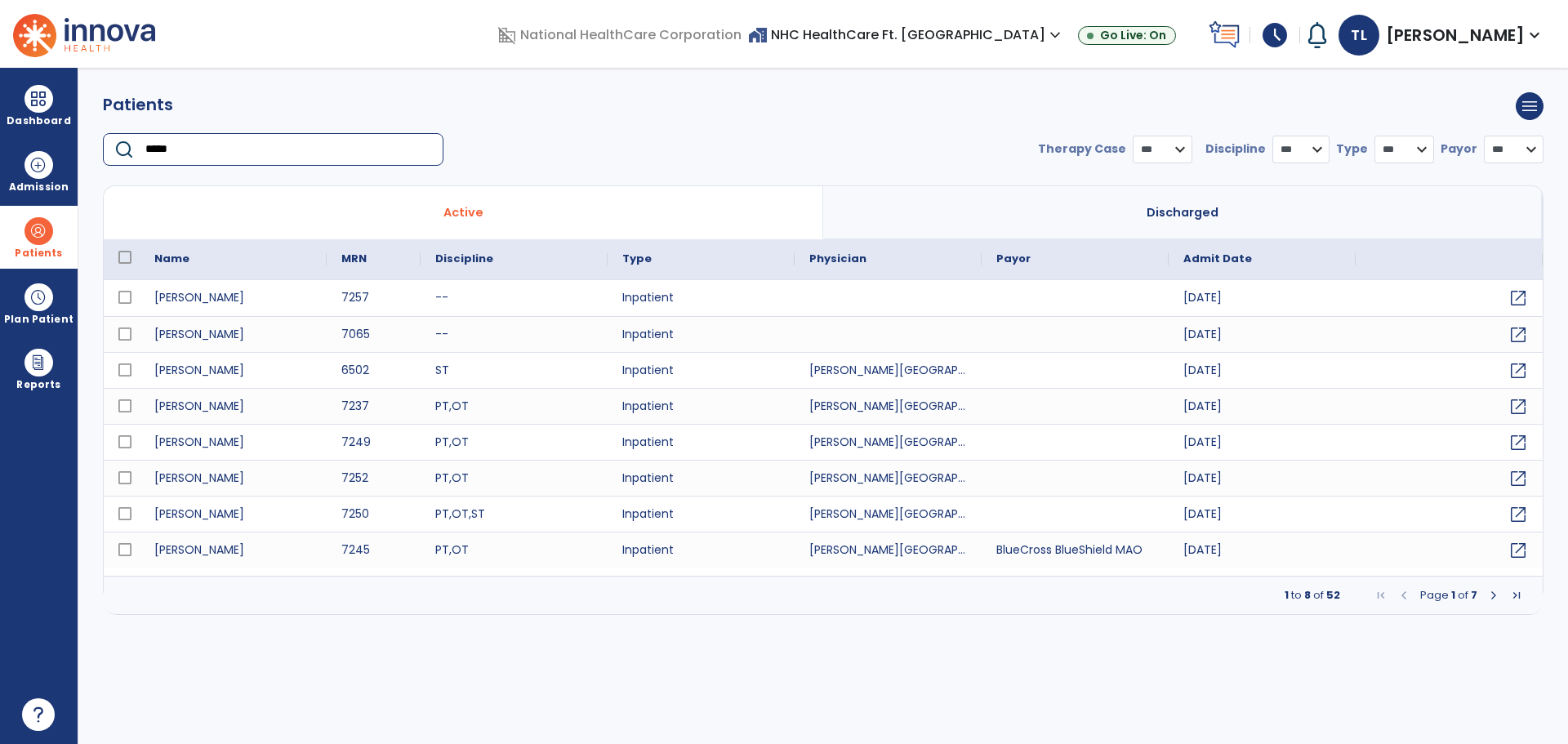 select on "***" 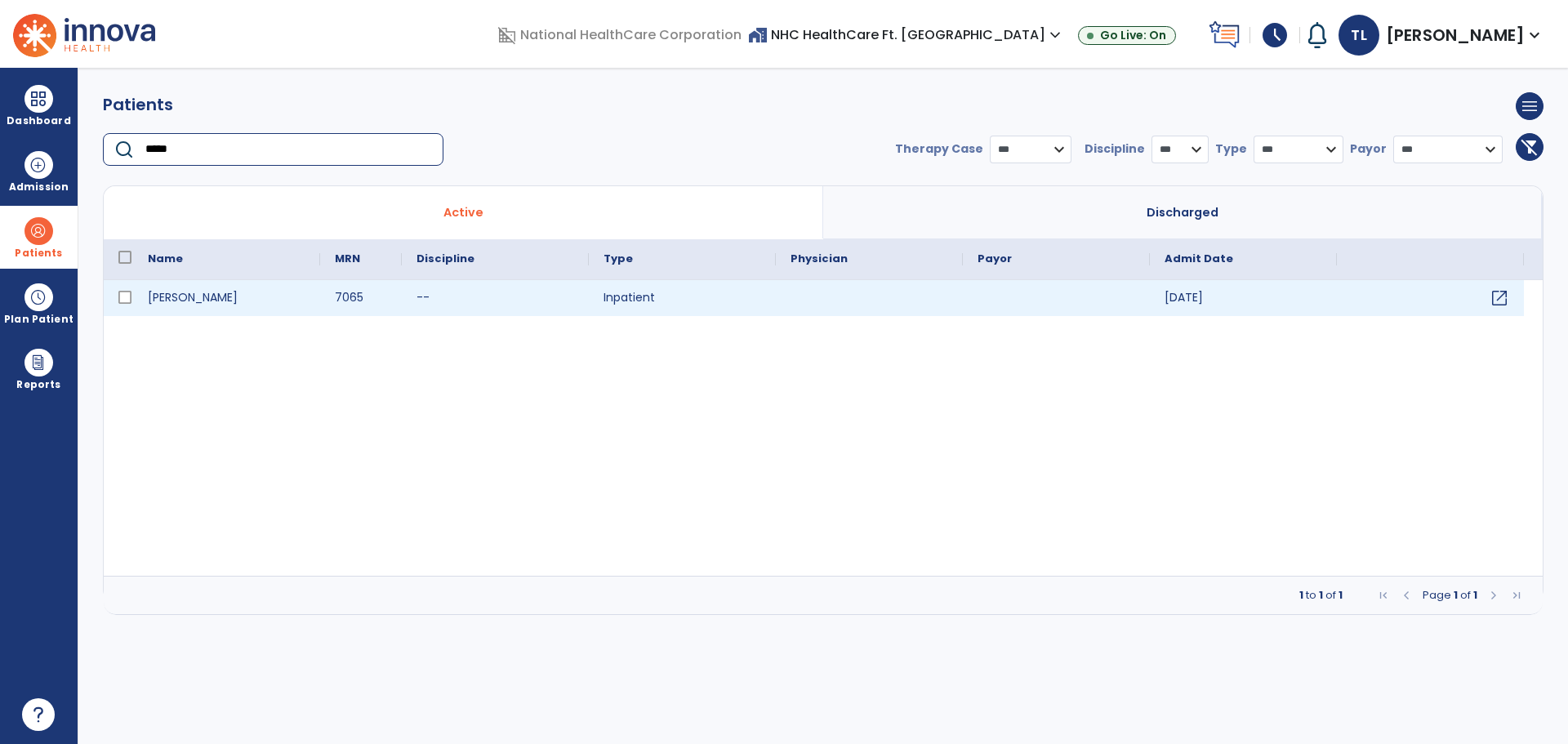 type on "*****" 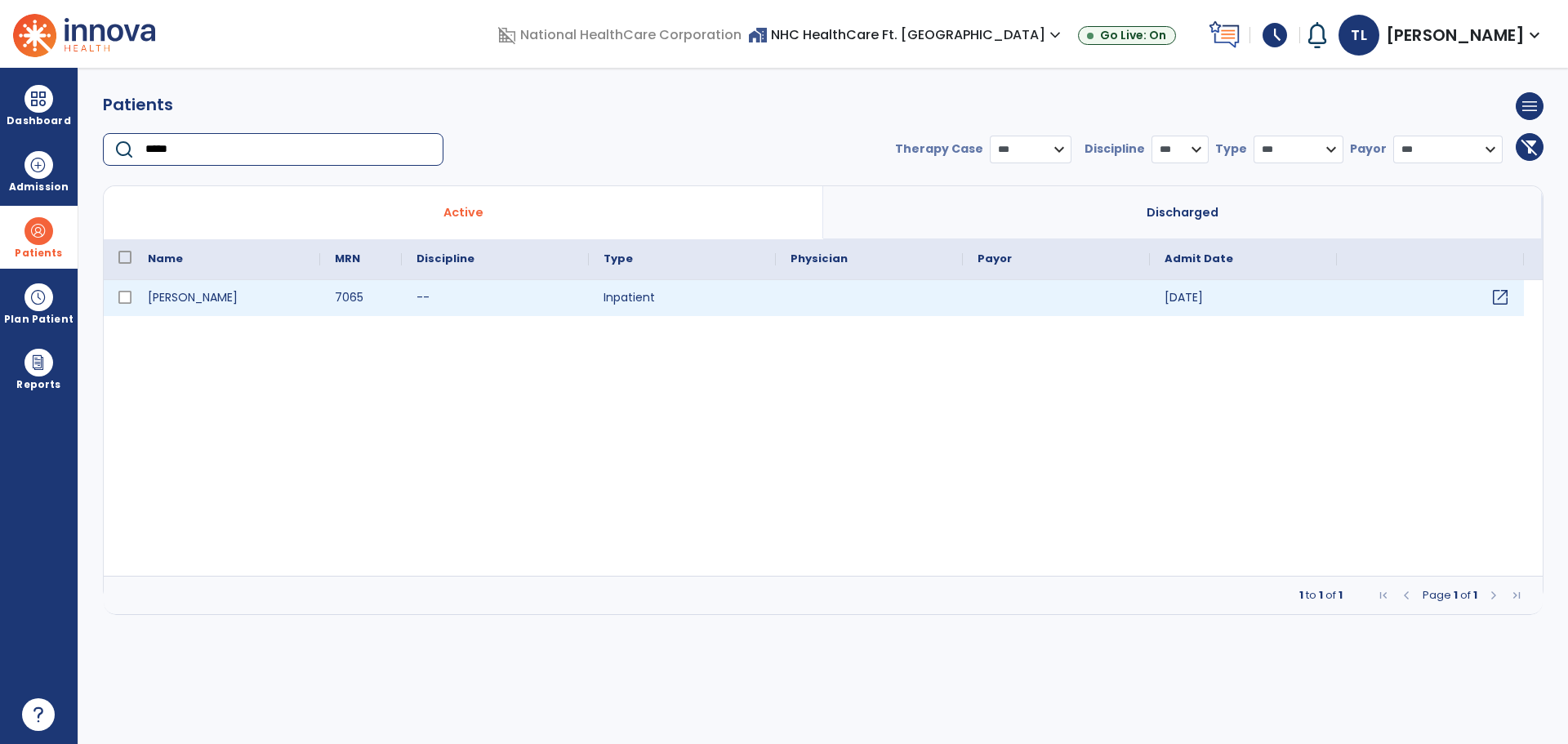 click on "open_in_new" at bounding box center [1500, 297] 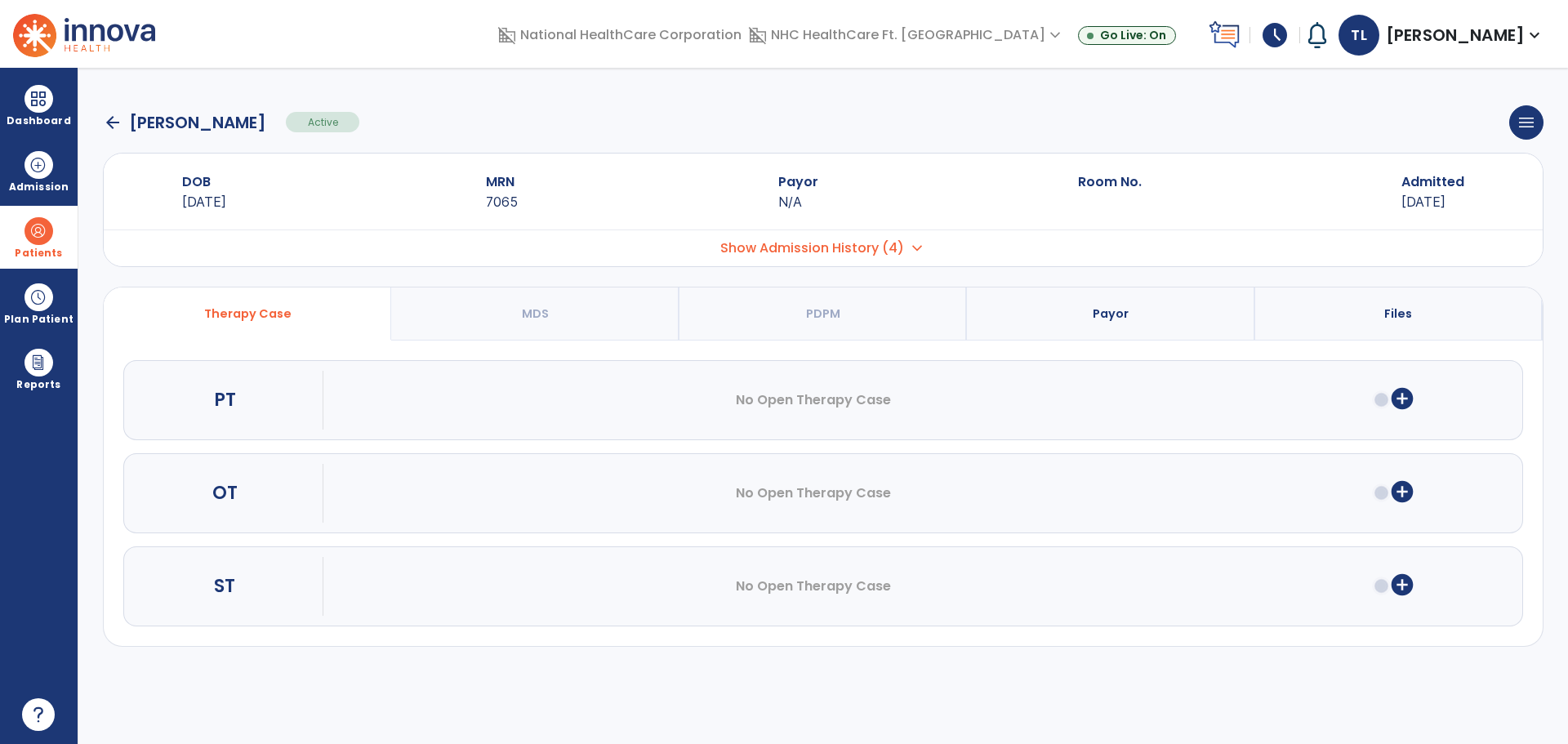 click on "Show Admission History (4)" at bounding box center [812, 248] 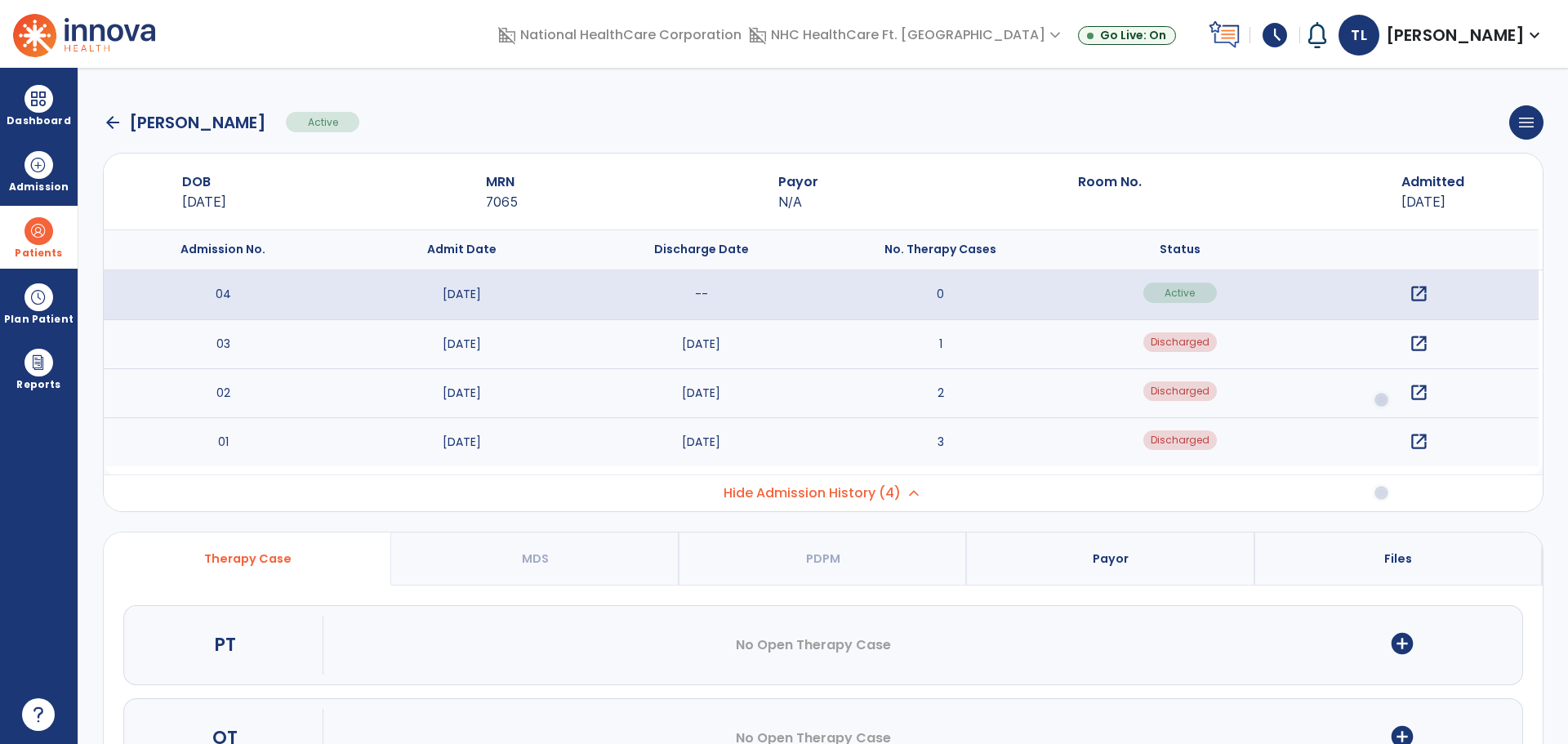 click on "open_in_new" at bounding box center [1419, 344] 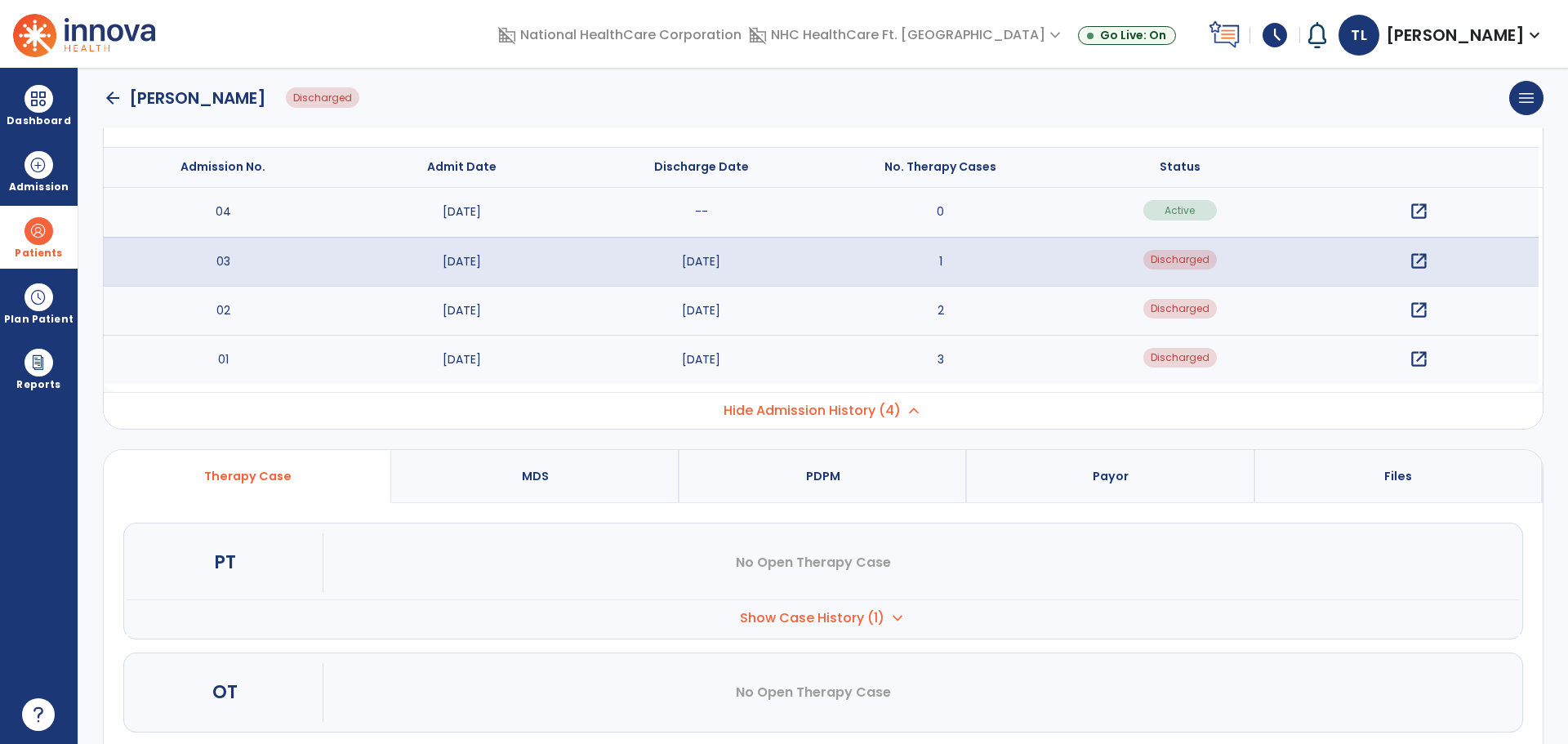 scroll, scrollTop: 204, scrollLeft: 0, axis: vertical 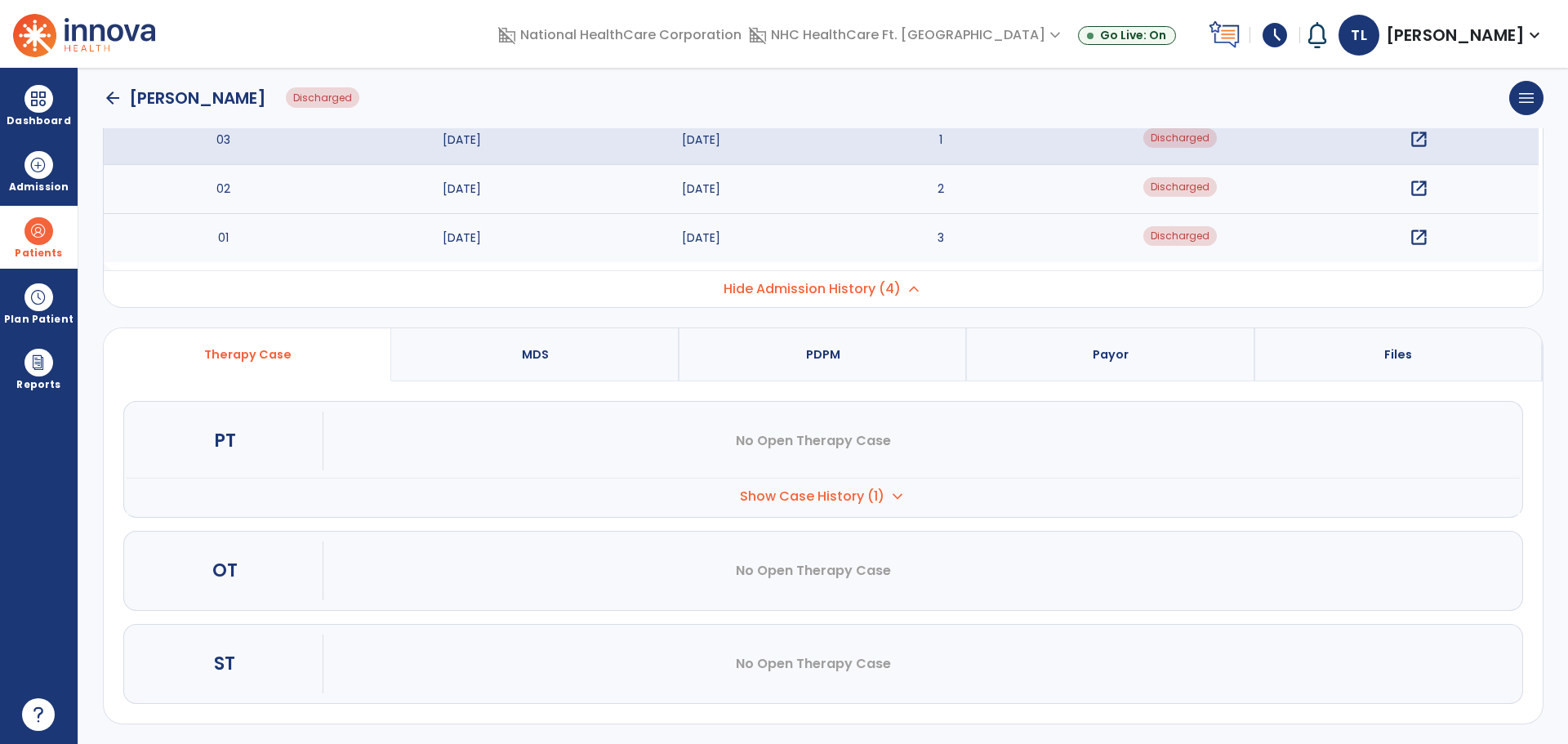 click on "Show Case History (1)     expand_more" at bounding box center [823, 496] 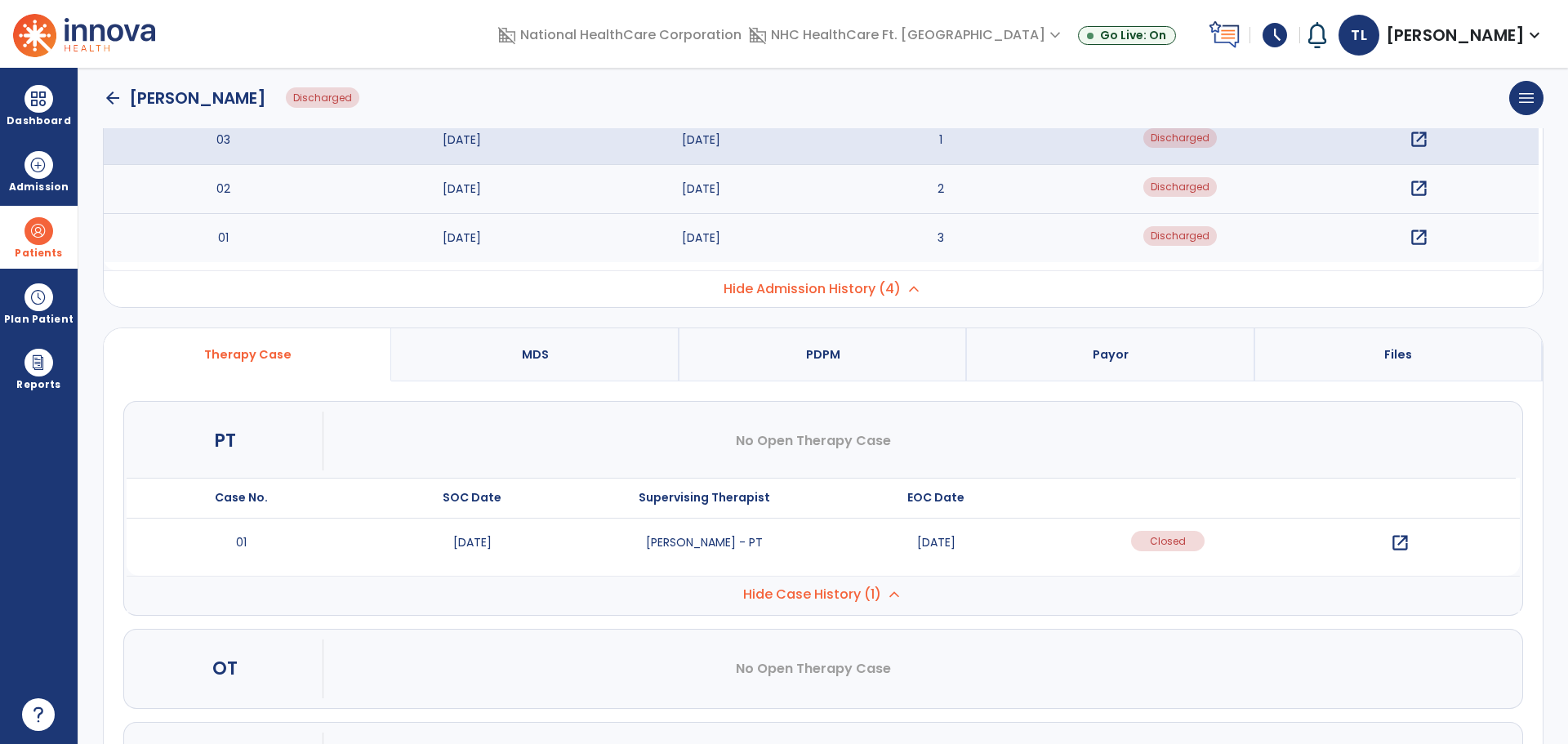 click on "open_in_new" at bounding box center (1400, 543) 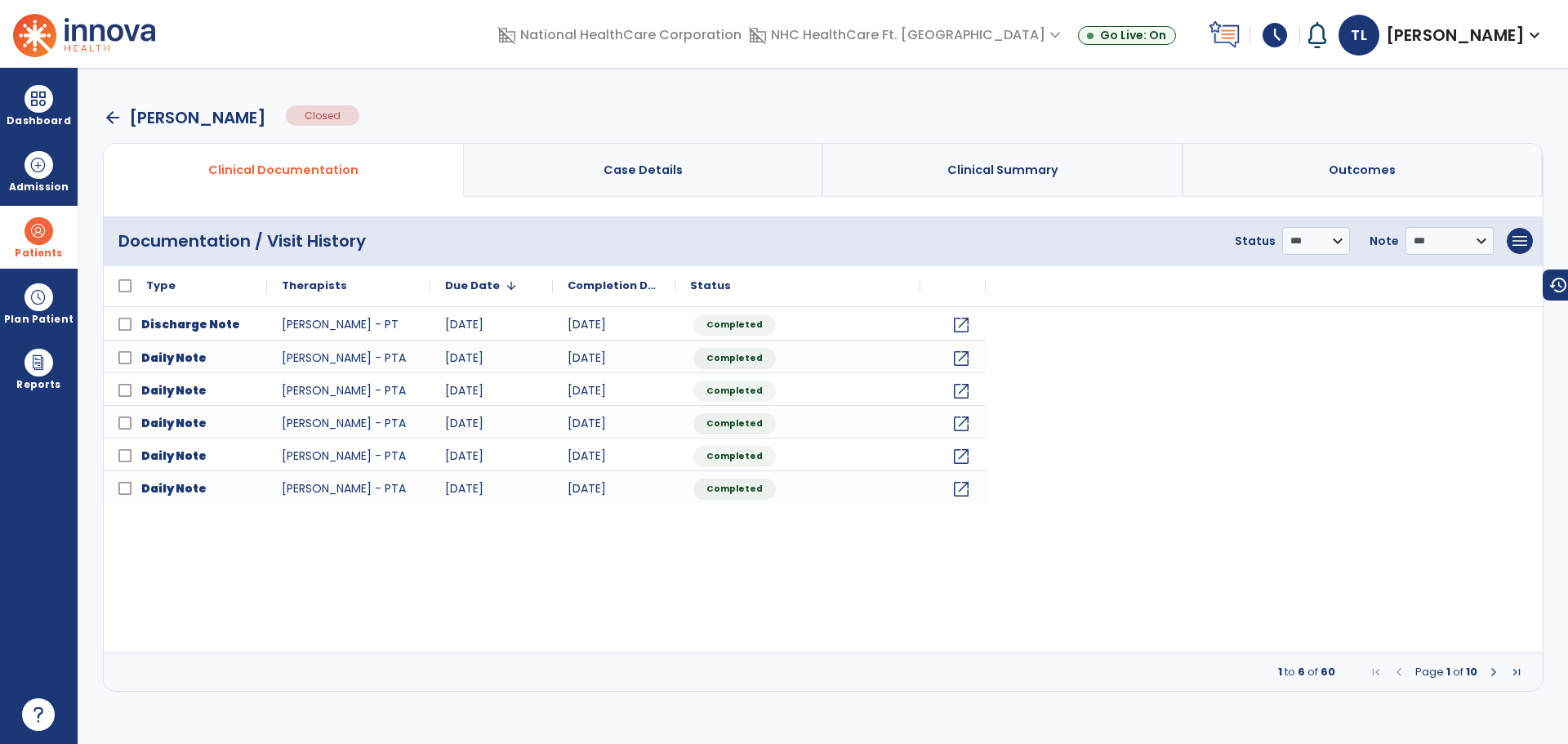 scroll, scrollTop: 0, scrollLeft: 0, axis: both 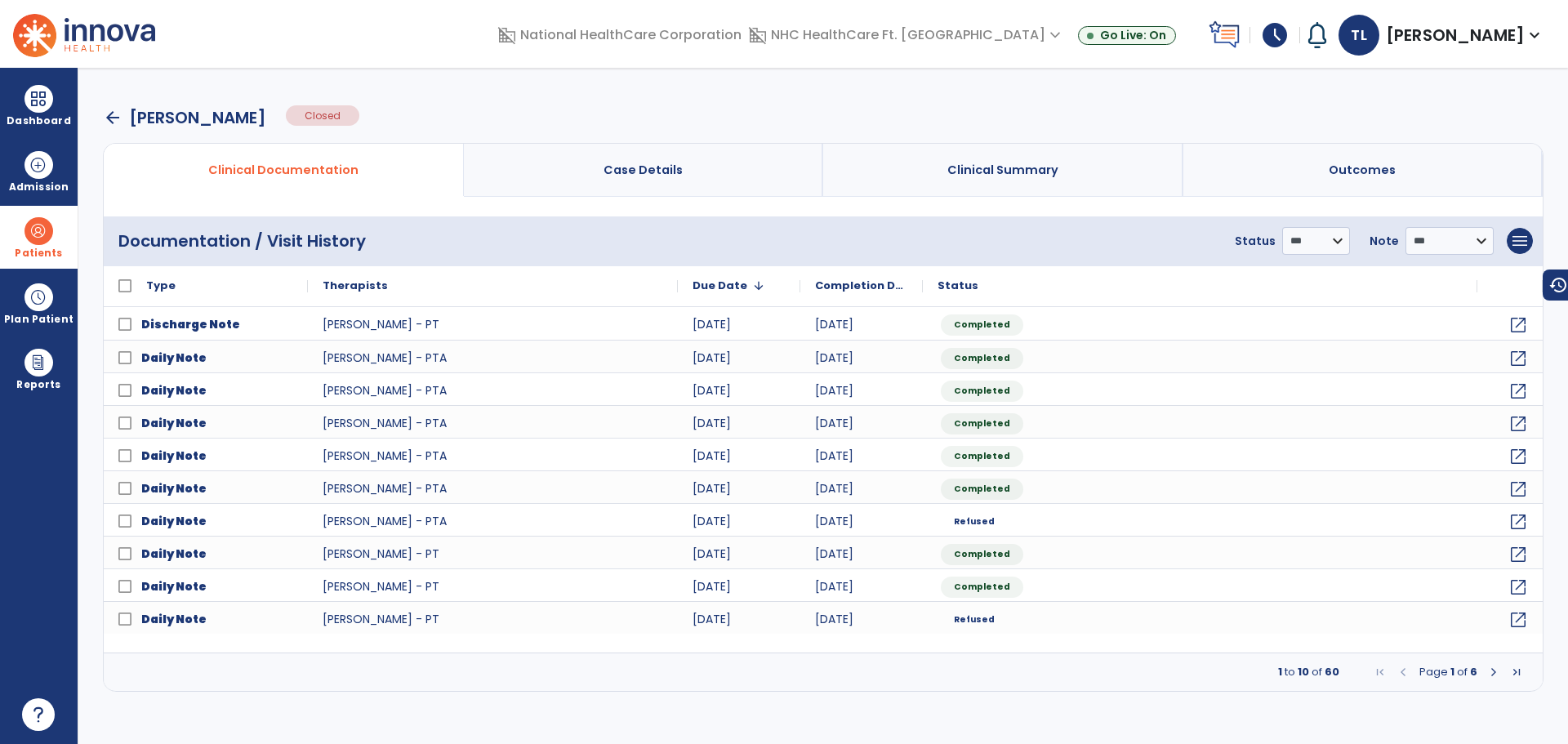 click at bounding box center (1494, 672) 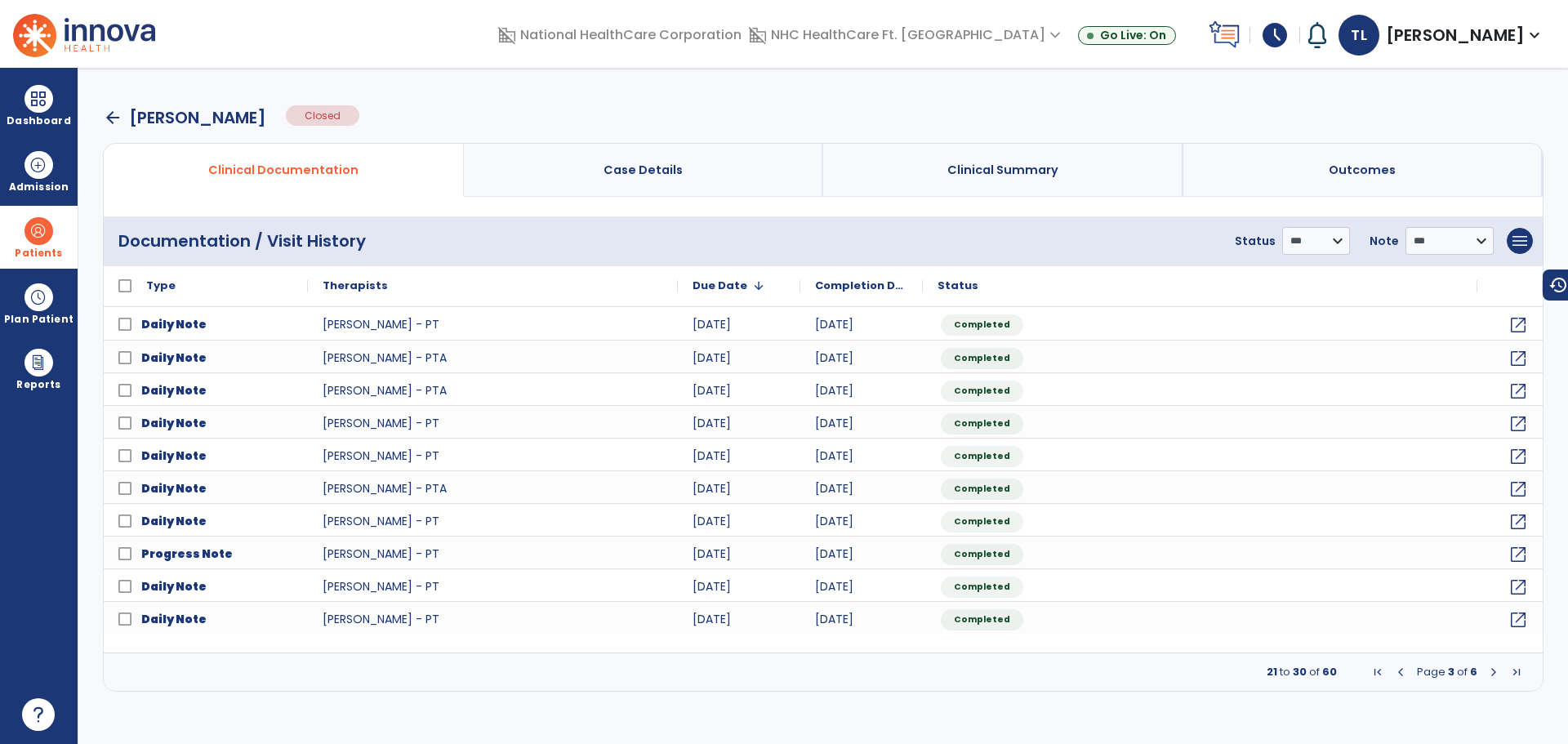 click at bounding box center [1494, 672] 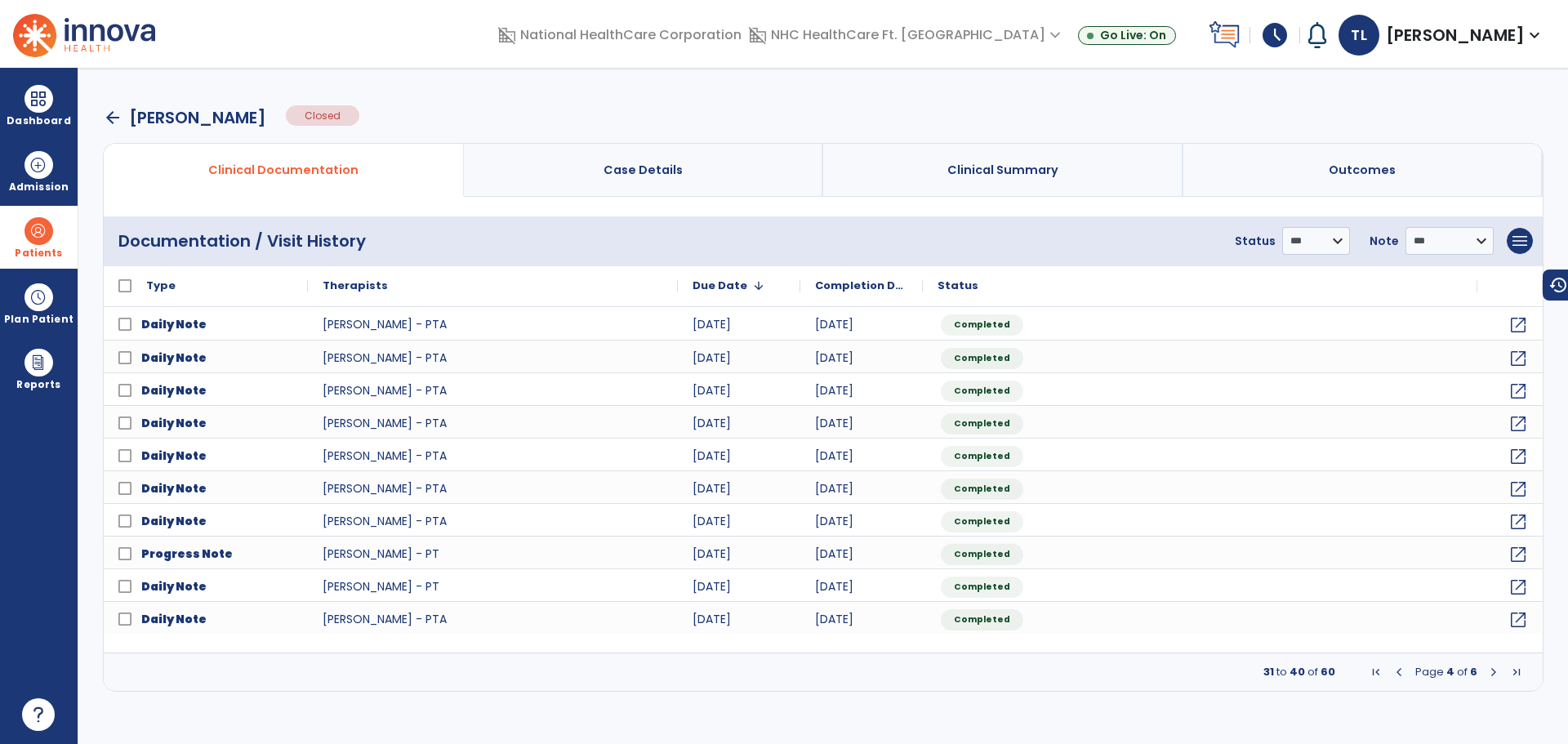 click at bounding box center [1494, 672] 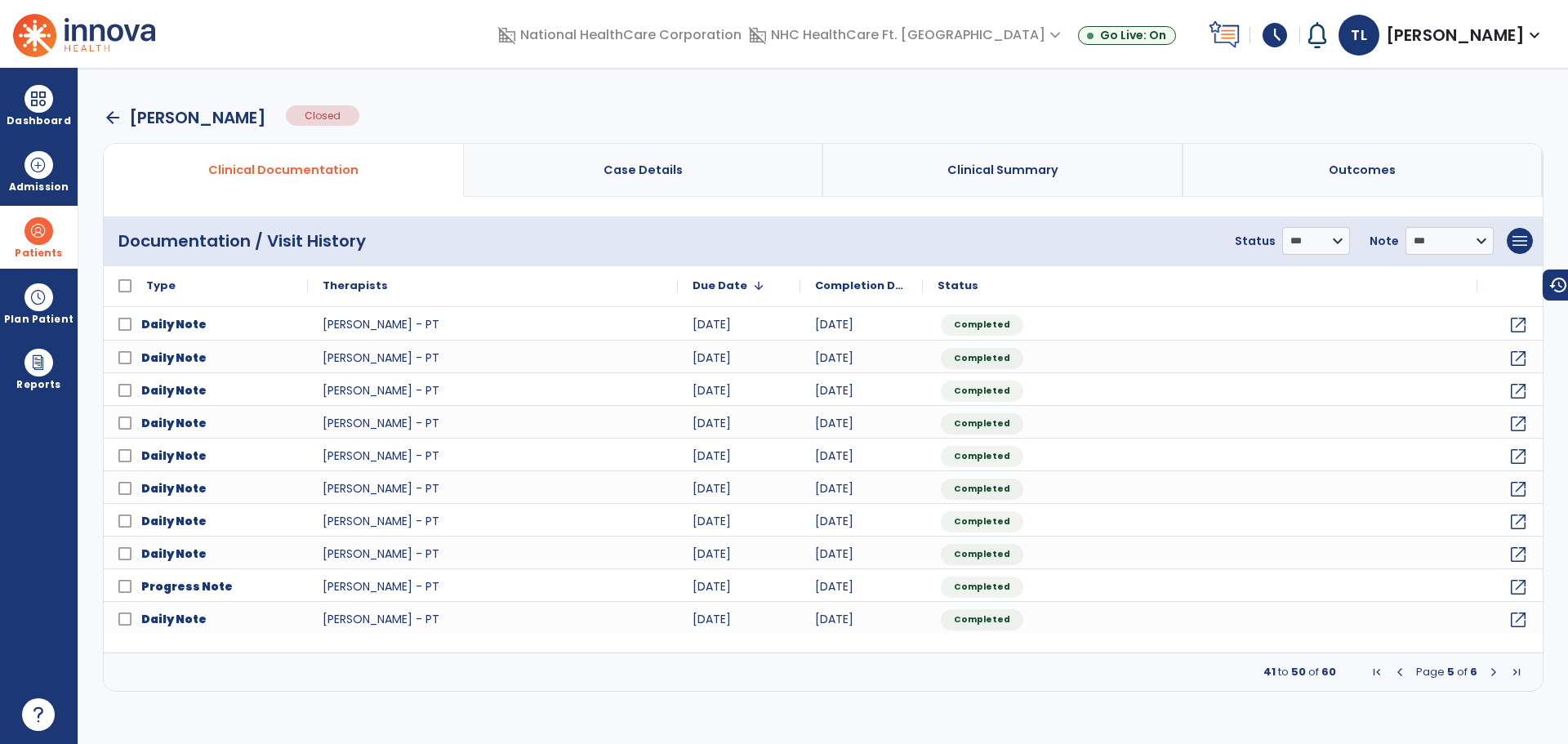 click at bounding box center [1494, 672] 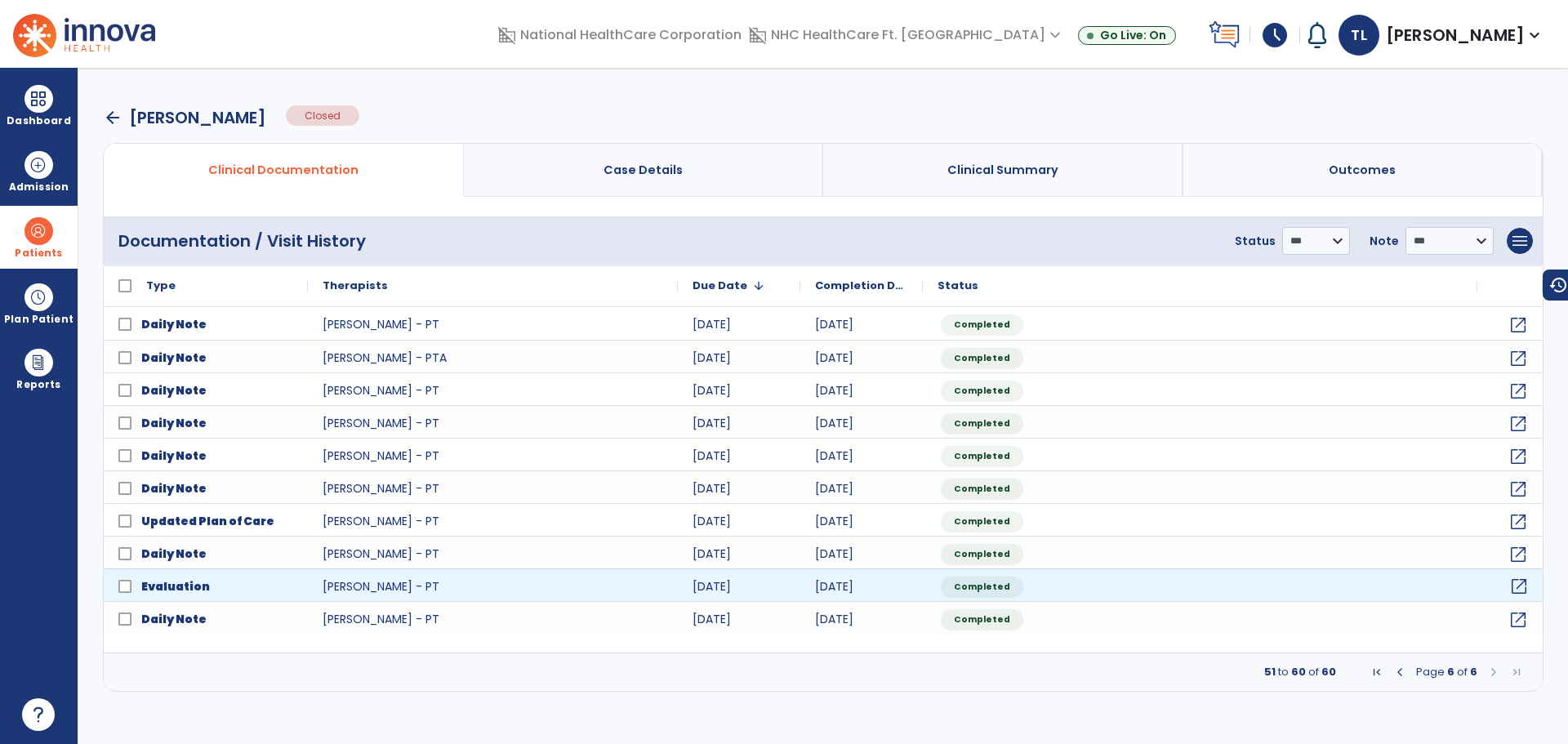 click on "open_in_new" 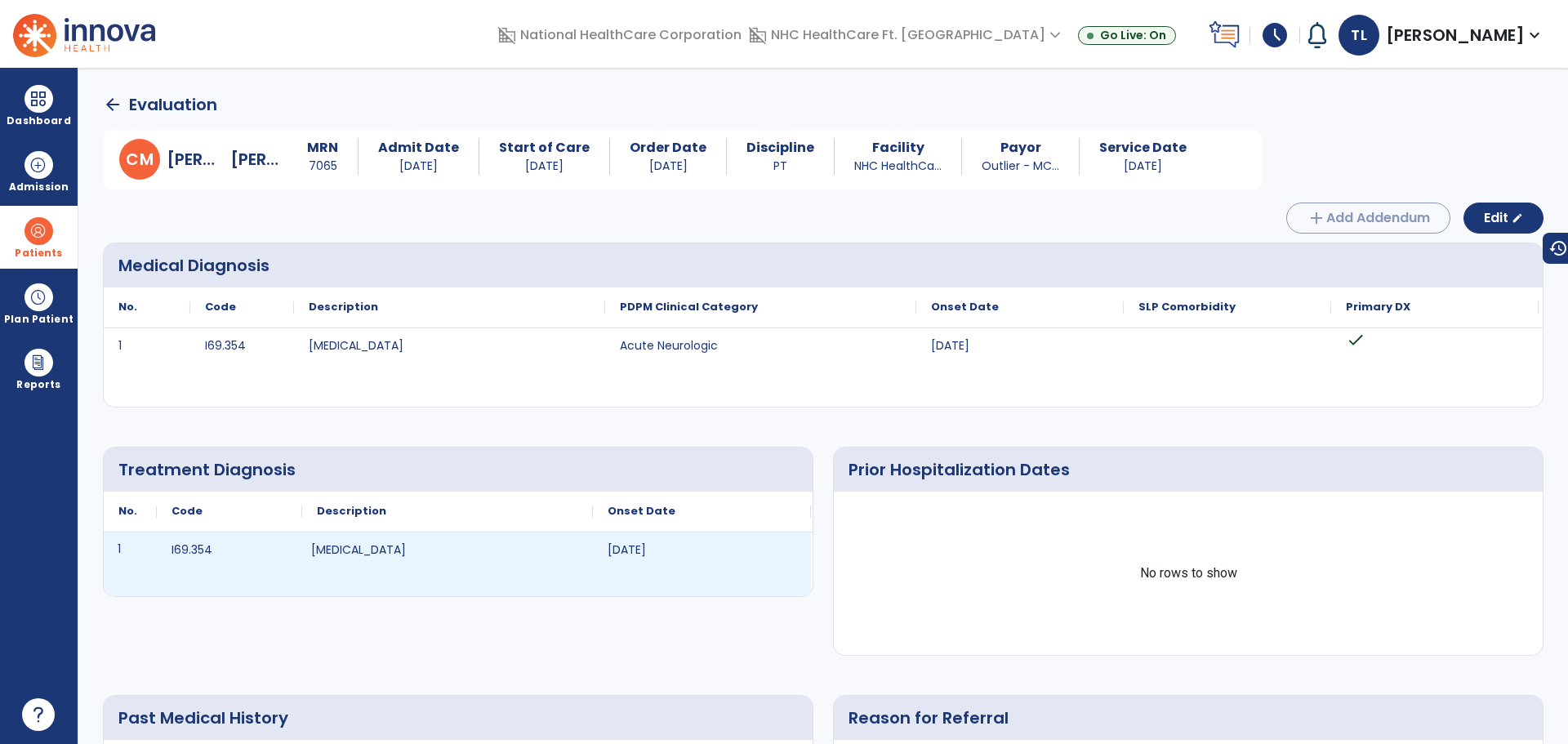 drag, startPoint x: 147, startPoint y: 547, endPoint x: 291, endPoint y: 569, distance: 145.67086 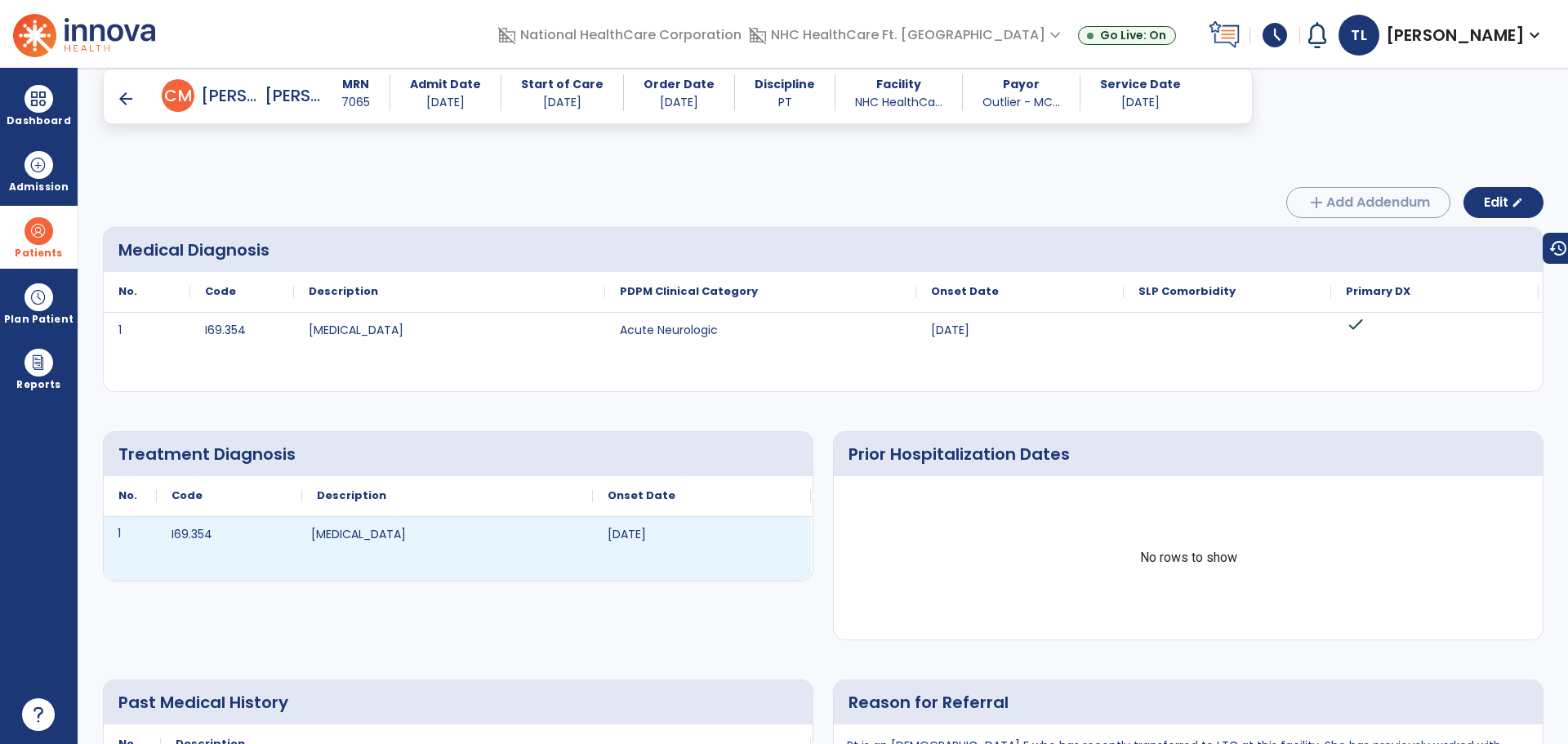 scroll, scrollTop: 490, scrollLeft: 0, axis: vertical 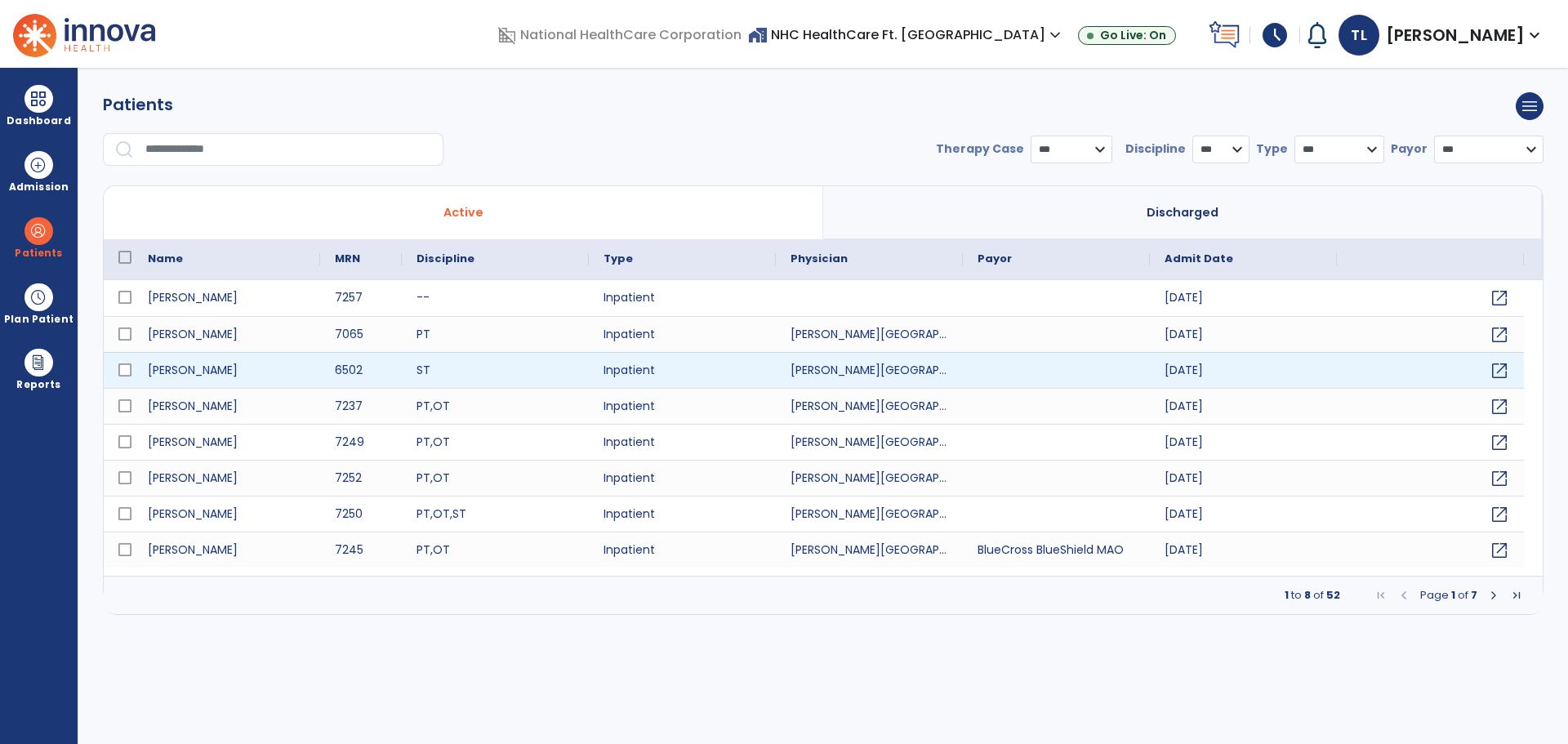 select on "***" 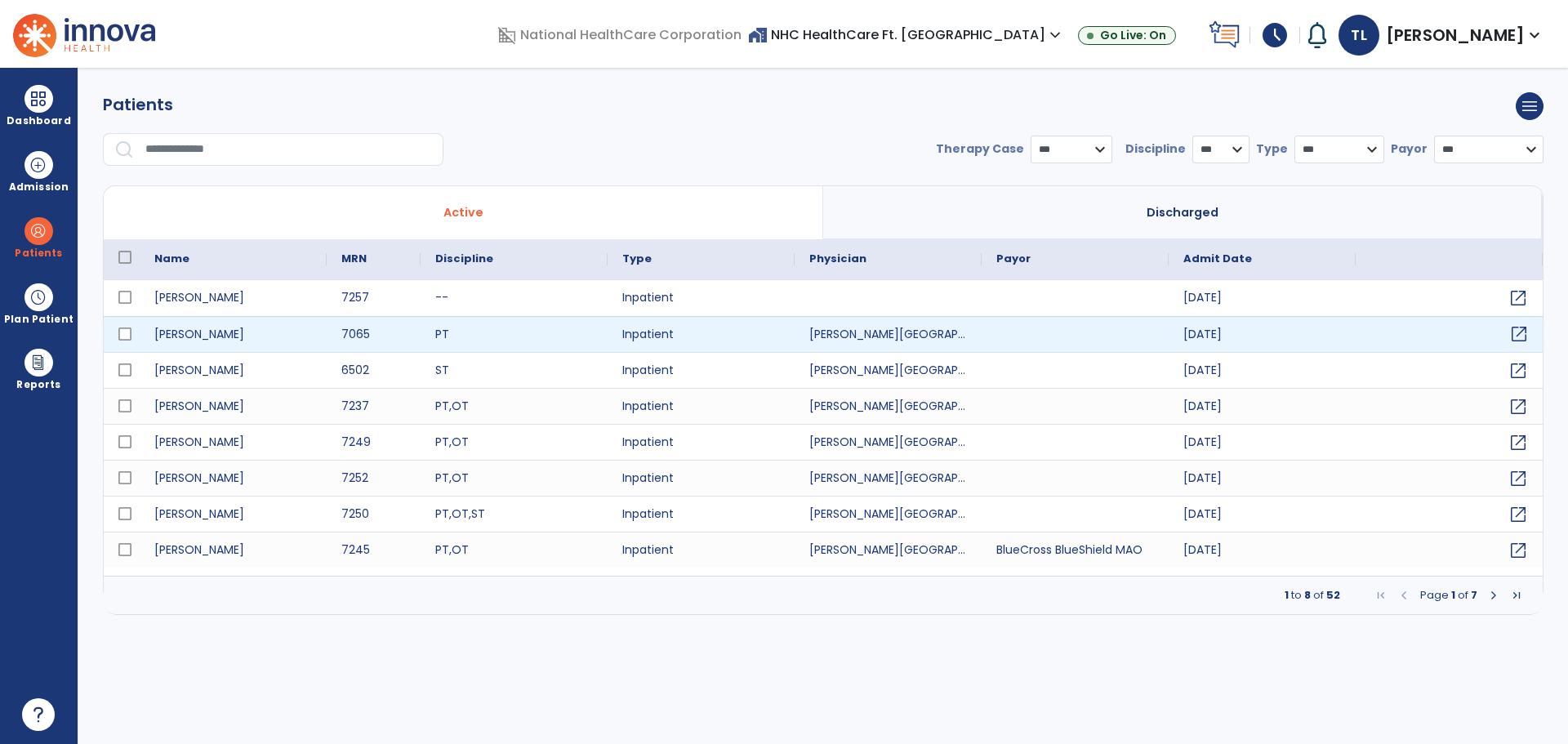 click on "open_in_new" at bounding box center [1519, 334] 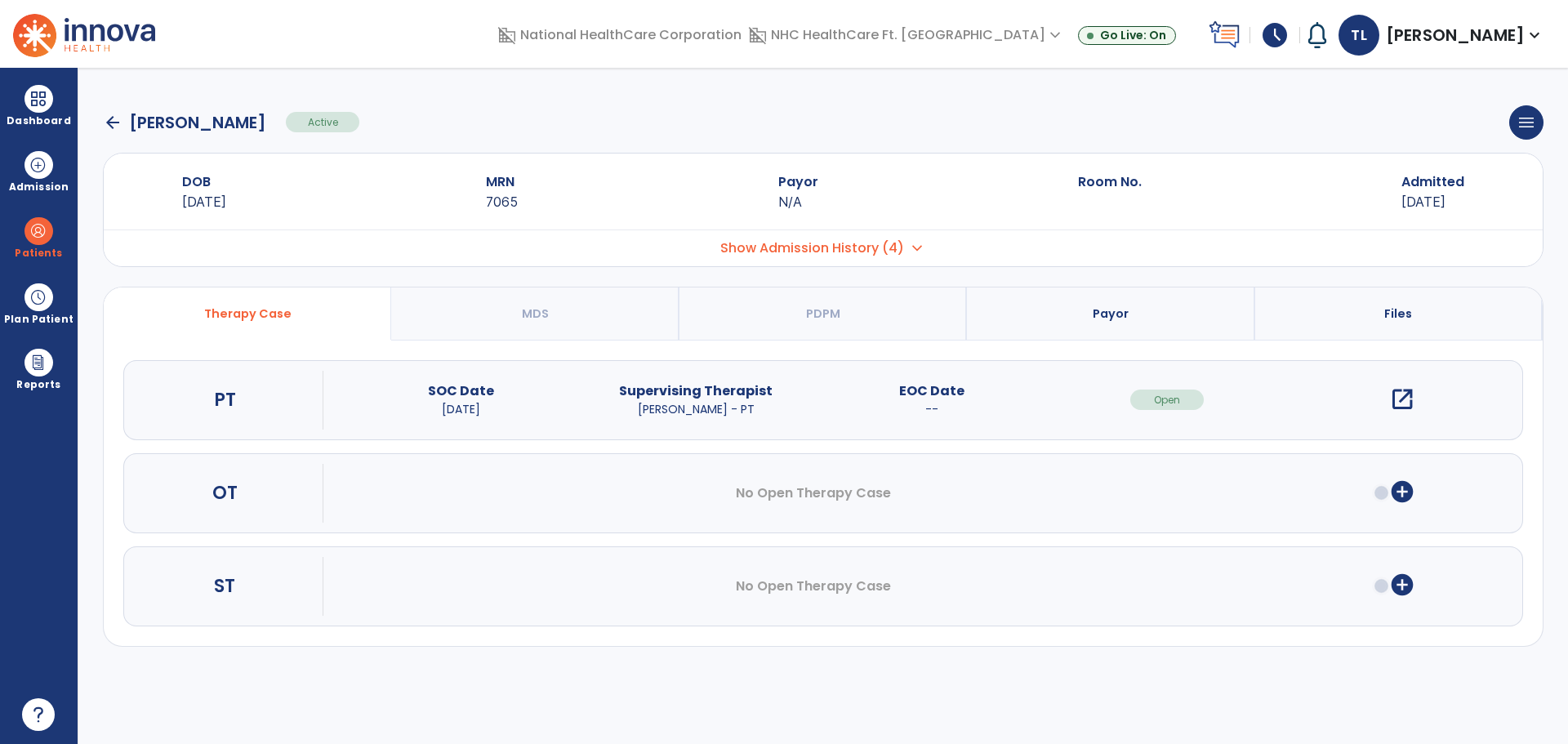 click on "open_in_new" at bounding box center [1402, 399] 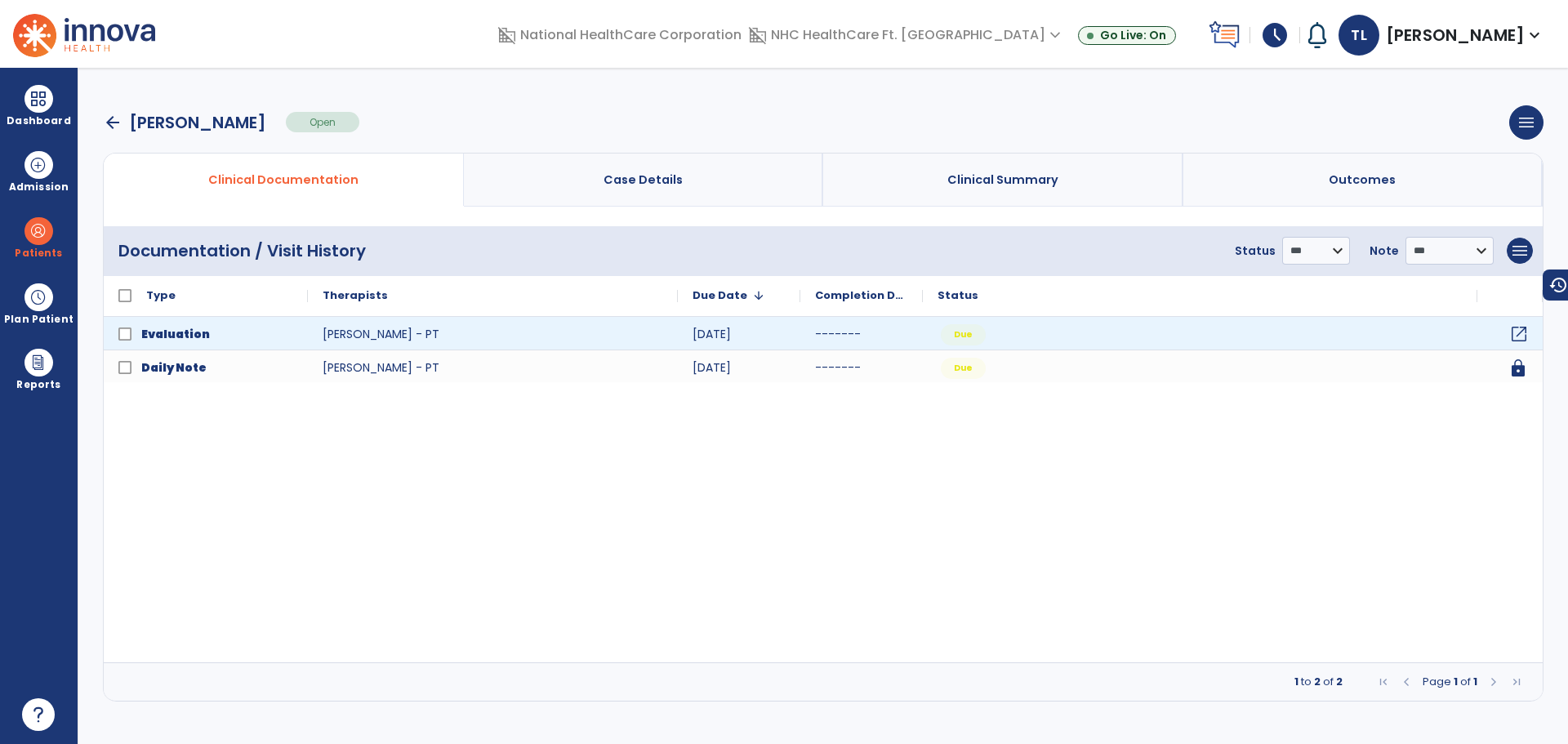 click on "open_in_new" 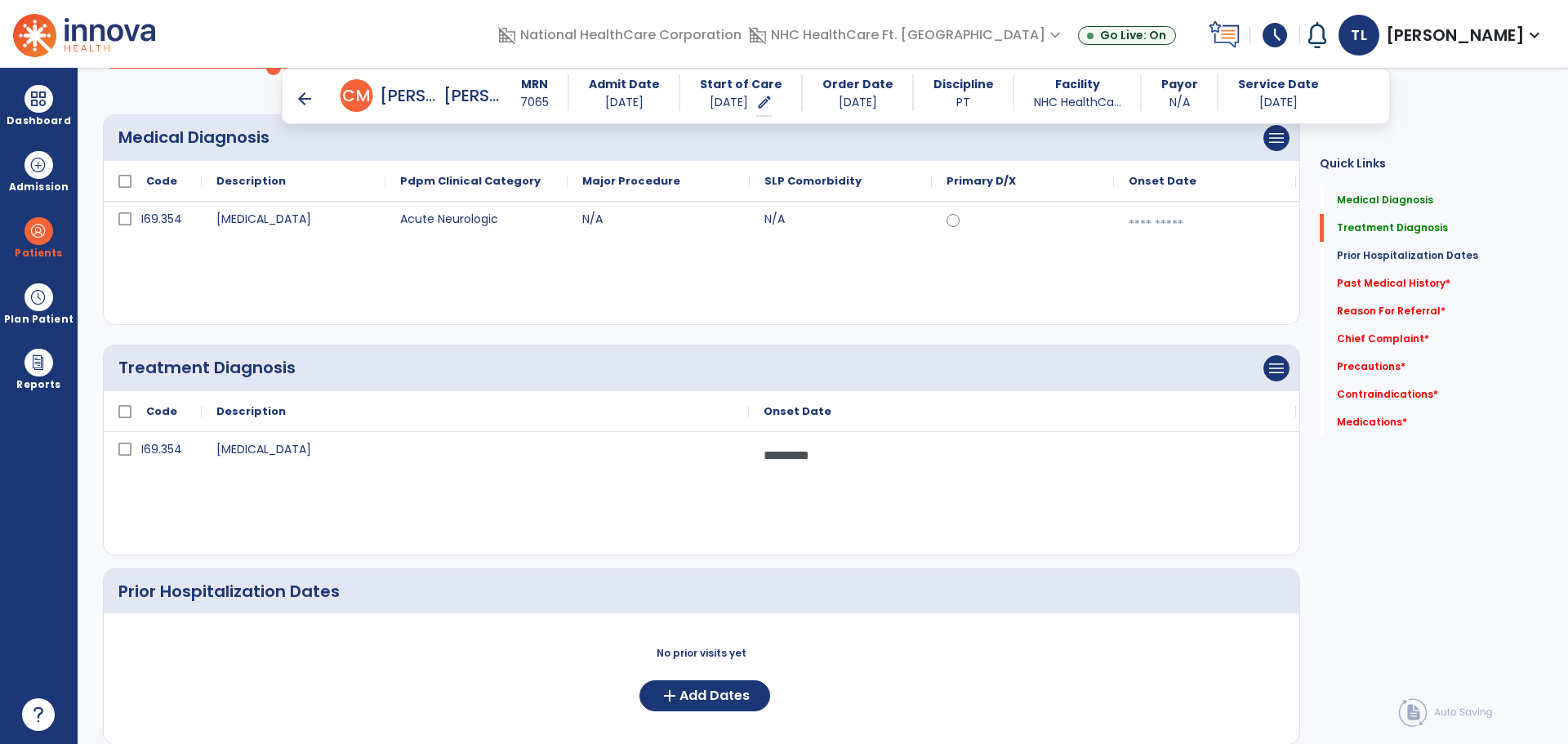 scroll, scrollTop: 163, scrollLeft: 0, axis: vertical 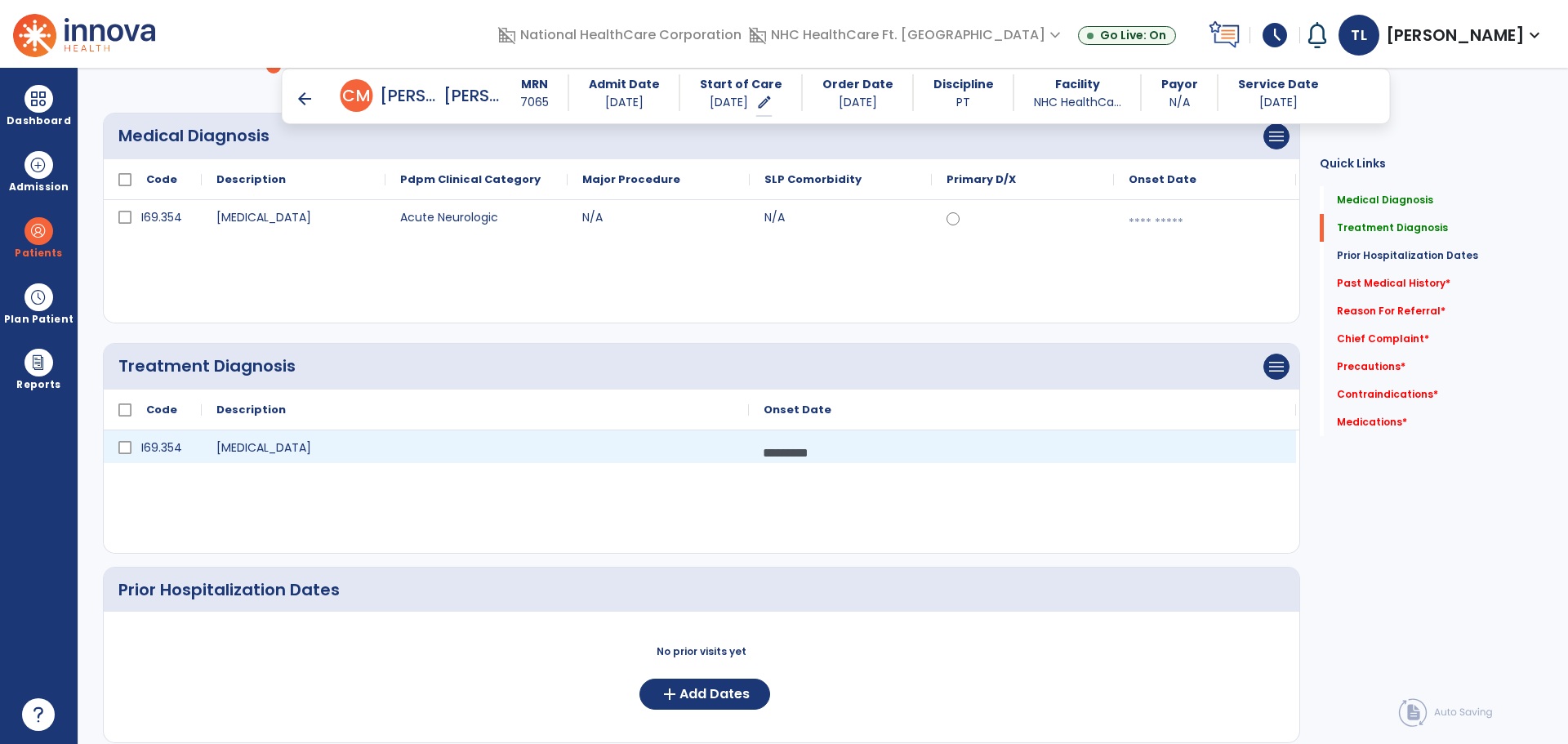 click on "*********" at bounding box center (1022, 452) 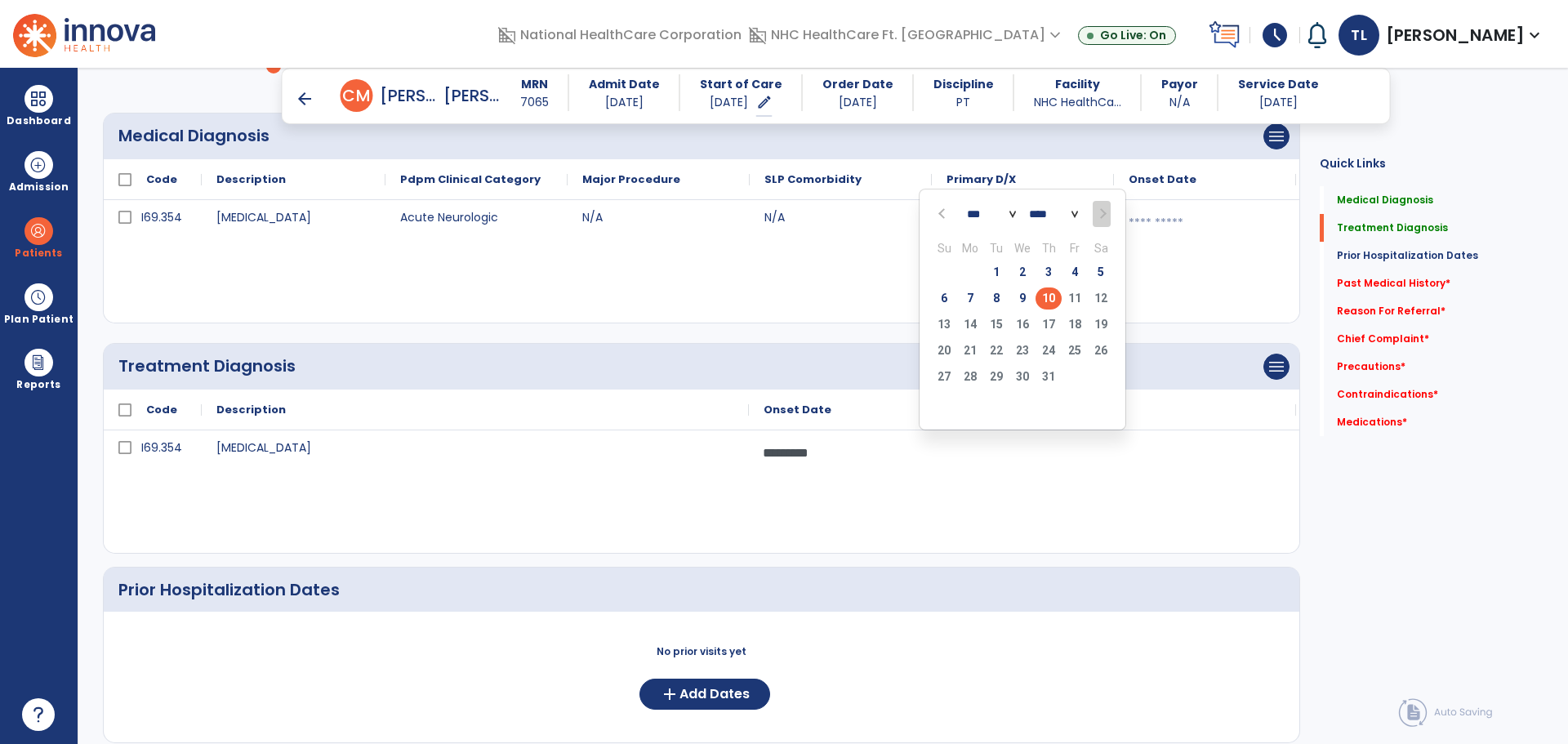 click on "Onset Date" 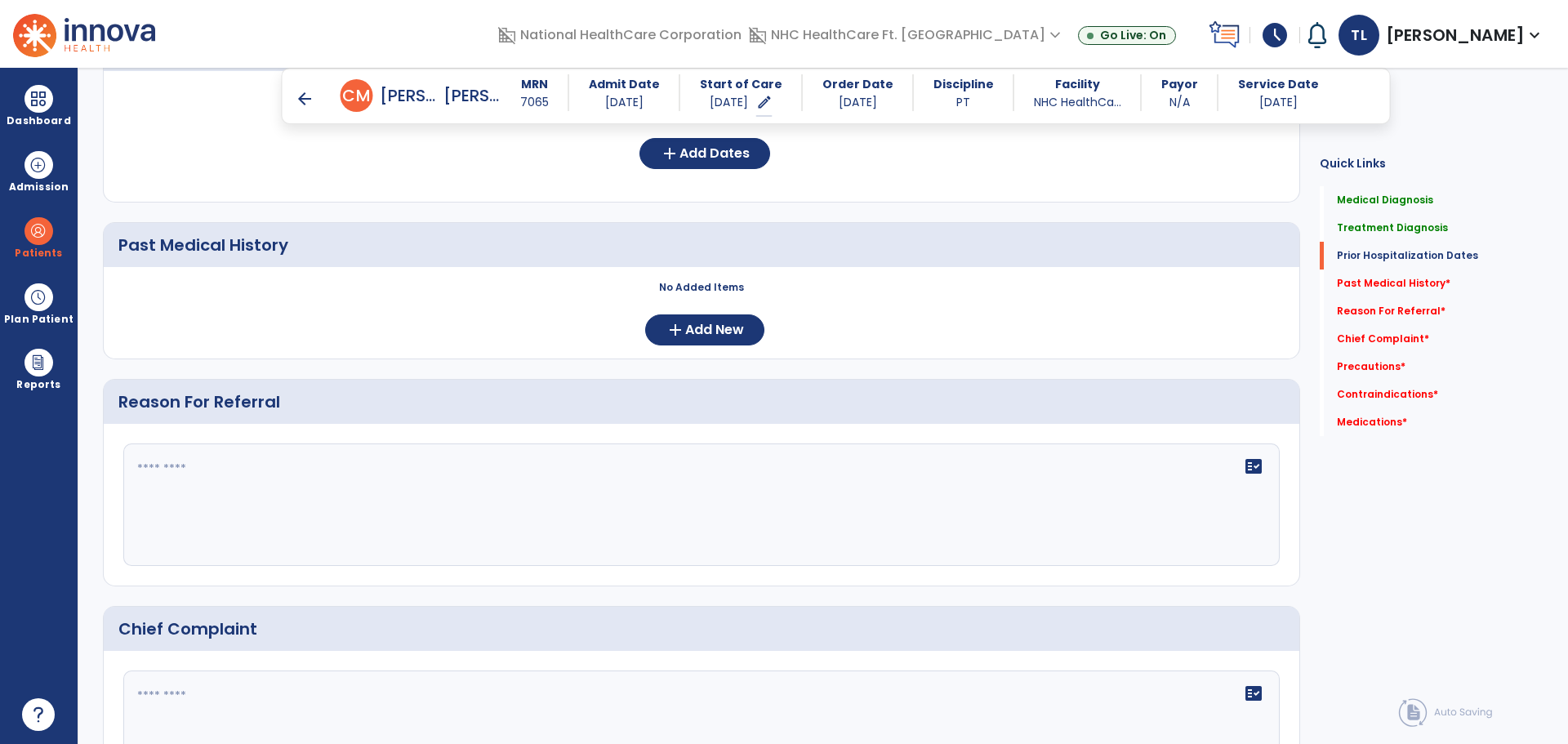 scroll, scrollTop: 735, scrollLeft: 0, axis: vertical 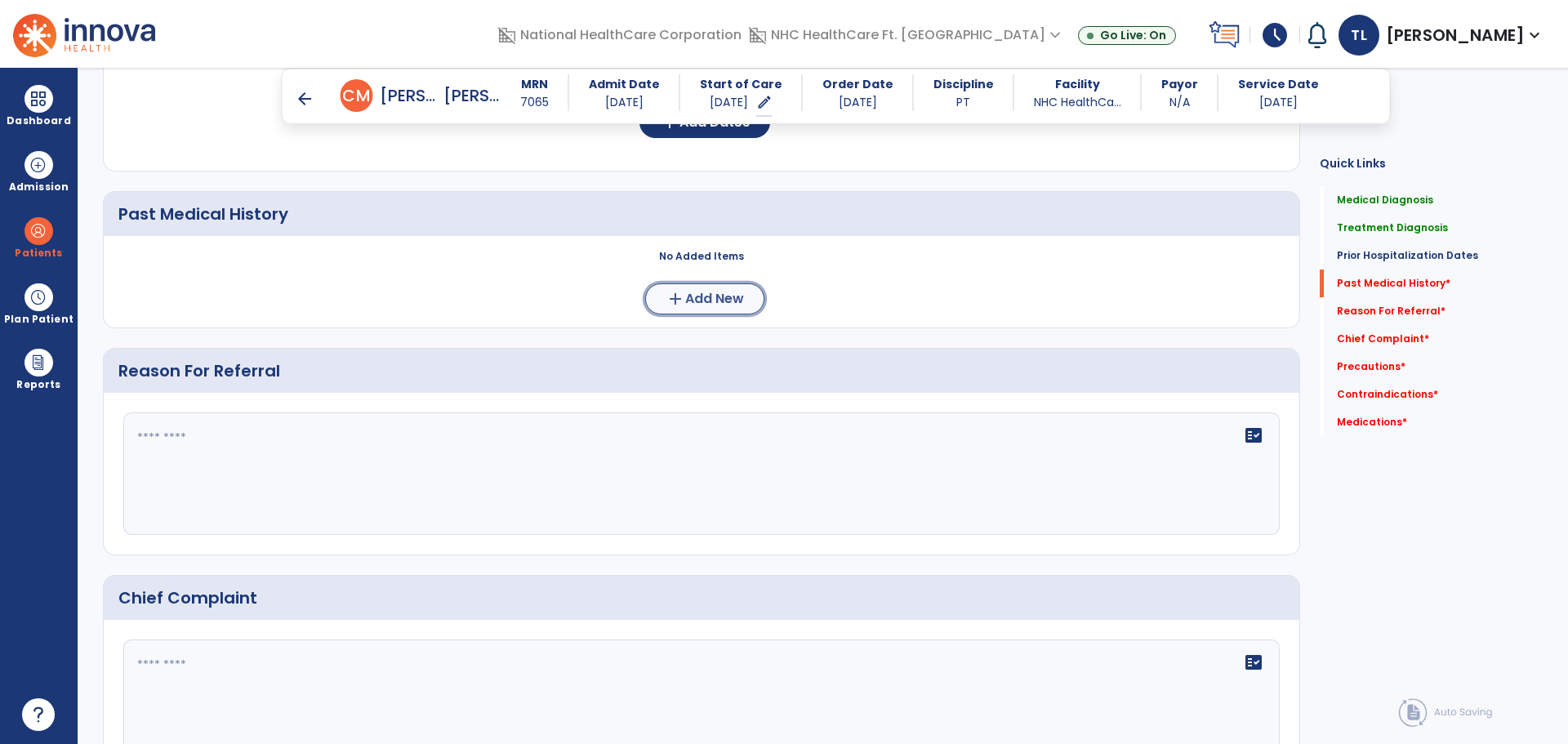 click on "add  Add New" 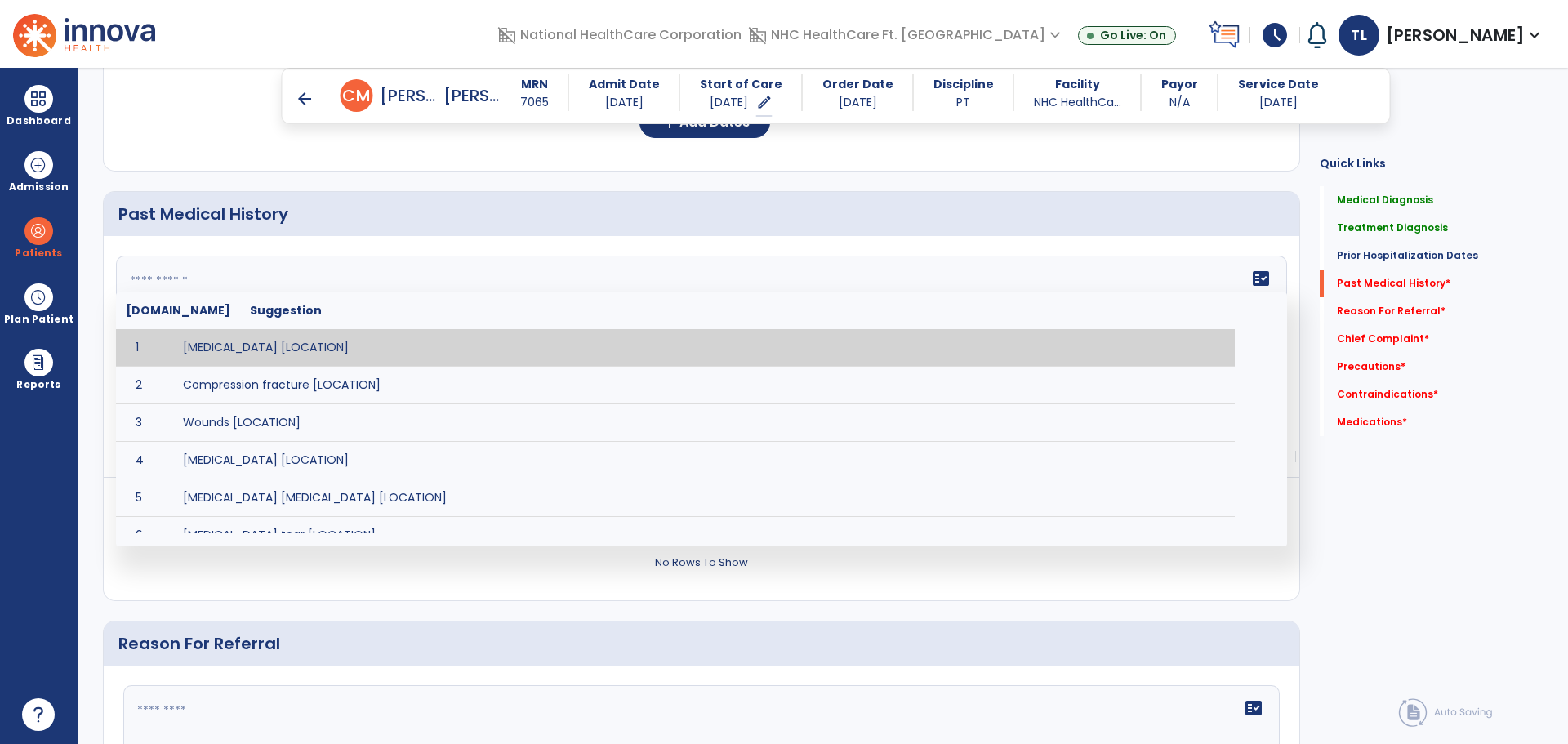 click on "fact_check  [DOMAIN_NAME] Suggestion 1 [MEDICAL_DATA] [LOCATION] 2 Compression fracture [LOCATION] 3 Wounds [LOCATION] 4 [MEDICAL_DATA] [LOCATION] 5 [MEDICAL_DATA] [MEDICAL_DATA] [LOCATION] 6 [MEDICAL_DATA] tear [LOCATION] 7 ACL tear surgically repaired [LOCATION] 8 [MEDICAL_DATA] (AKA) [LOCATION] 9 Below knee [MEDICAL_DATA] (BKE) [LOCATION] 10 [MEDICAL_DATA] (SITE/TYPE) 11 Surgery (TYPE) 12 AAA ([MEDICAL_DATA]) 13 [MEDICAL_DATA] tear [LOCATION] 14 [MEDICAL_DATA] 15 AIDS (Acquired [MEDICAL_DATA] Syndrome) 16 [MEDICAL_DATA] 17 [MEDICAL_DATA] 18 [MEDICAL_DATA] 19 Anxiety 20 ASHD ([MEDICAL_DATA]) 21 [MEDICAL_DATA] 22 [MEDICAL_DATA] 23 [MEDICAL_DATA] 24 [MEDICAL_DATA] 25 [MEDICAL_DATA] Bypass Graft (CABG) 26 CAD ([MEDICAL_DATA]) 27 [MEDICAL_DATA] 28 [MEDICAL_DATA] 29 [MEDICAL_DATA] 30 [MEDICAL_DATA] 31 COPD ([MEDICAL_DATA]) 32 CRPS ([MEDICAL_DATA]) 33 CVA (Cerebrovascular Accident) 34 CVI ([MEDICAL_DATA]) 35 DDD ([MEDICAL_DATA])" 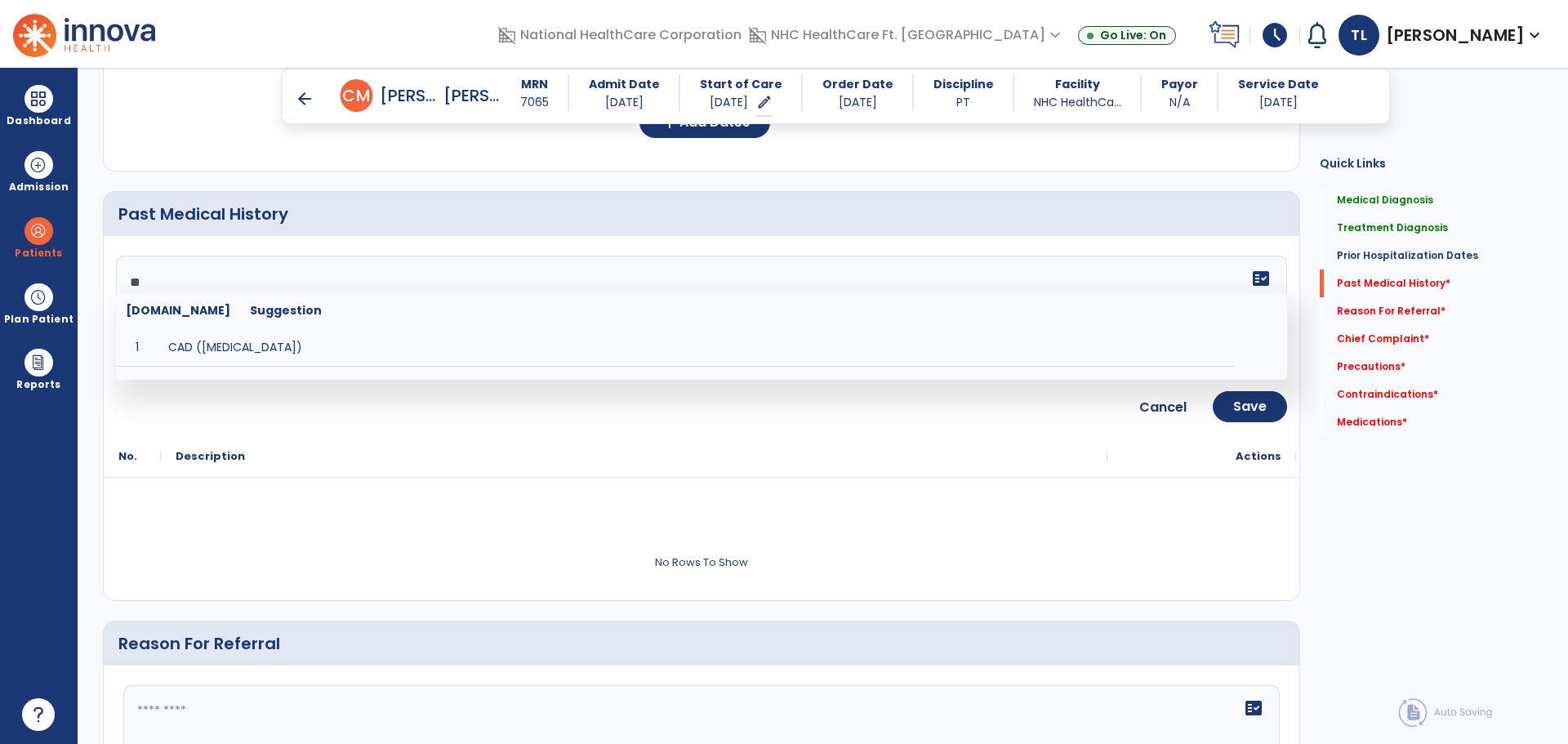 type on "*" 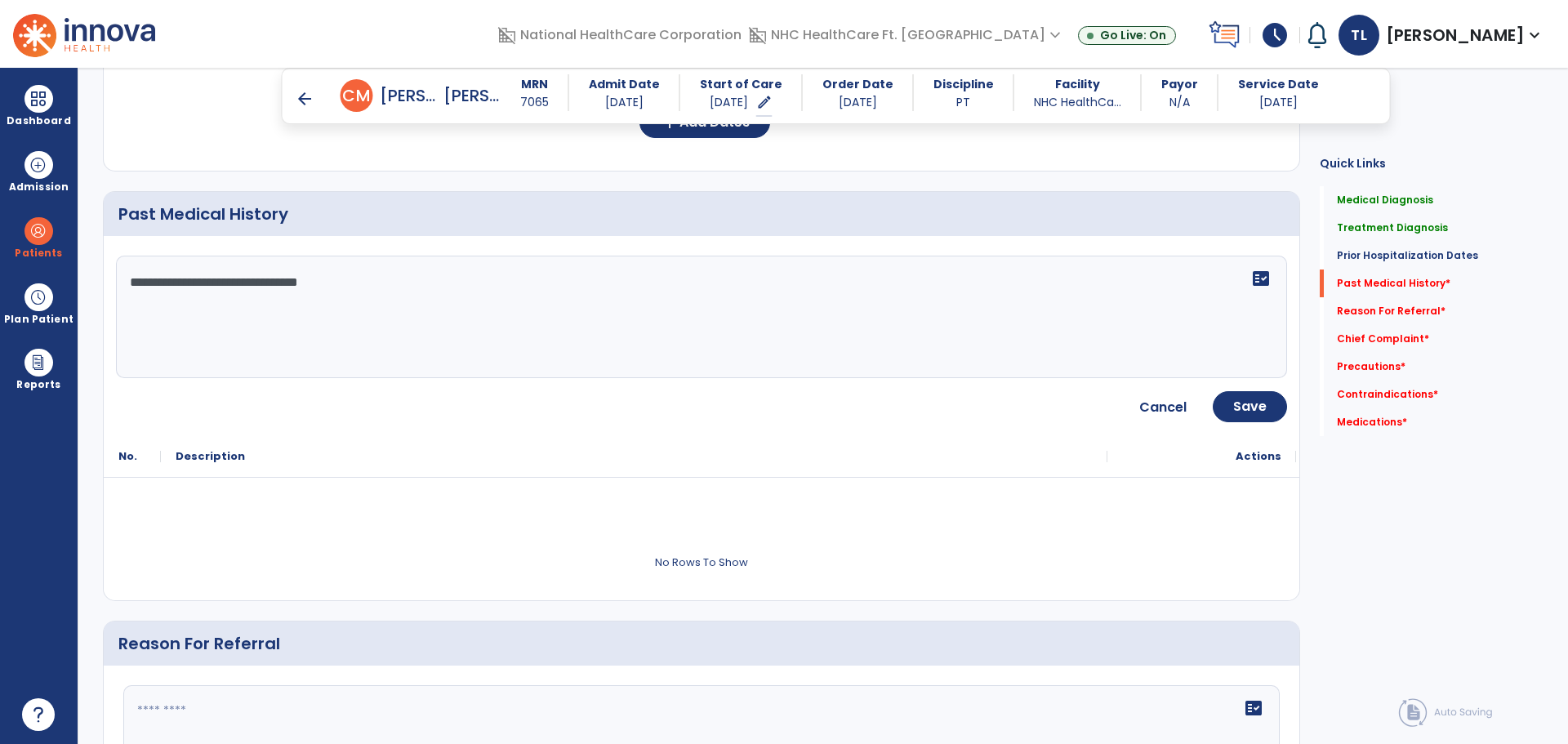 type on "**********" 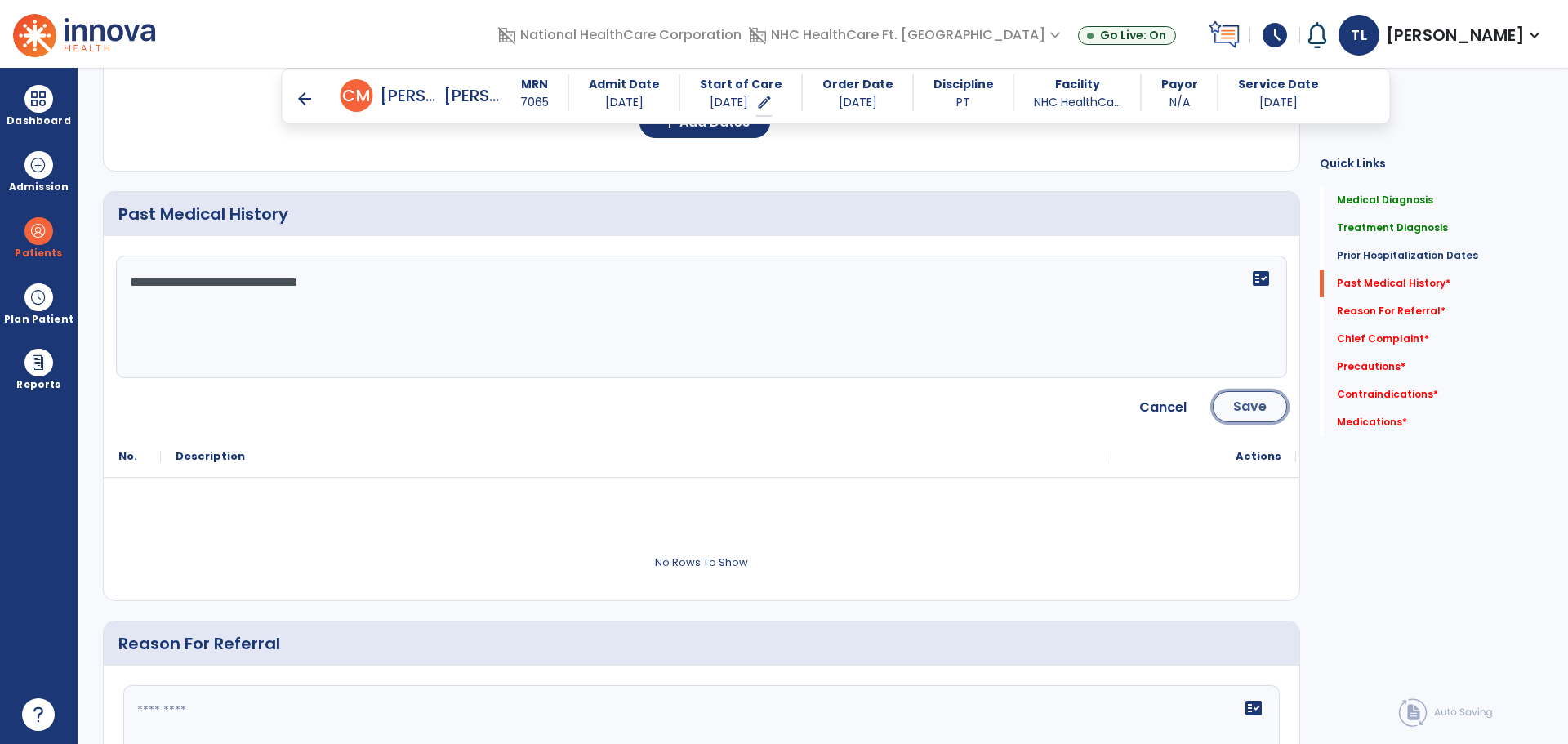 click on "Save" 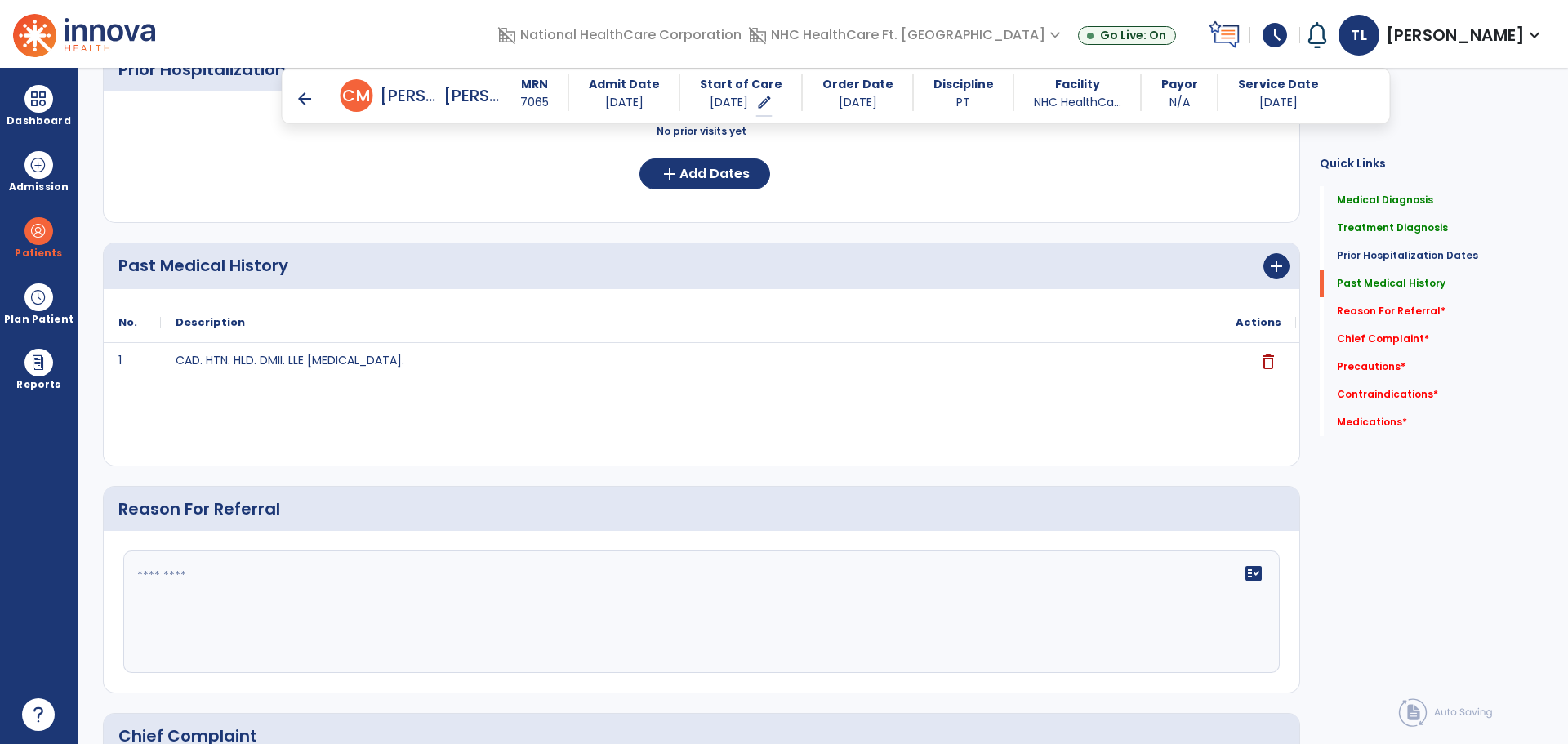 scroll, scrollTop: 653, scrollLeft: 0, axis: vertical 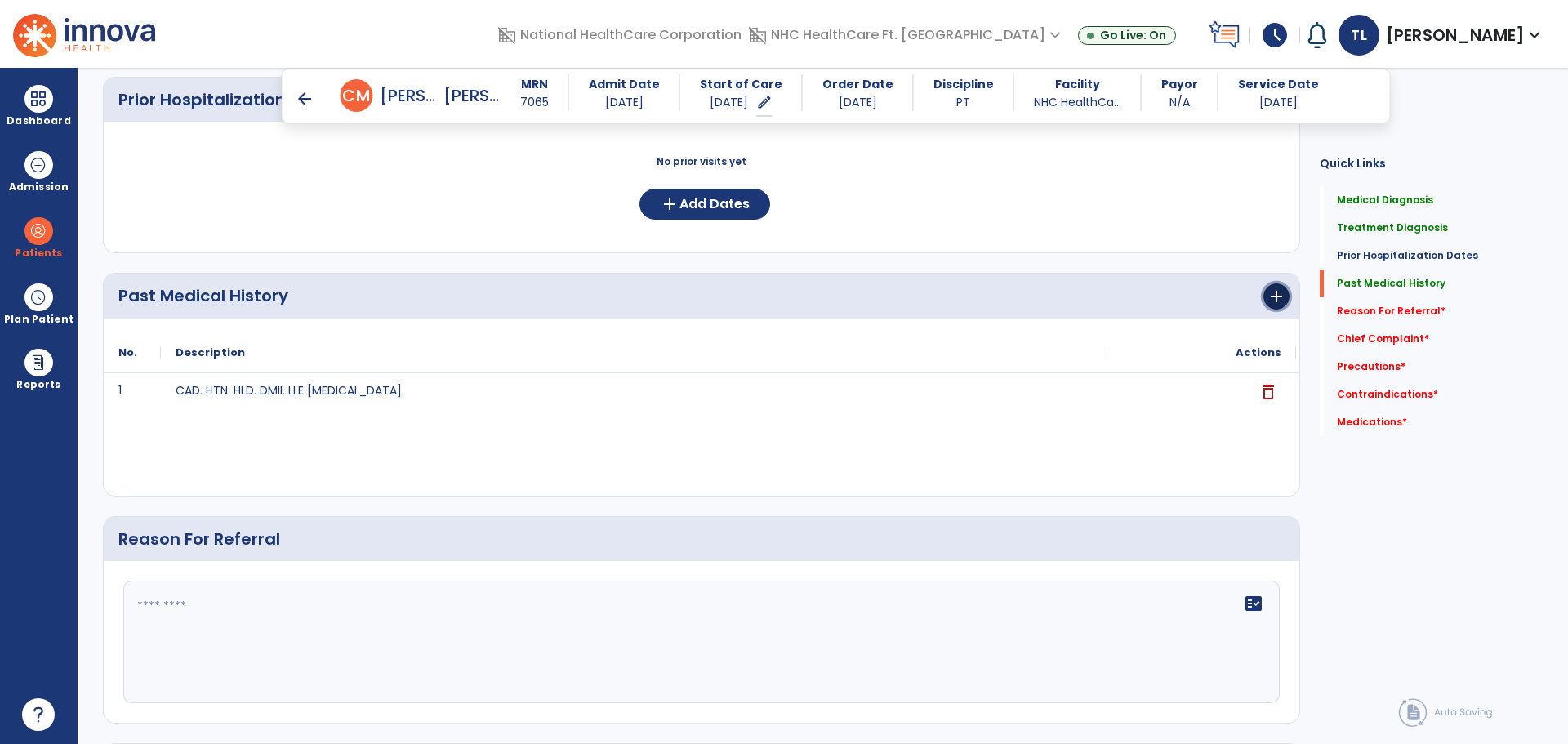 click on "add" 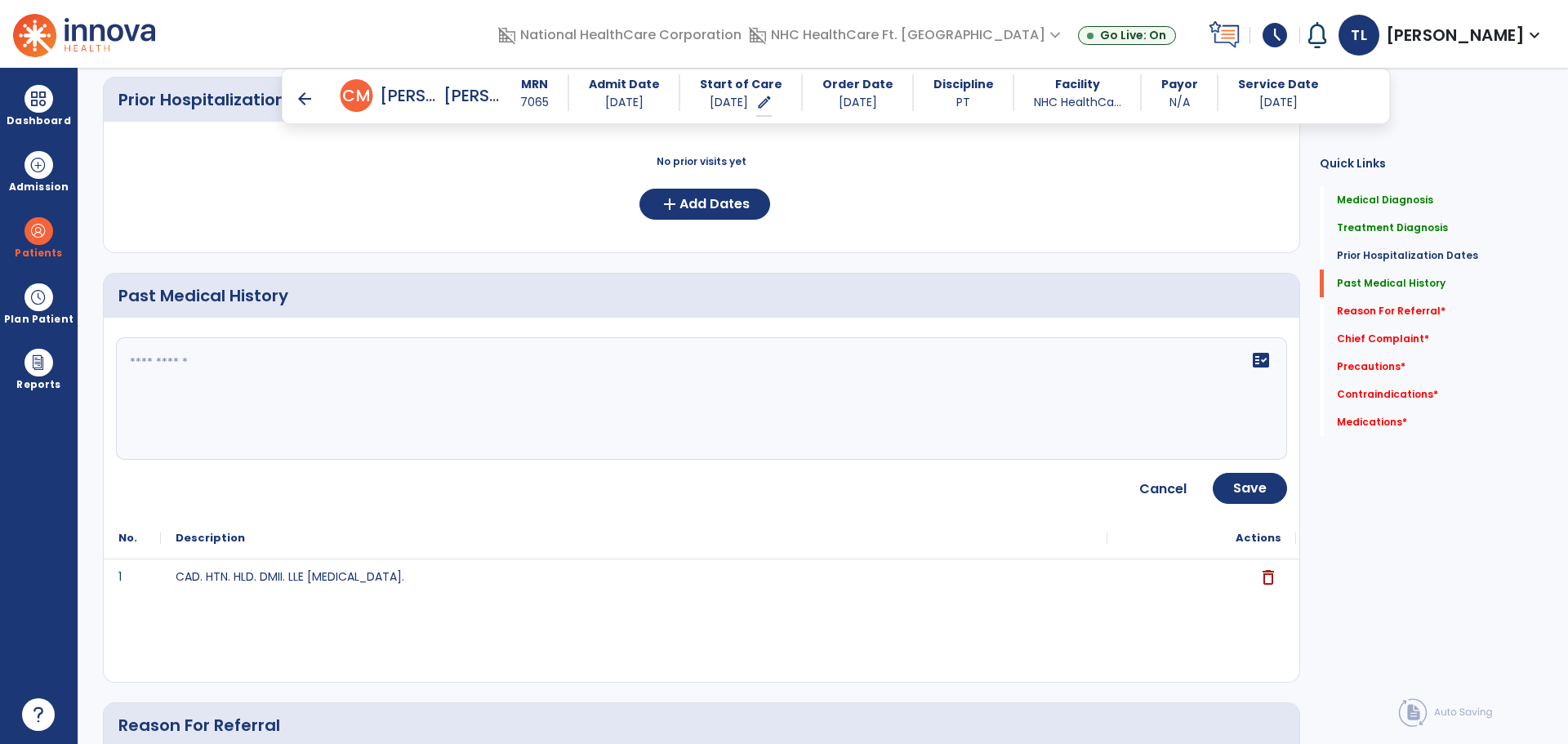 click on "fact_check" 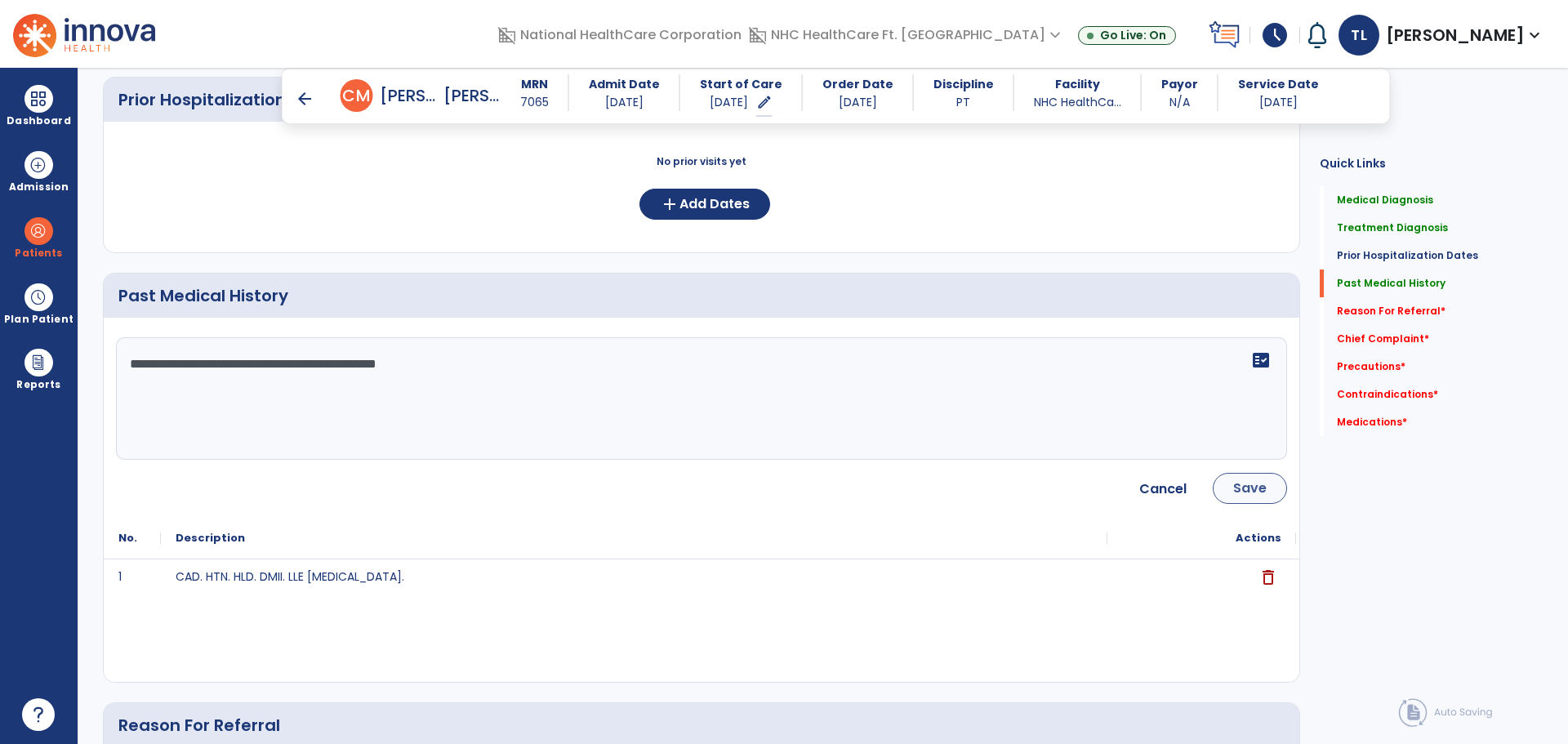 type on "**********" 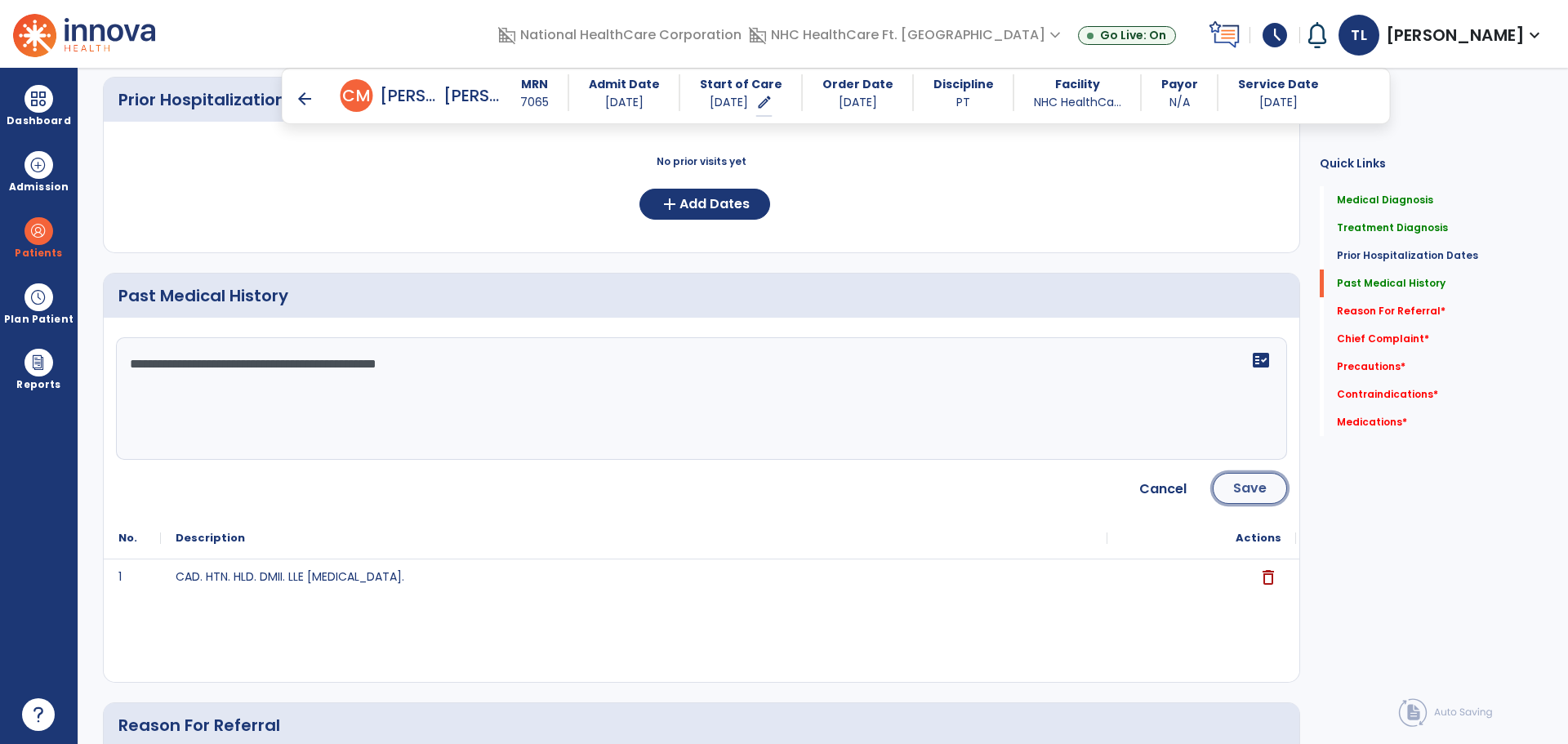click on "Save" 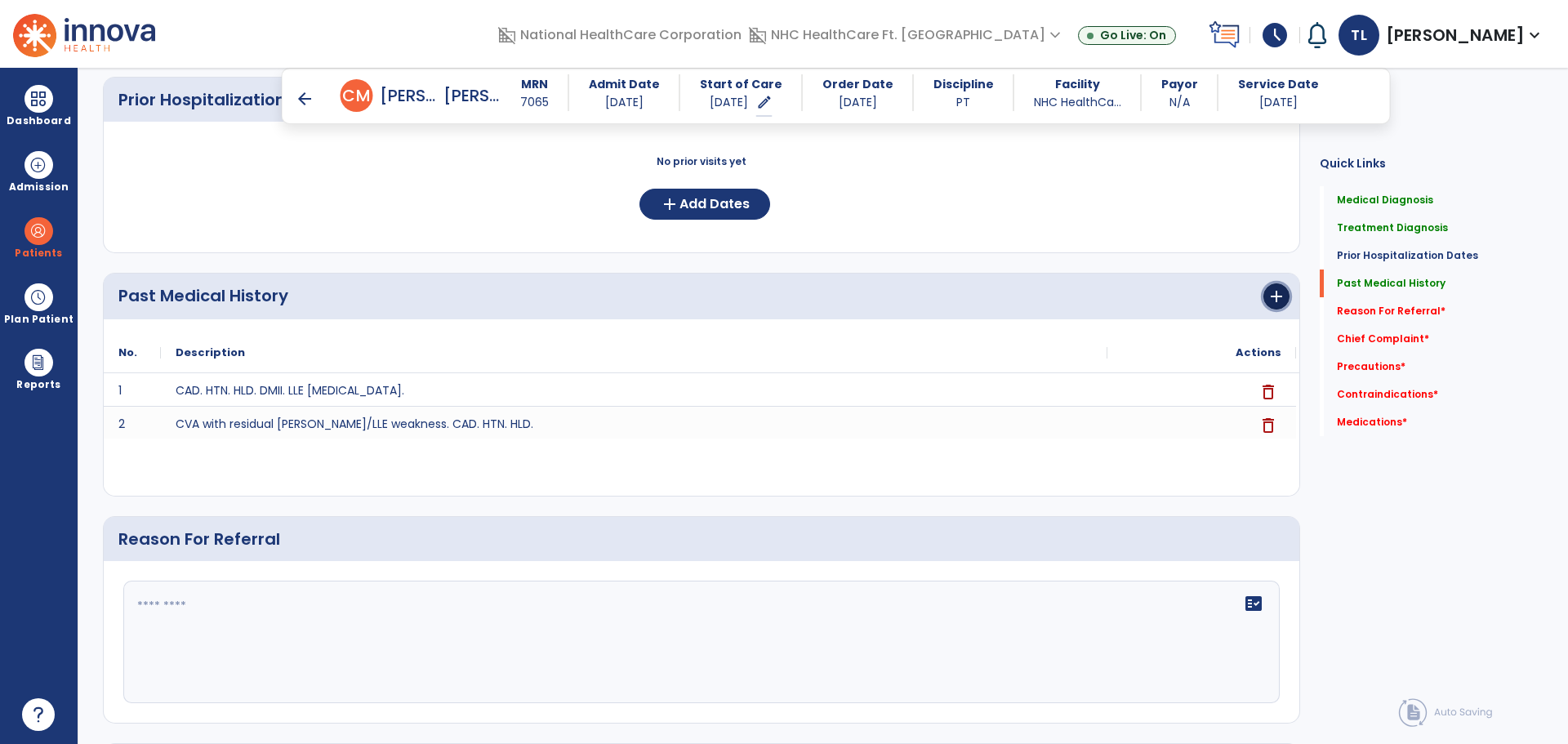 click on "add" 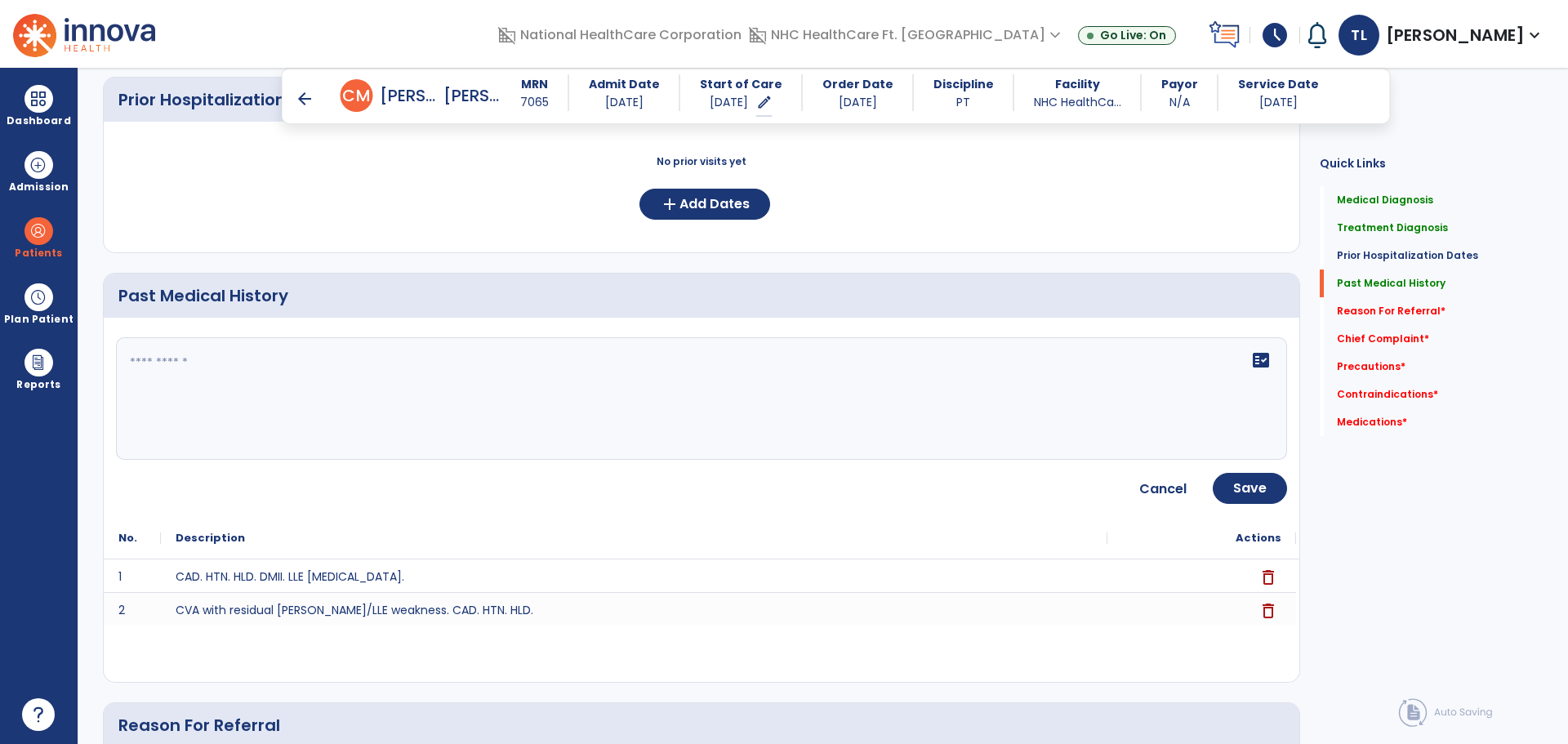 click on "fact_check" 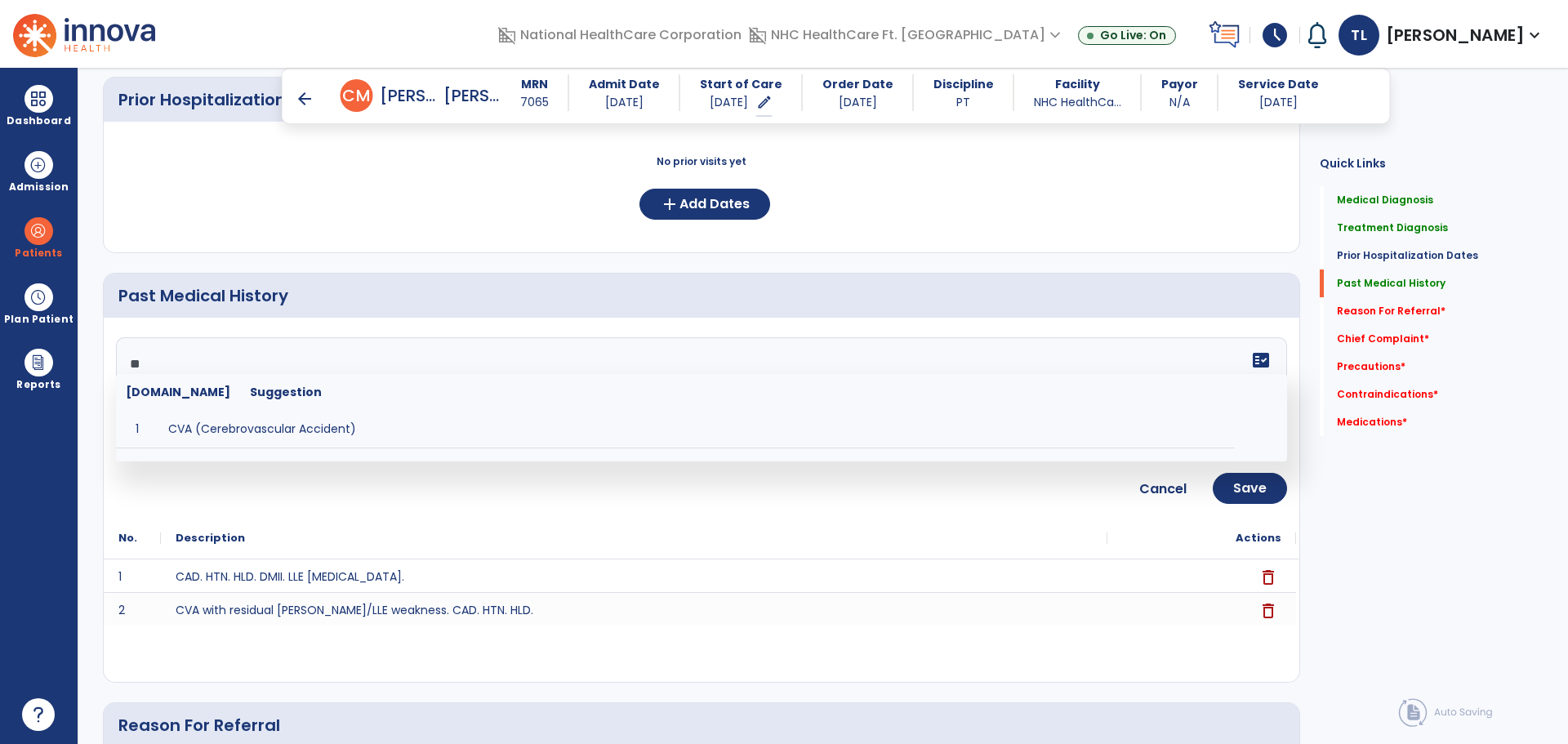 type on "*" 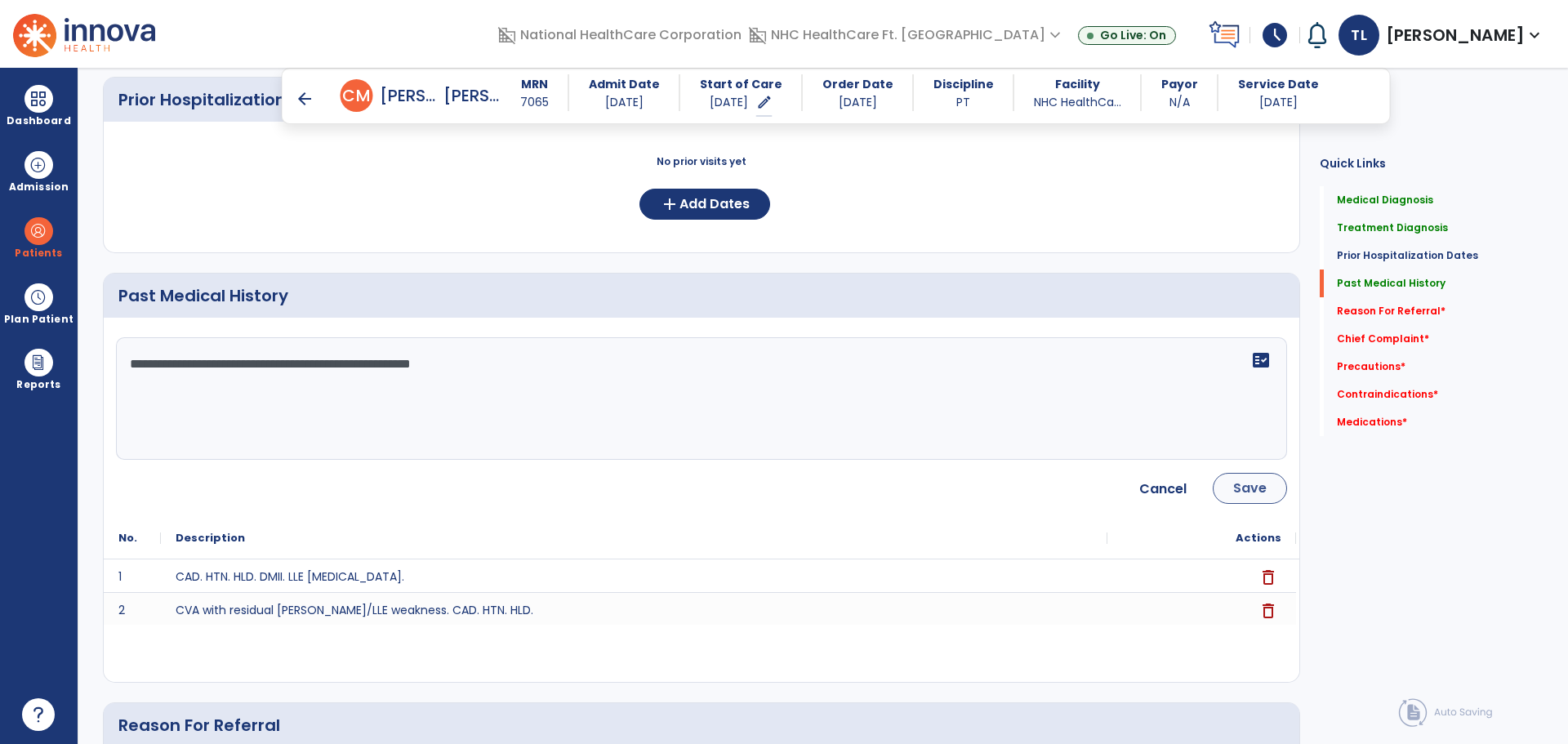 type on "**********" 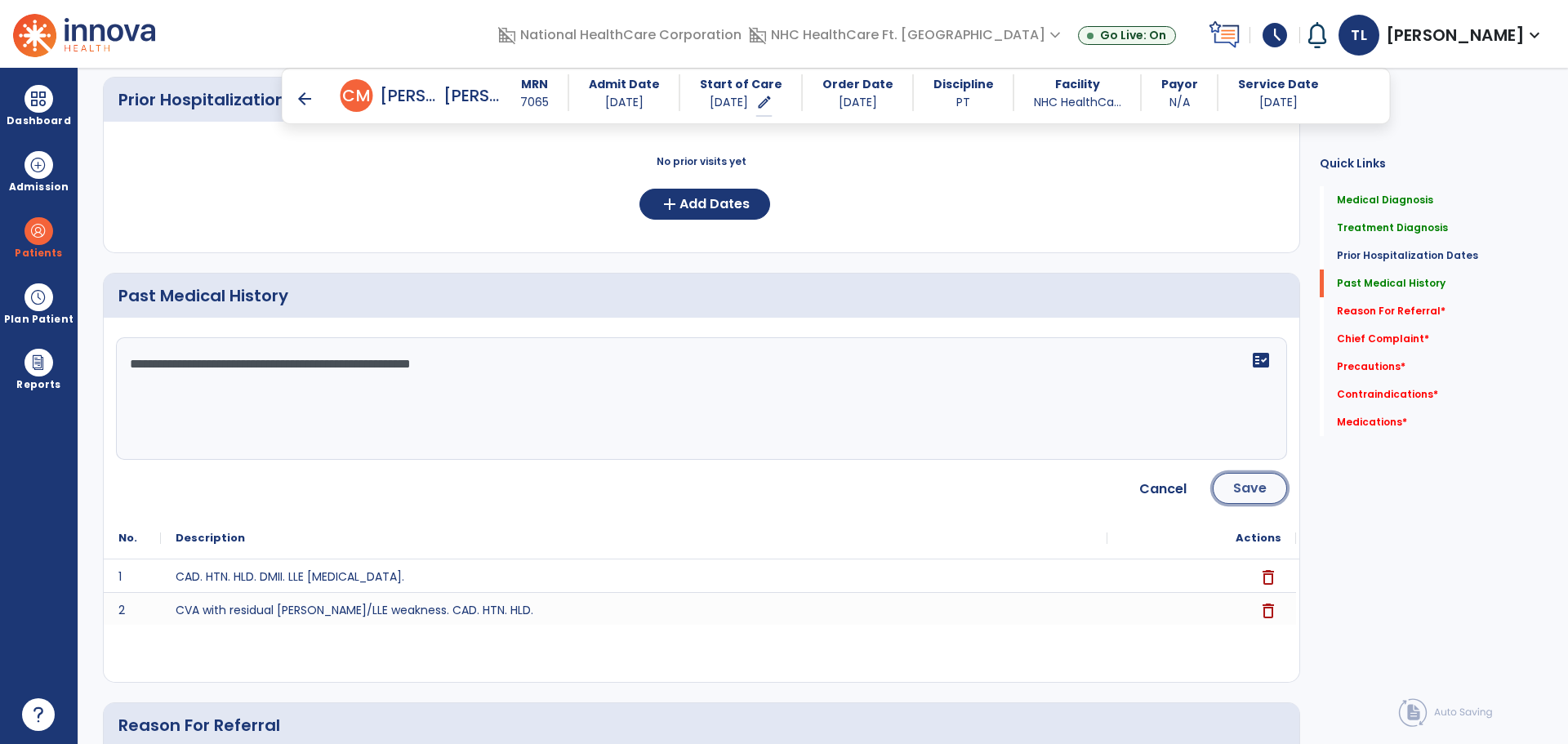 click on "Save" 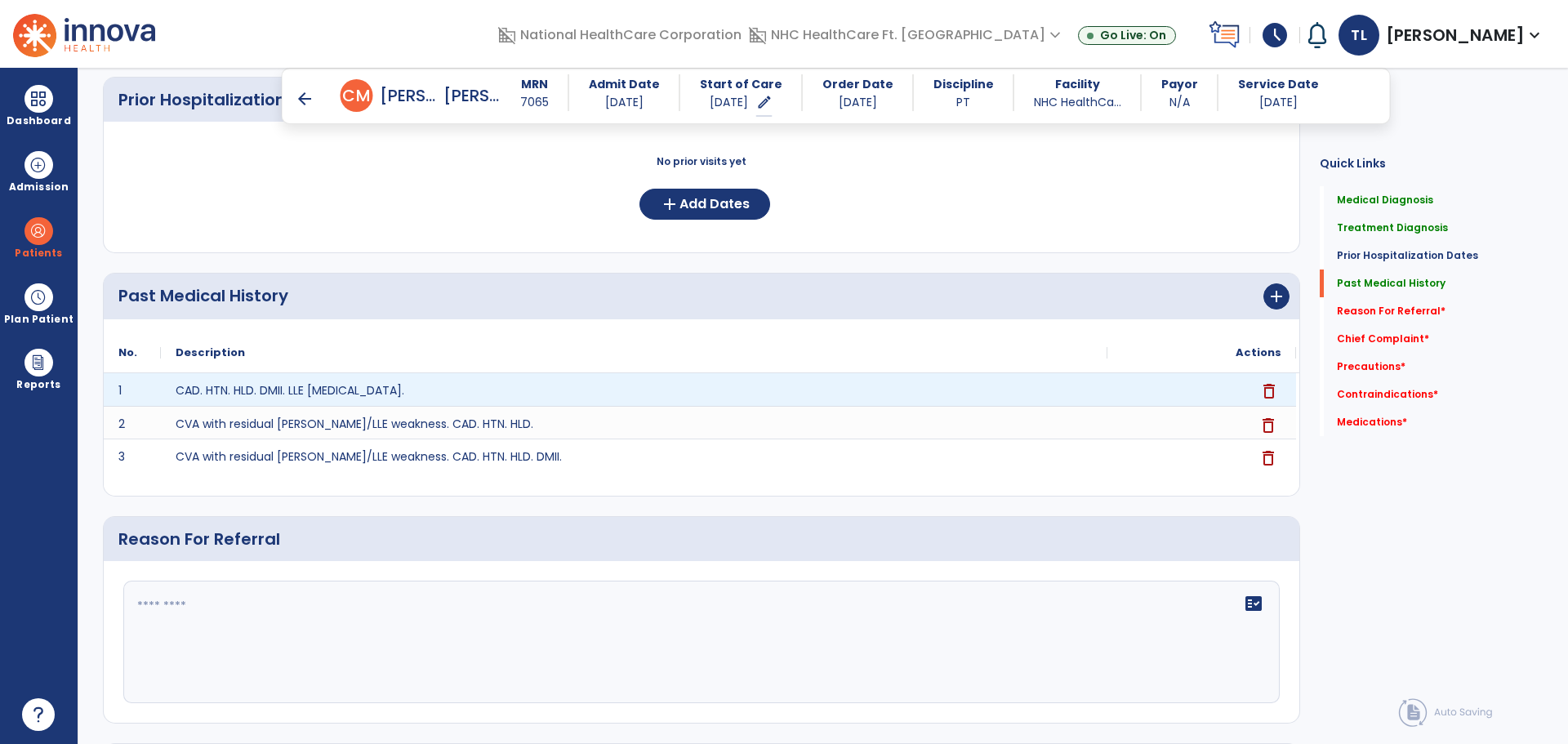 click on "delete" 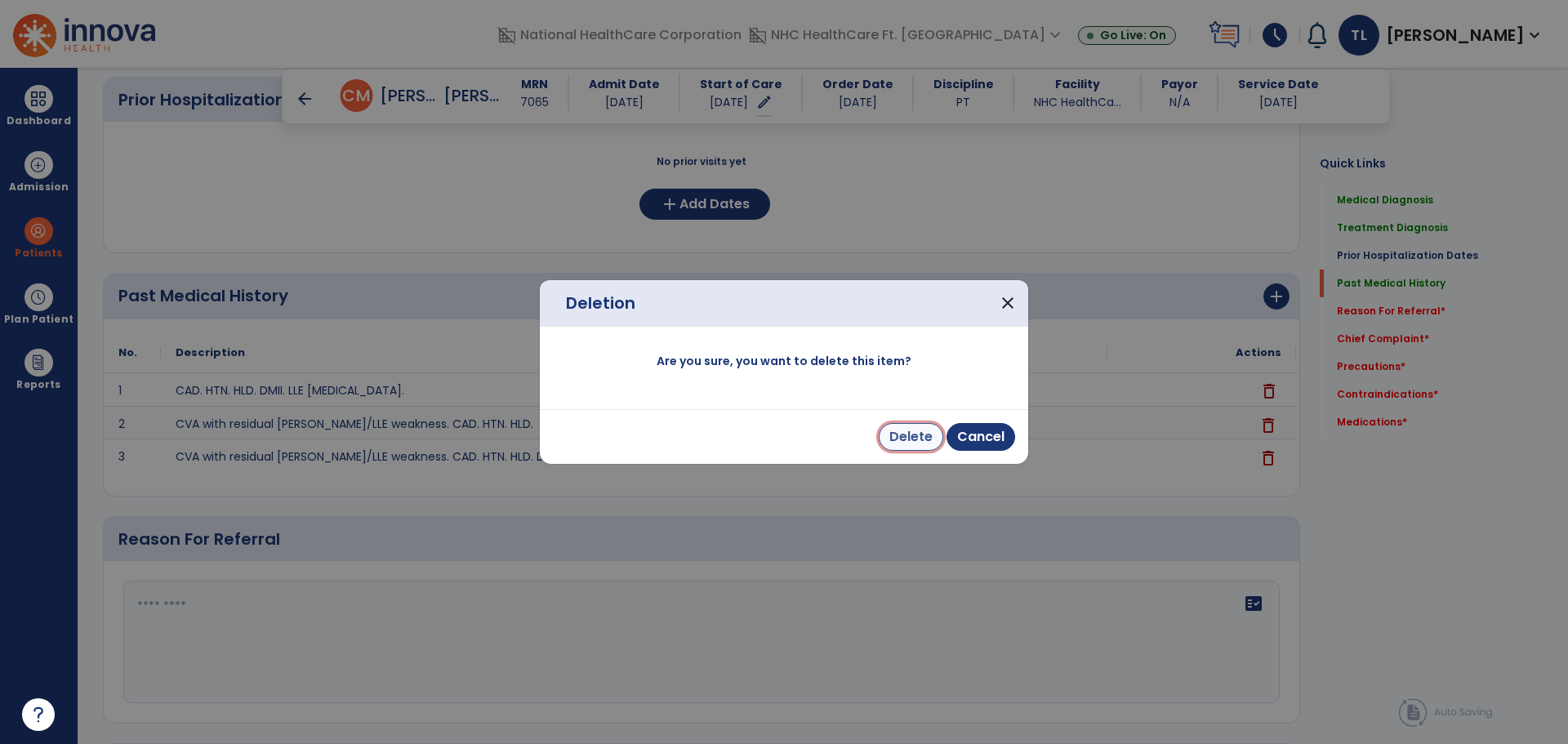 click on "Delete" at bounding box center (911, 437) 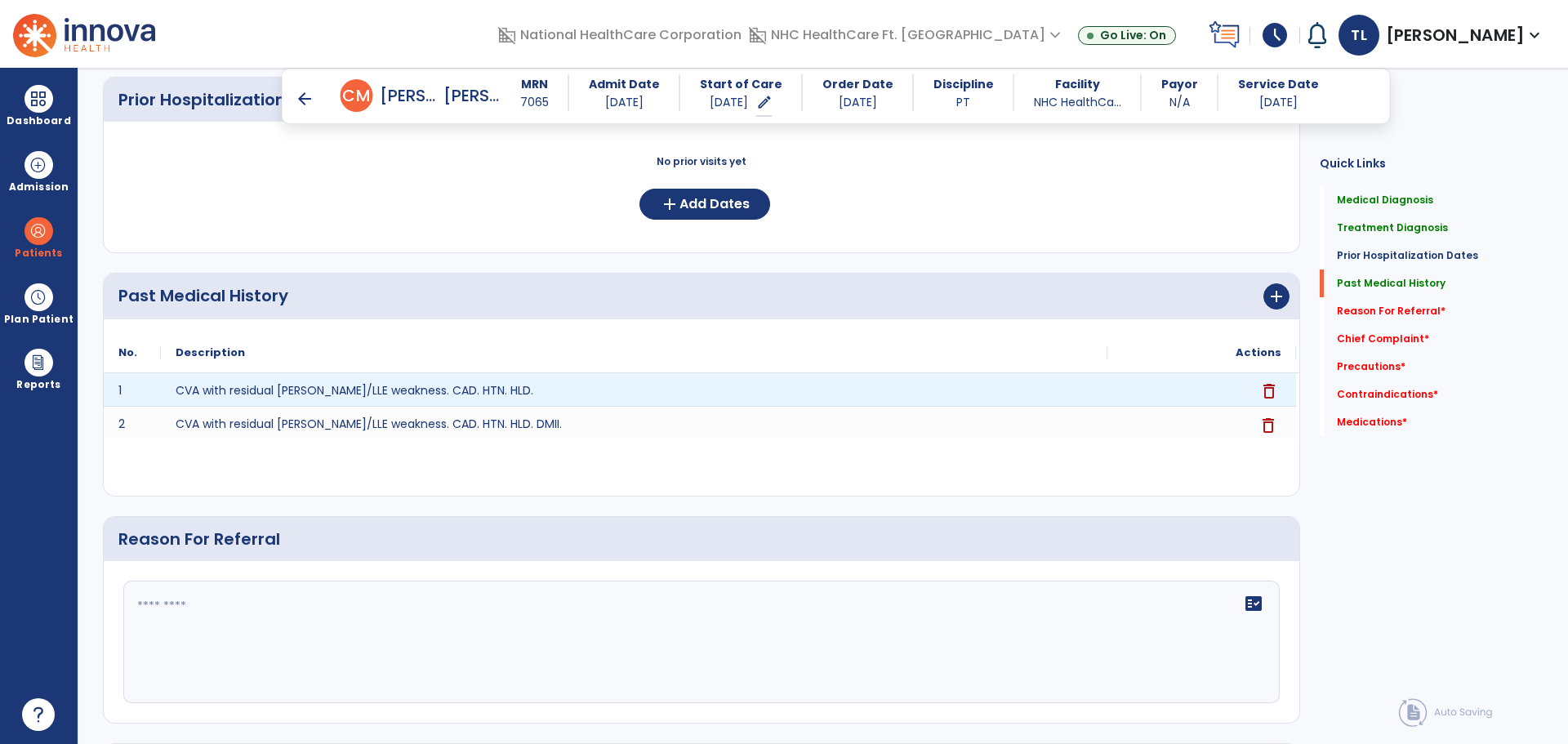 click on "delete" 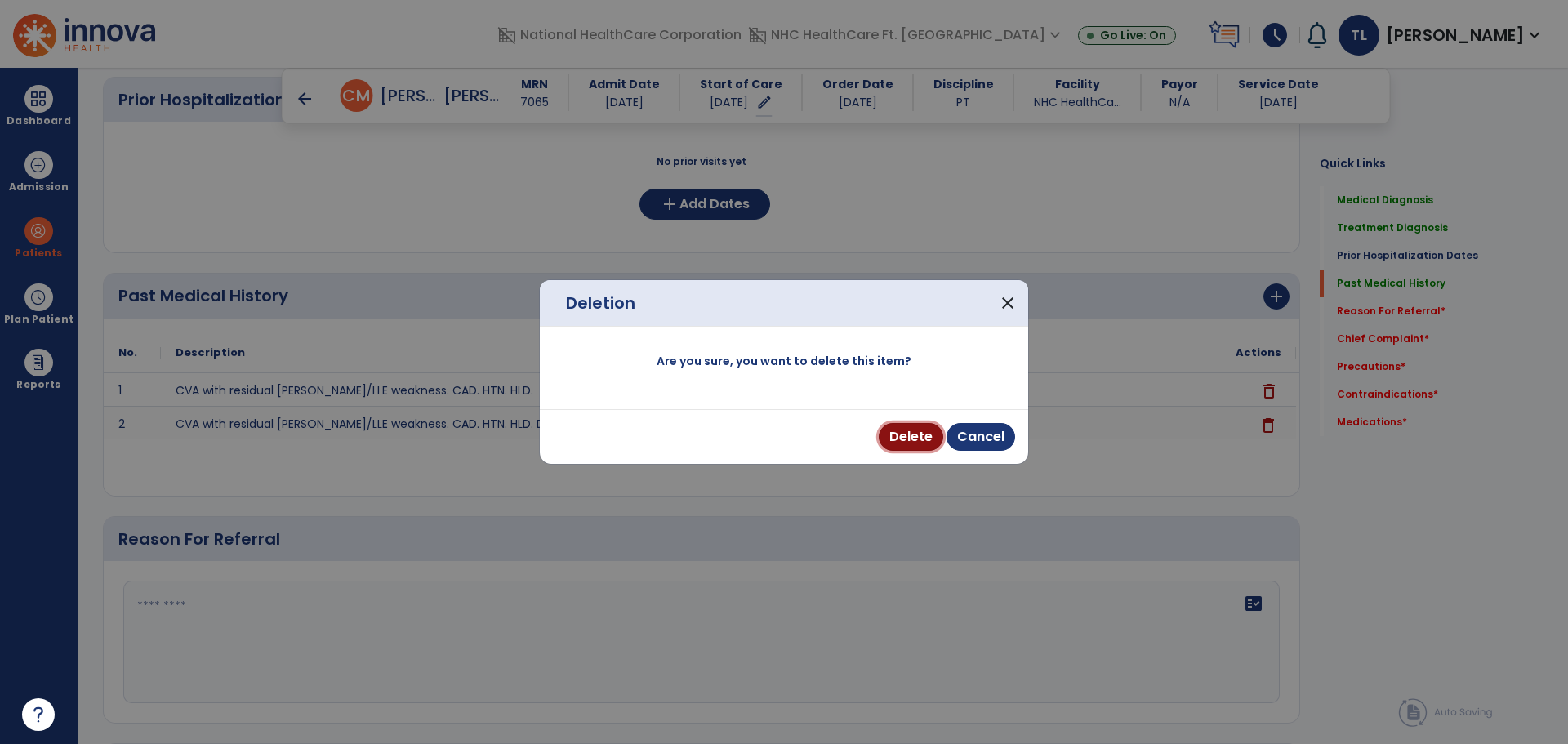 click on "Delete" at bounding box center [911, 437] 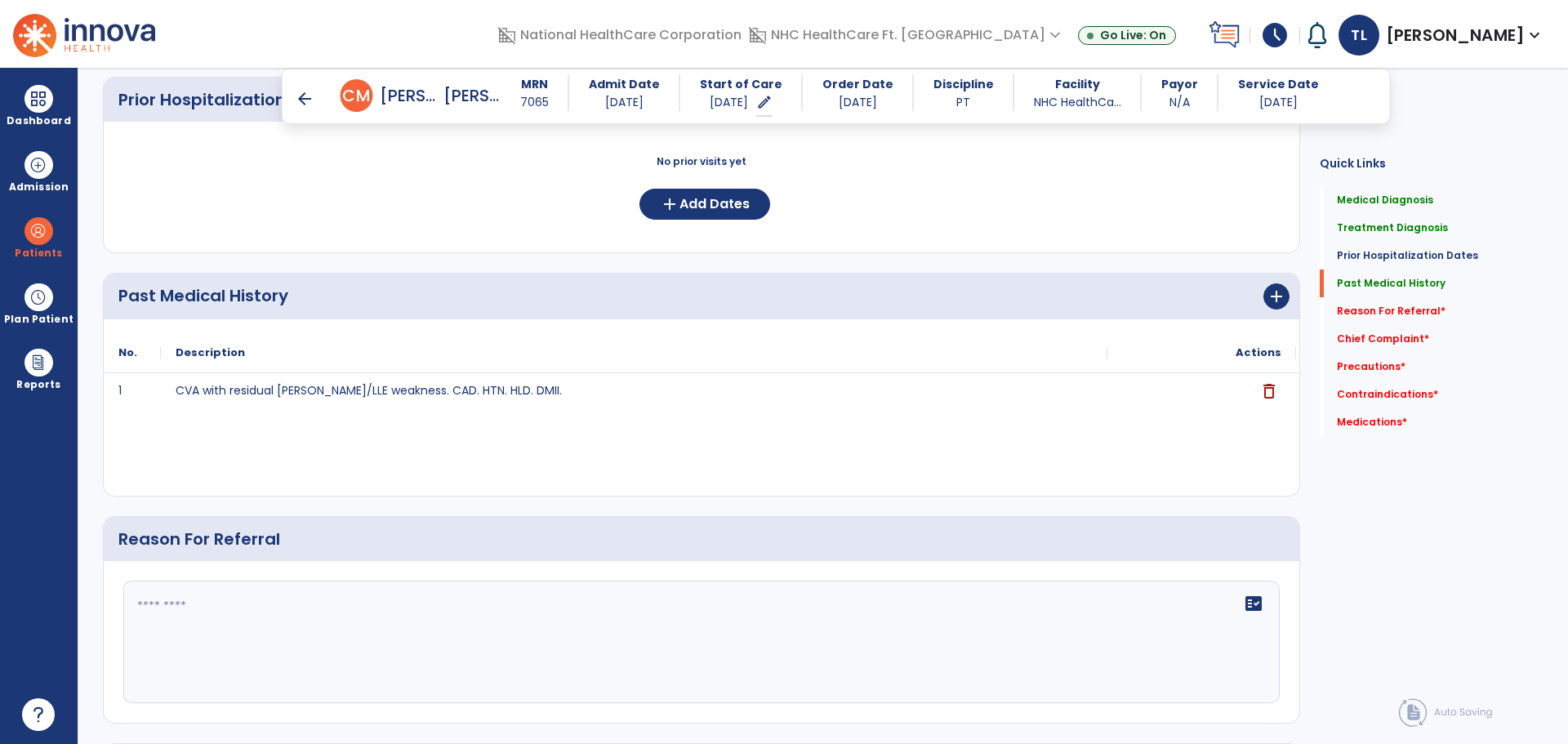 click 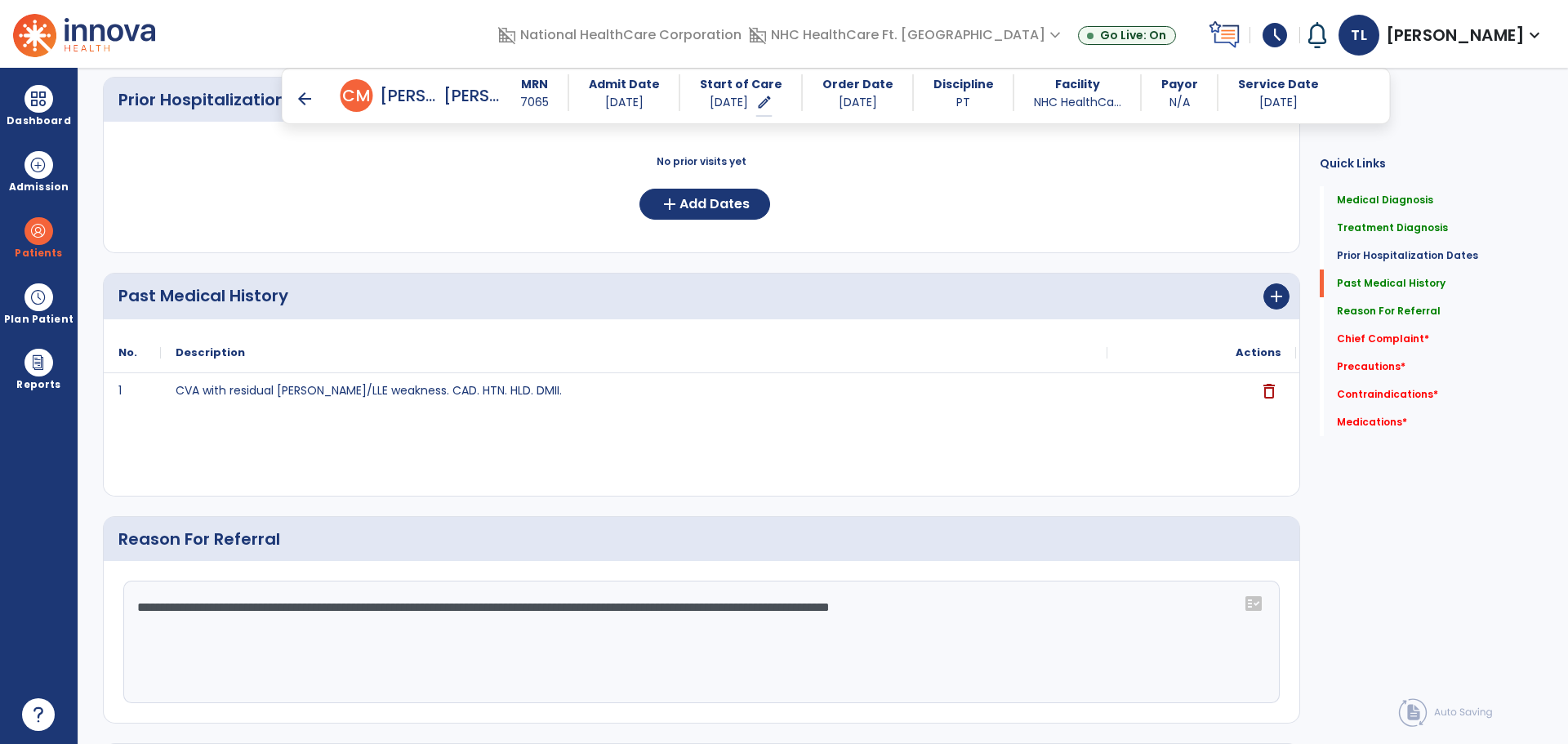 click on "**********" 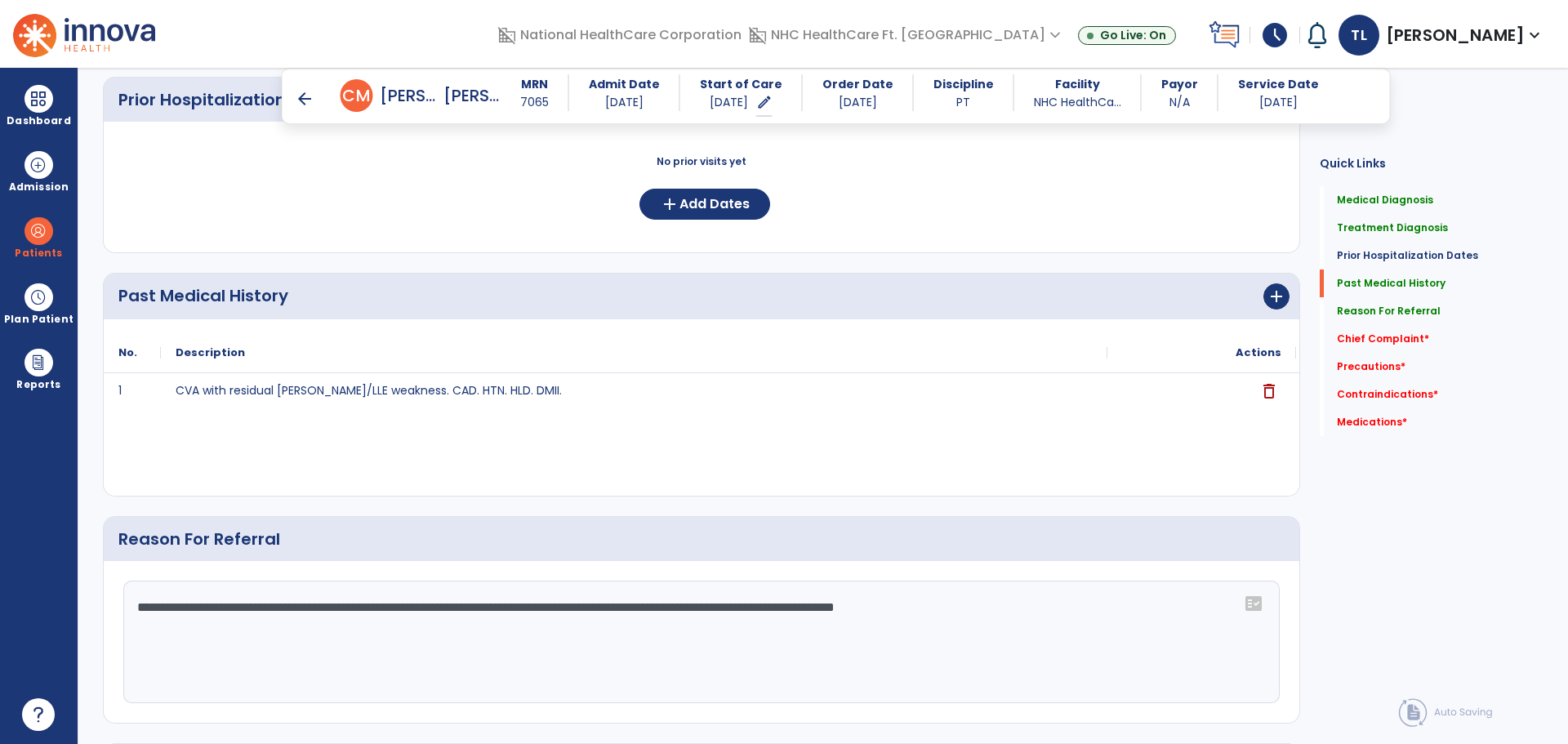 click on "**********" 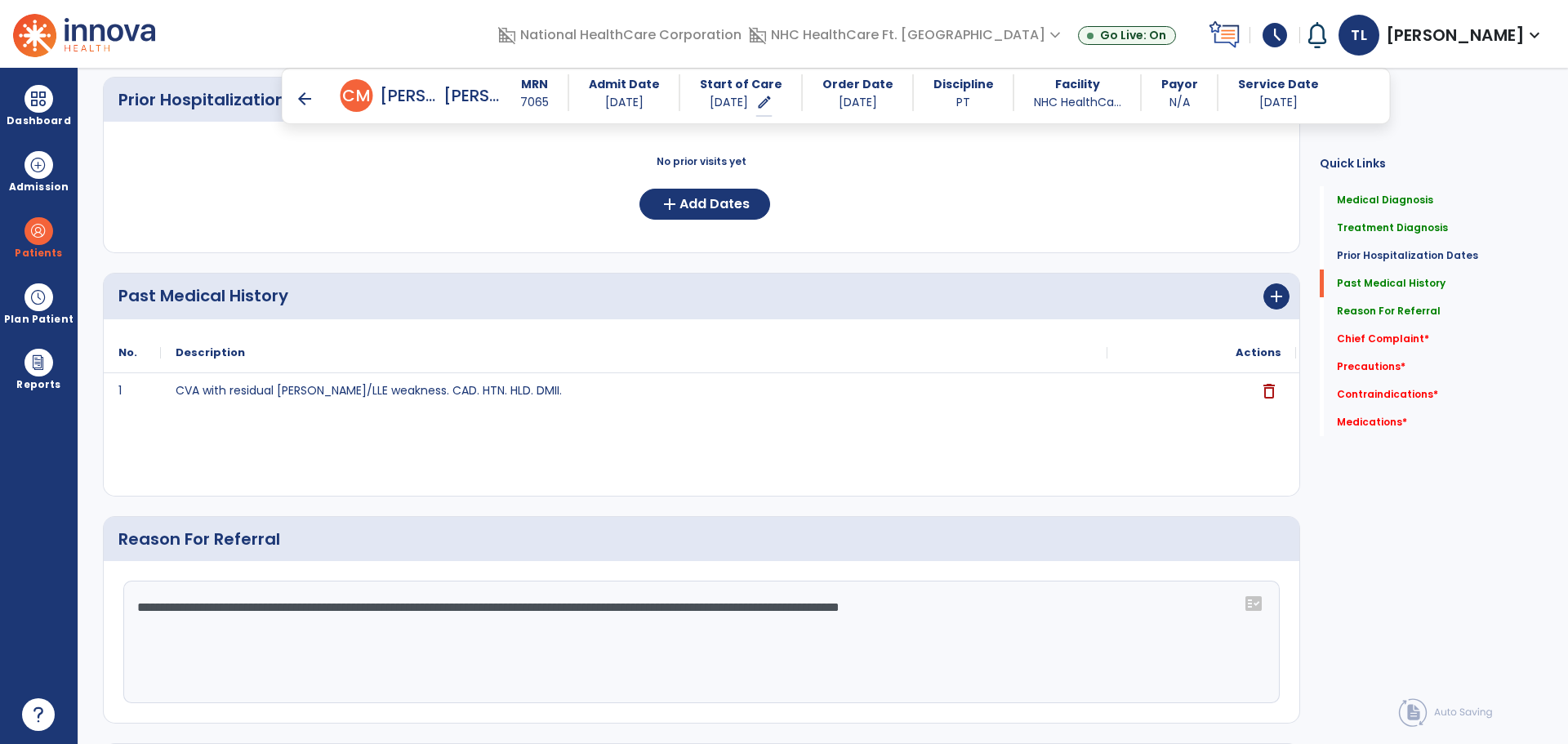 paste on "**********" 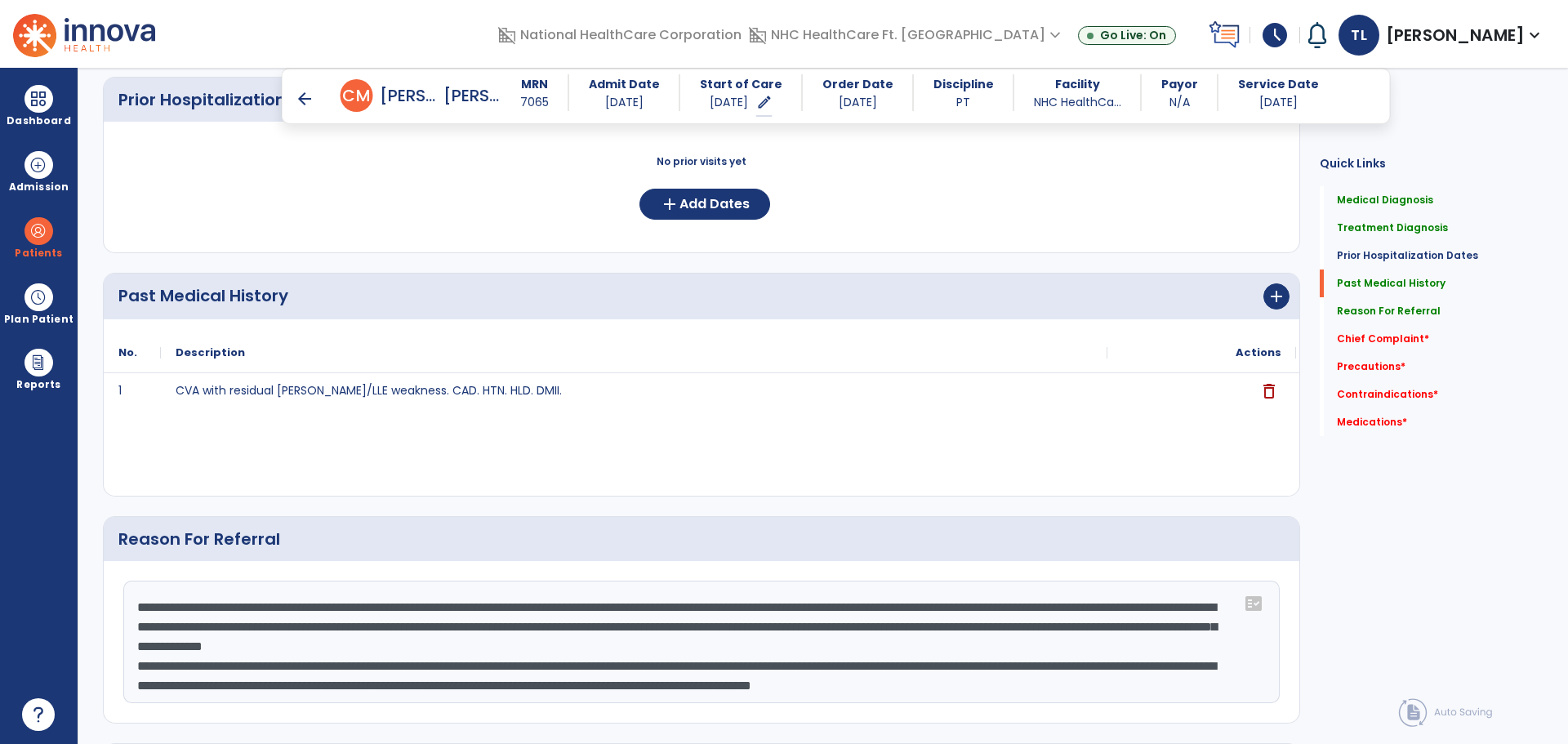 scroll, scrollTop: 13, scrollLeft: 0, axis: vertical 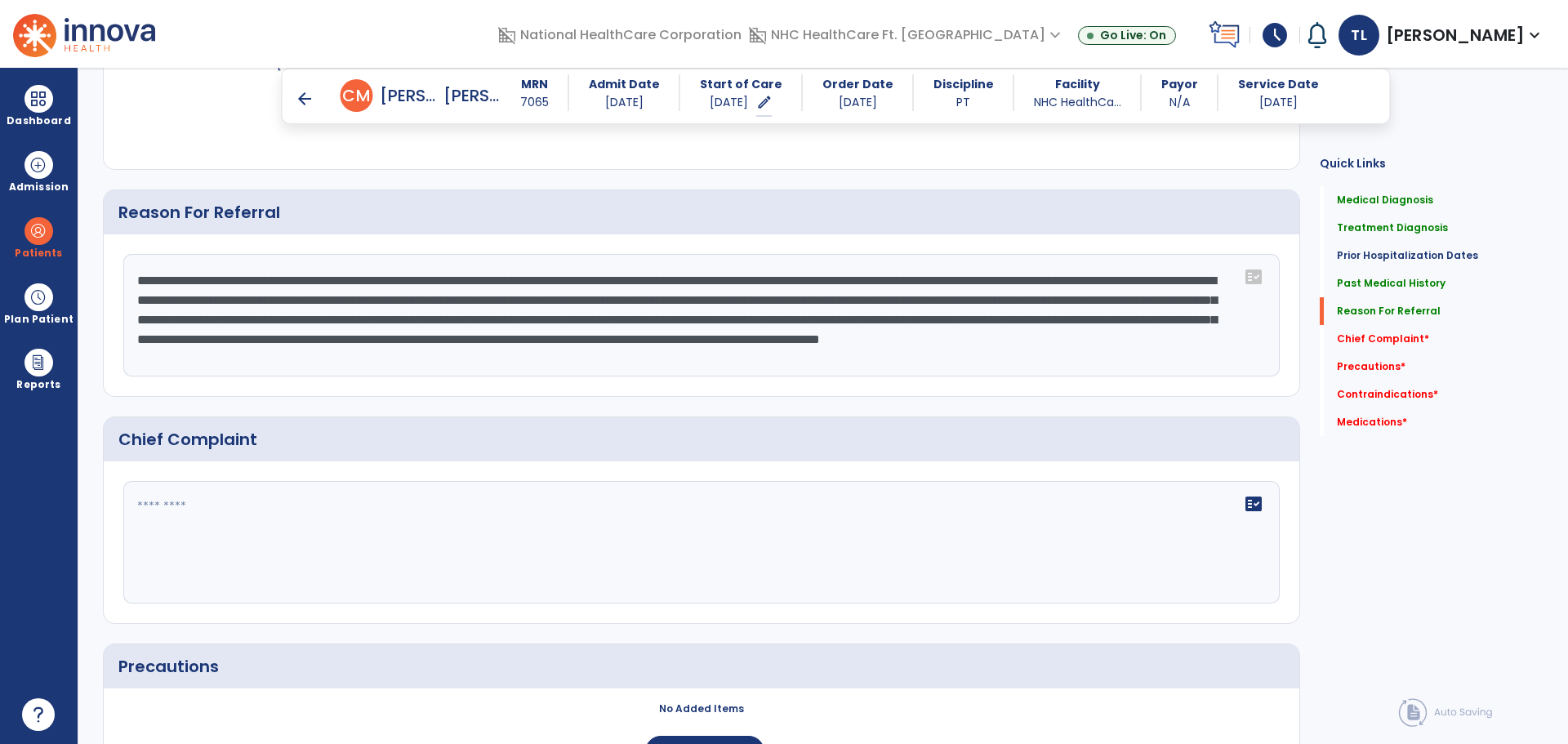 click on "**********" 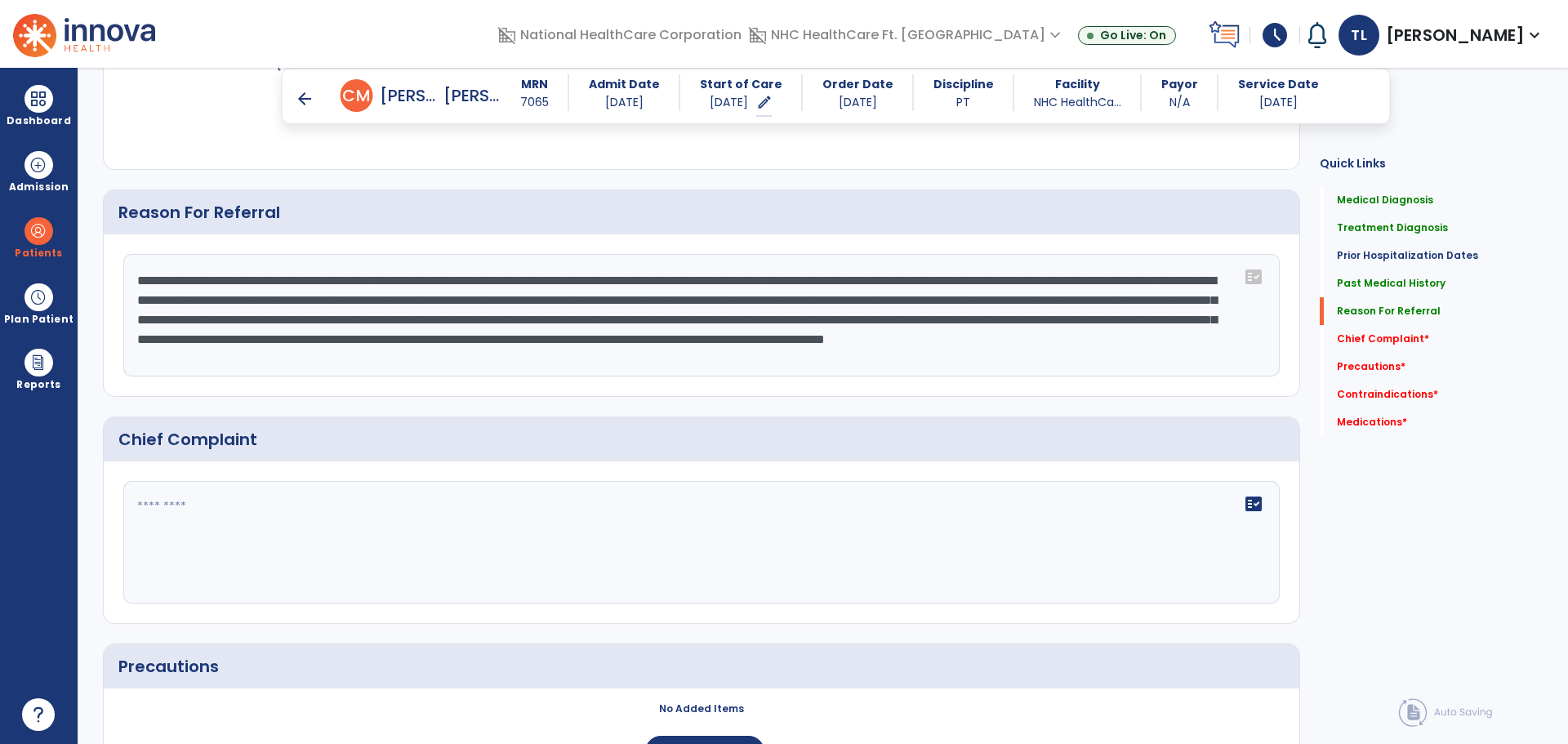 click on "**********" 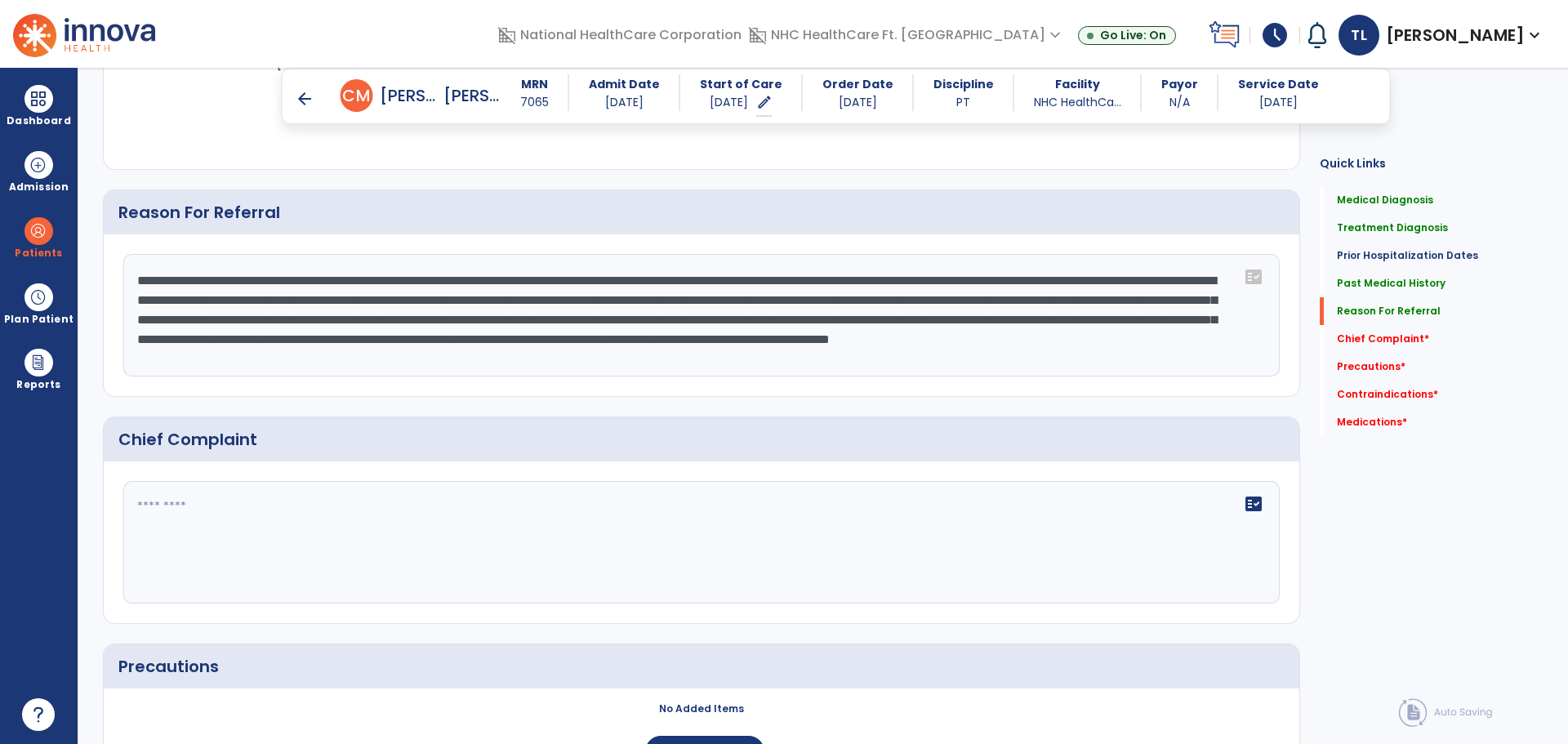 click on "**********" 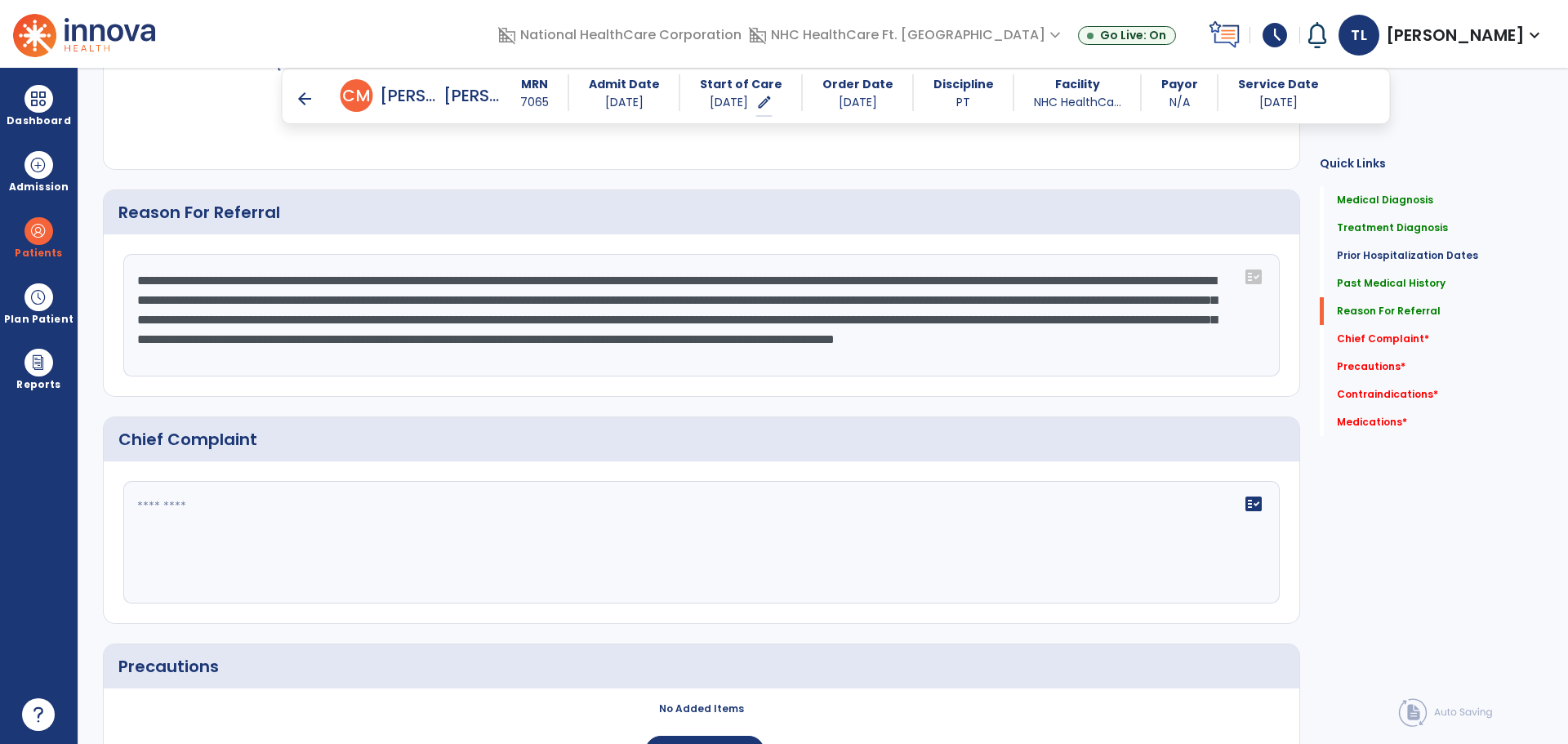 click on "**********" 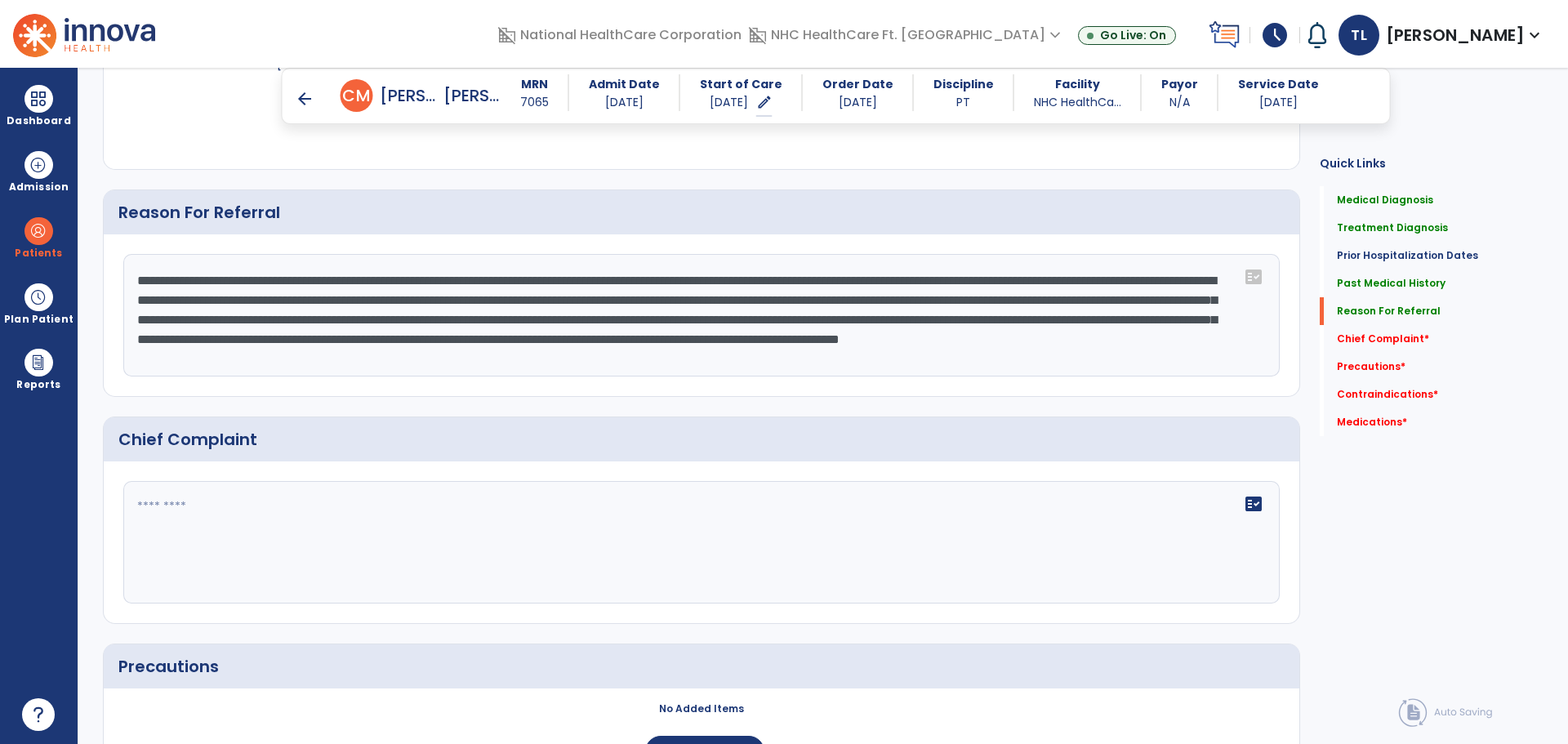 click on "**********" 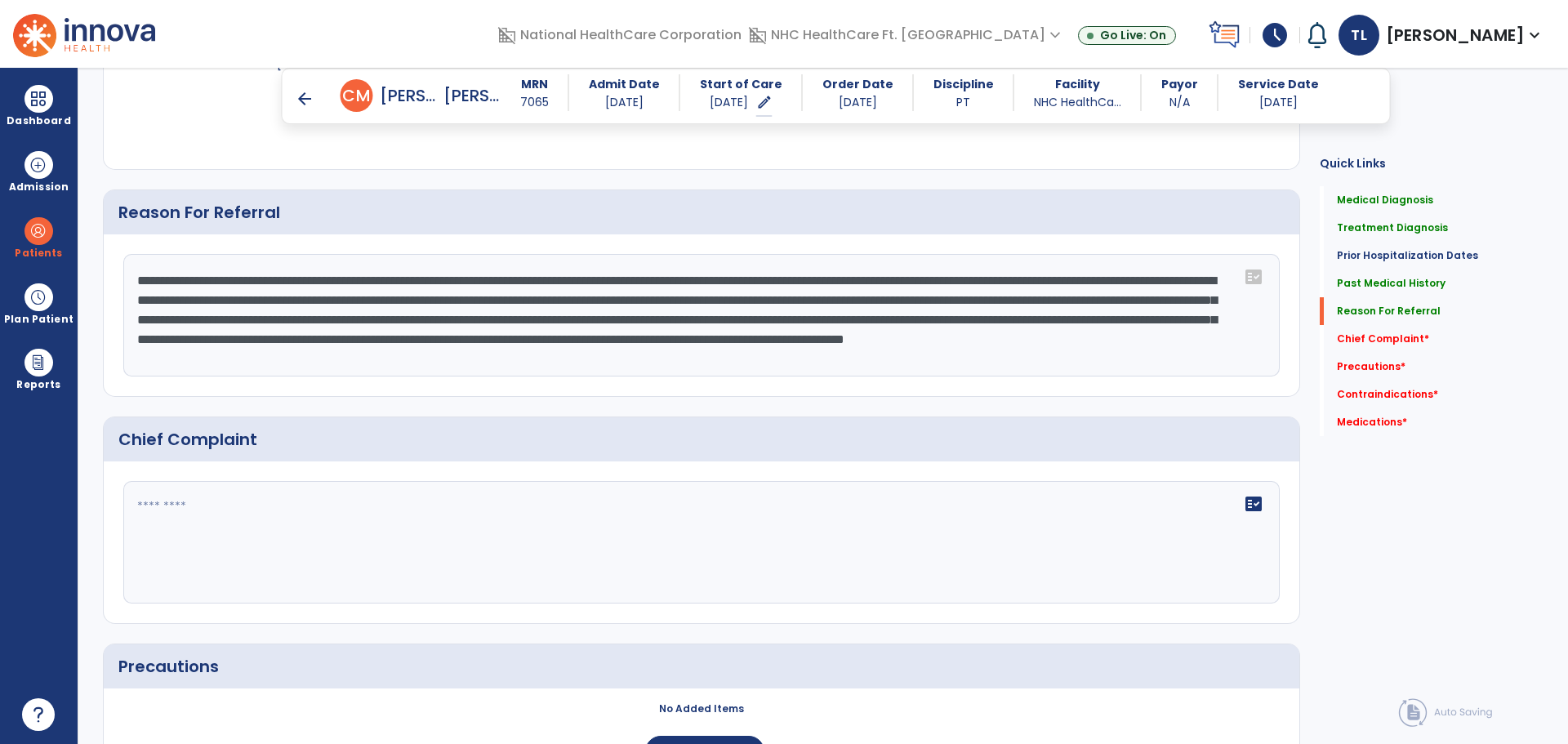 click on "**********" 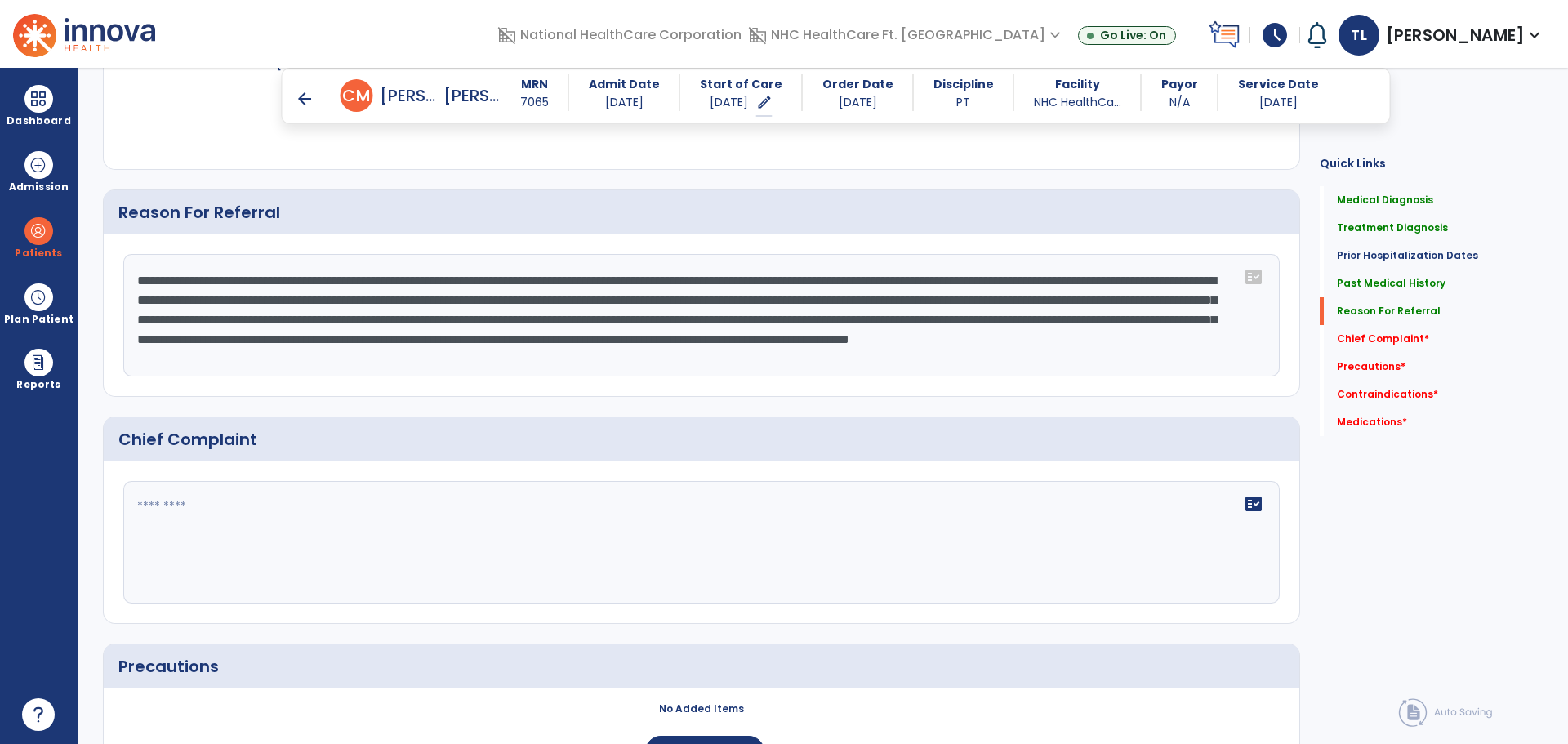 click on "**********" 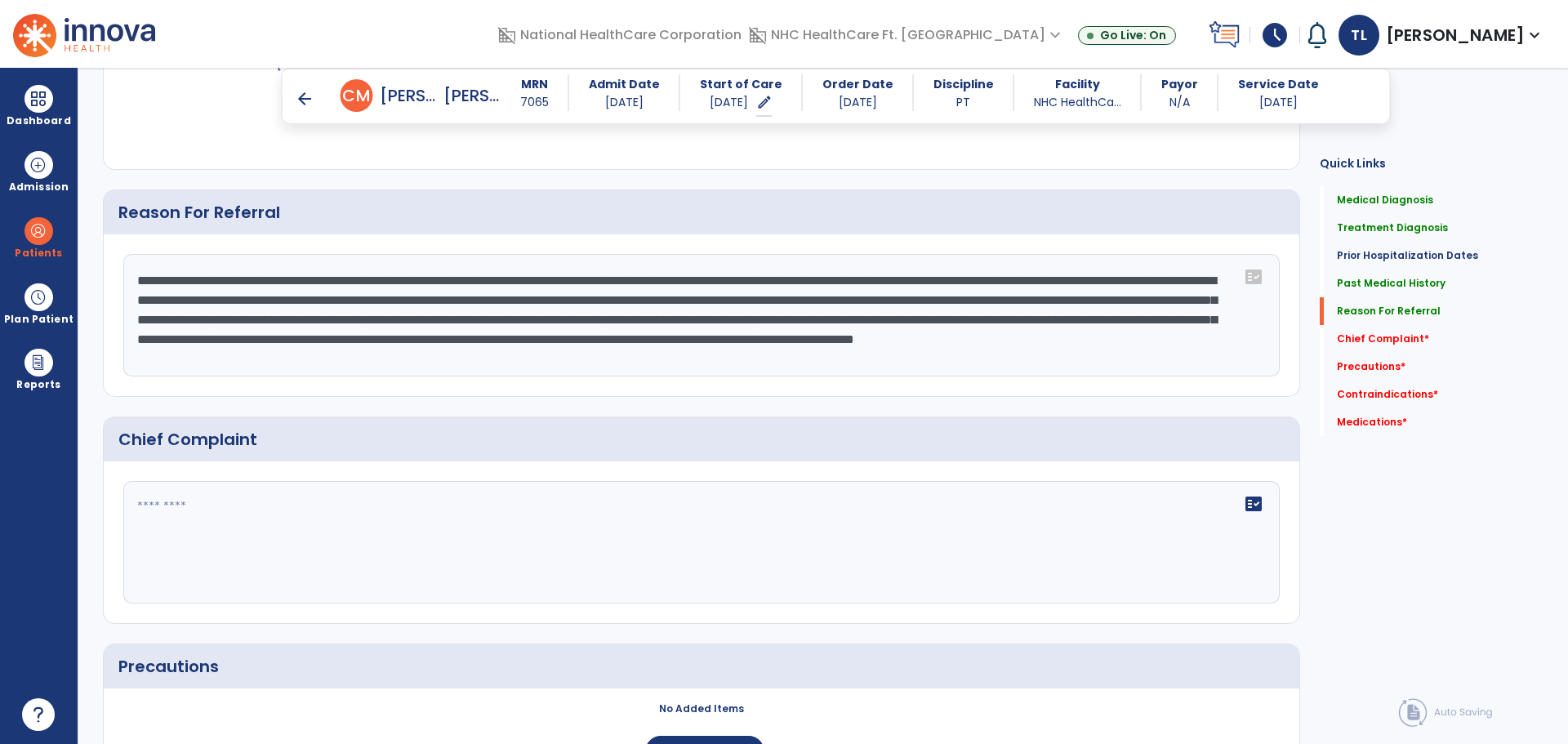 click on "**********" 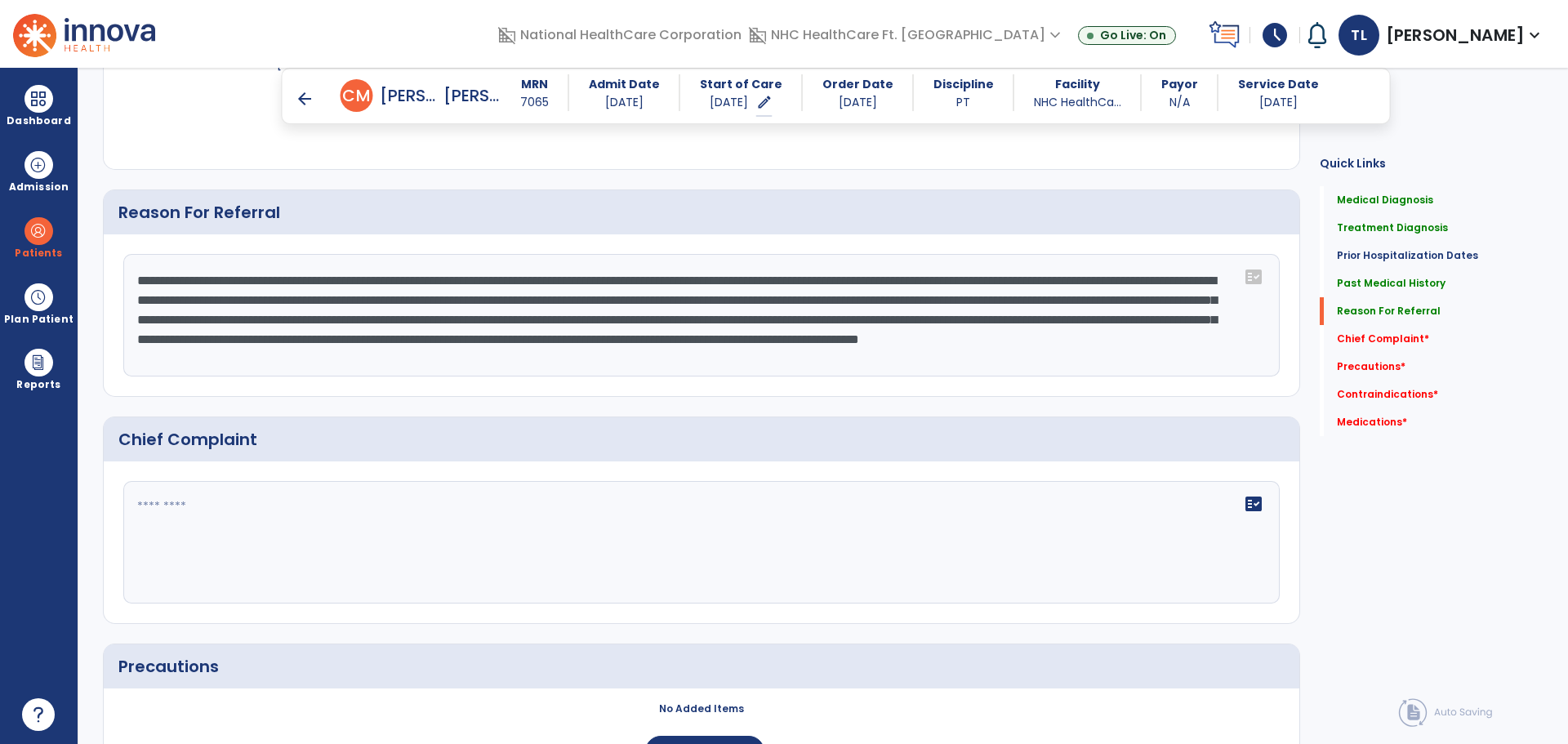 click on "**********" 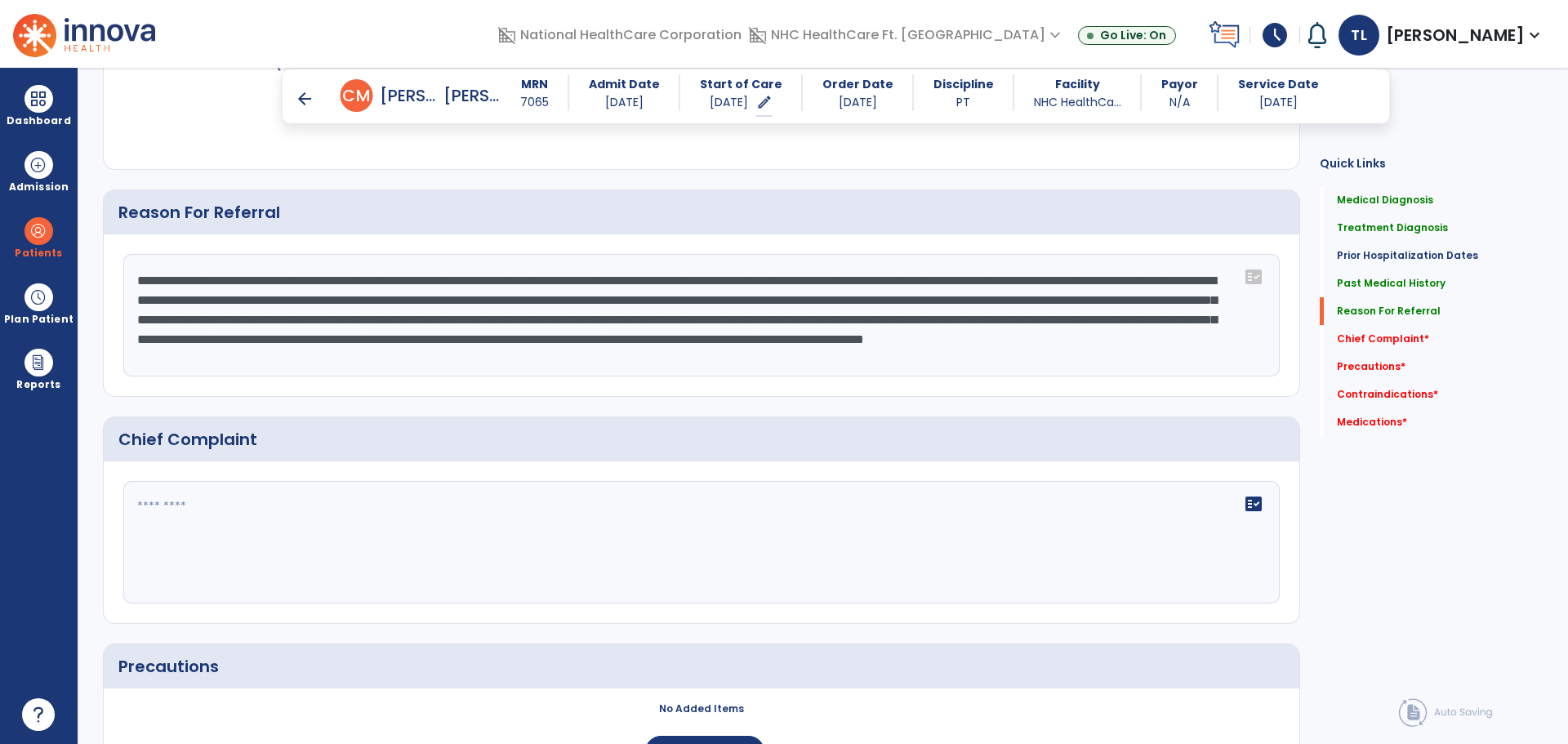 click on "**********" 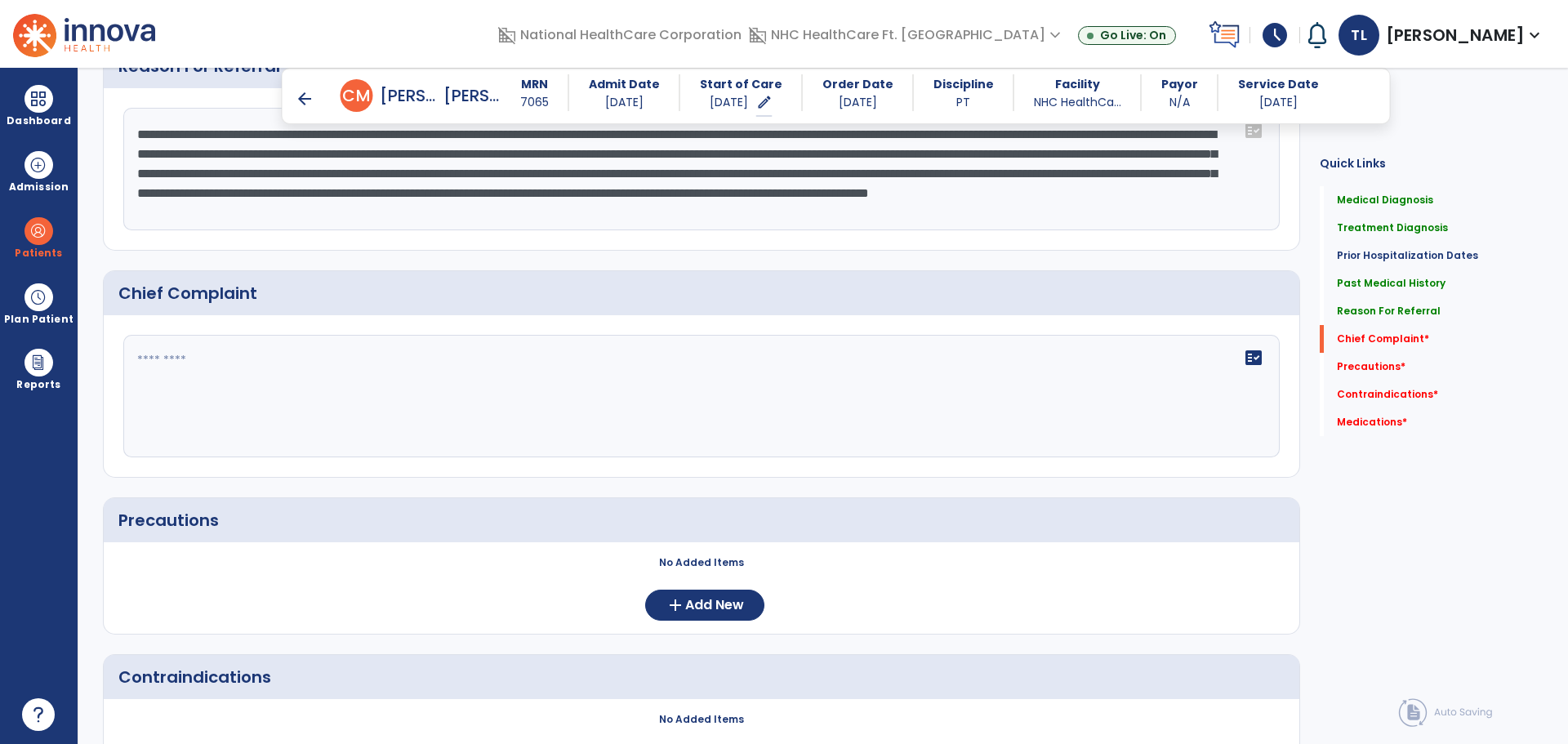 scroll, scrollTop: 1143, scrollLeft: 0, axis: vertical 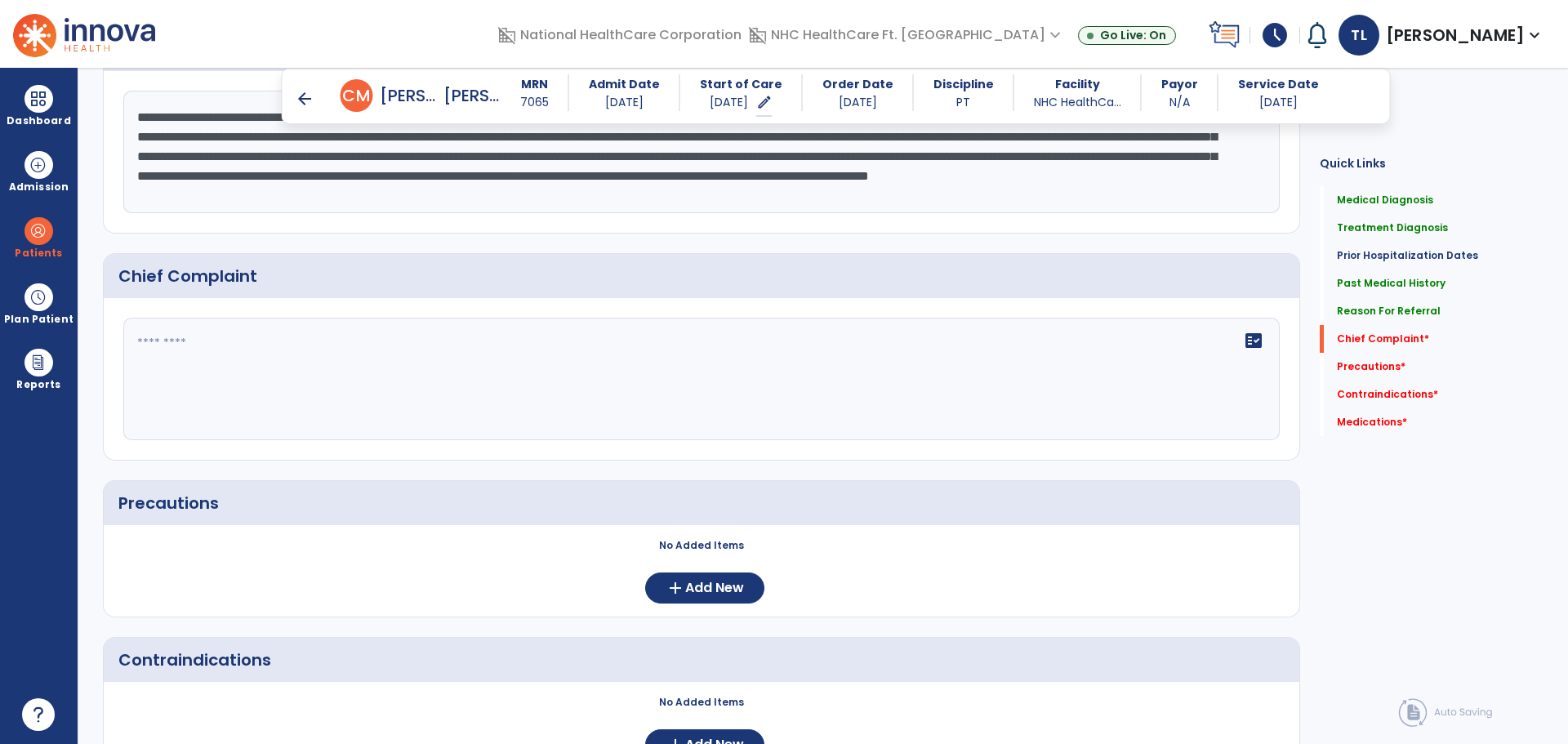 click on "**********" 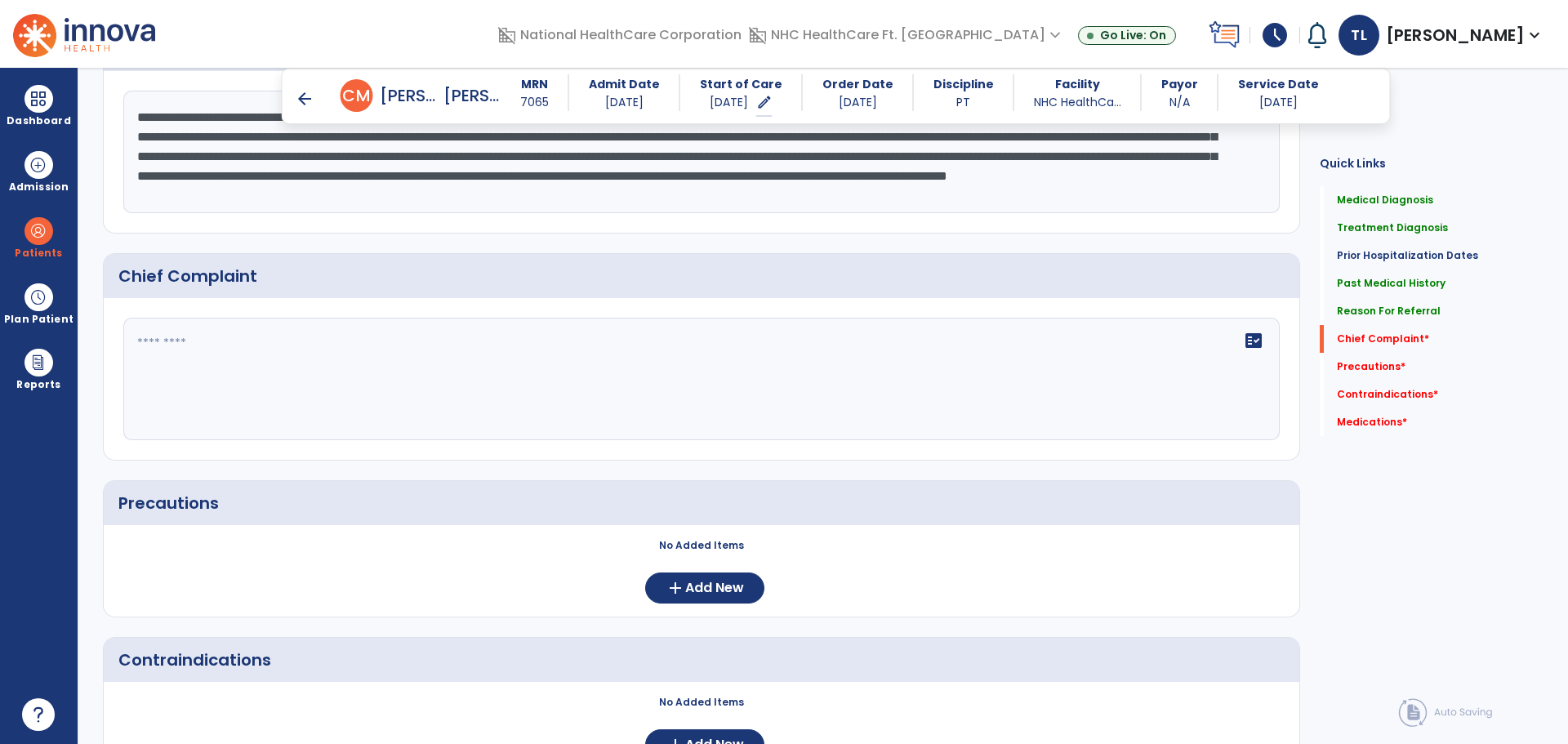 scroll, scrollTop: 13, scrollLeft: 0, axis: vertical 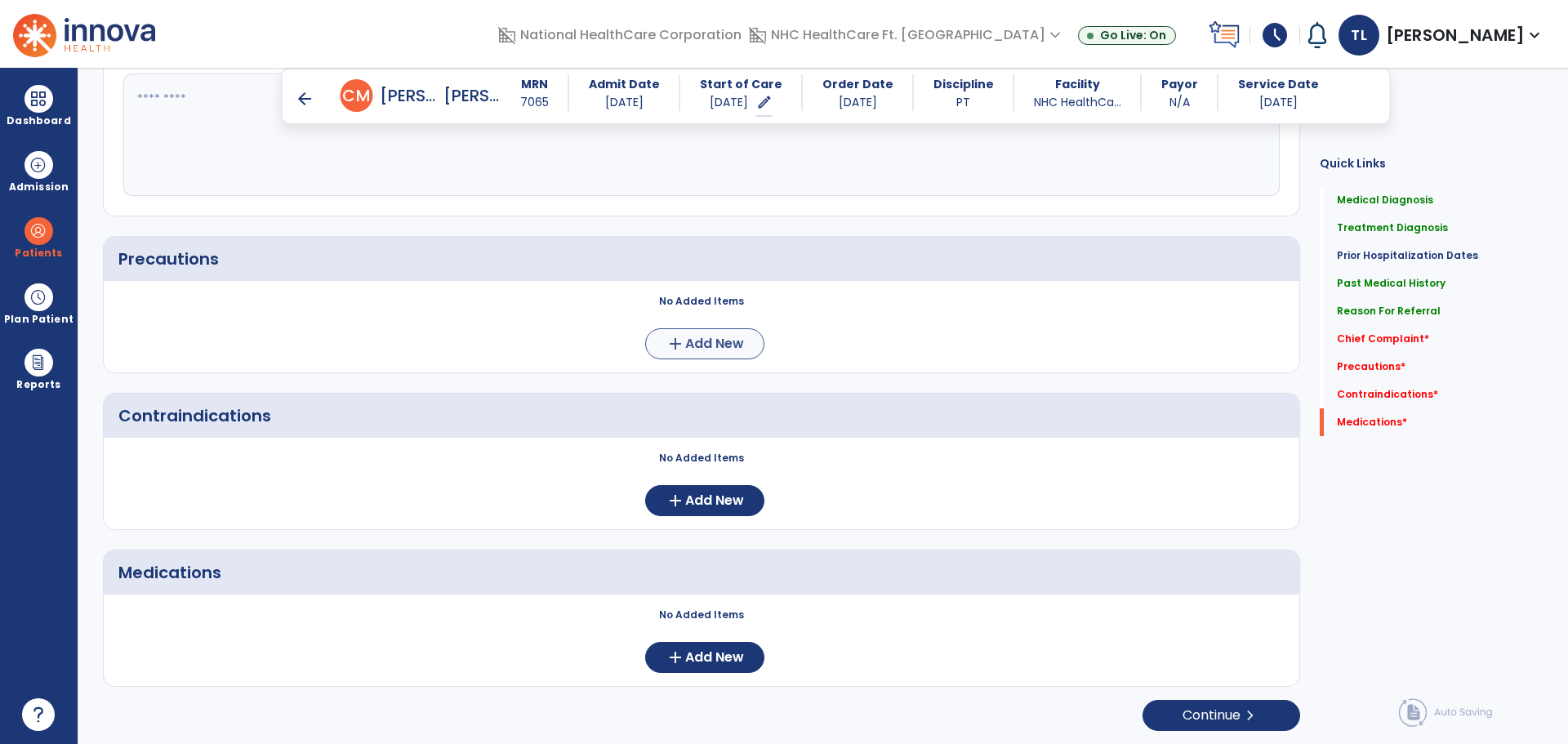 type on "**********" 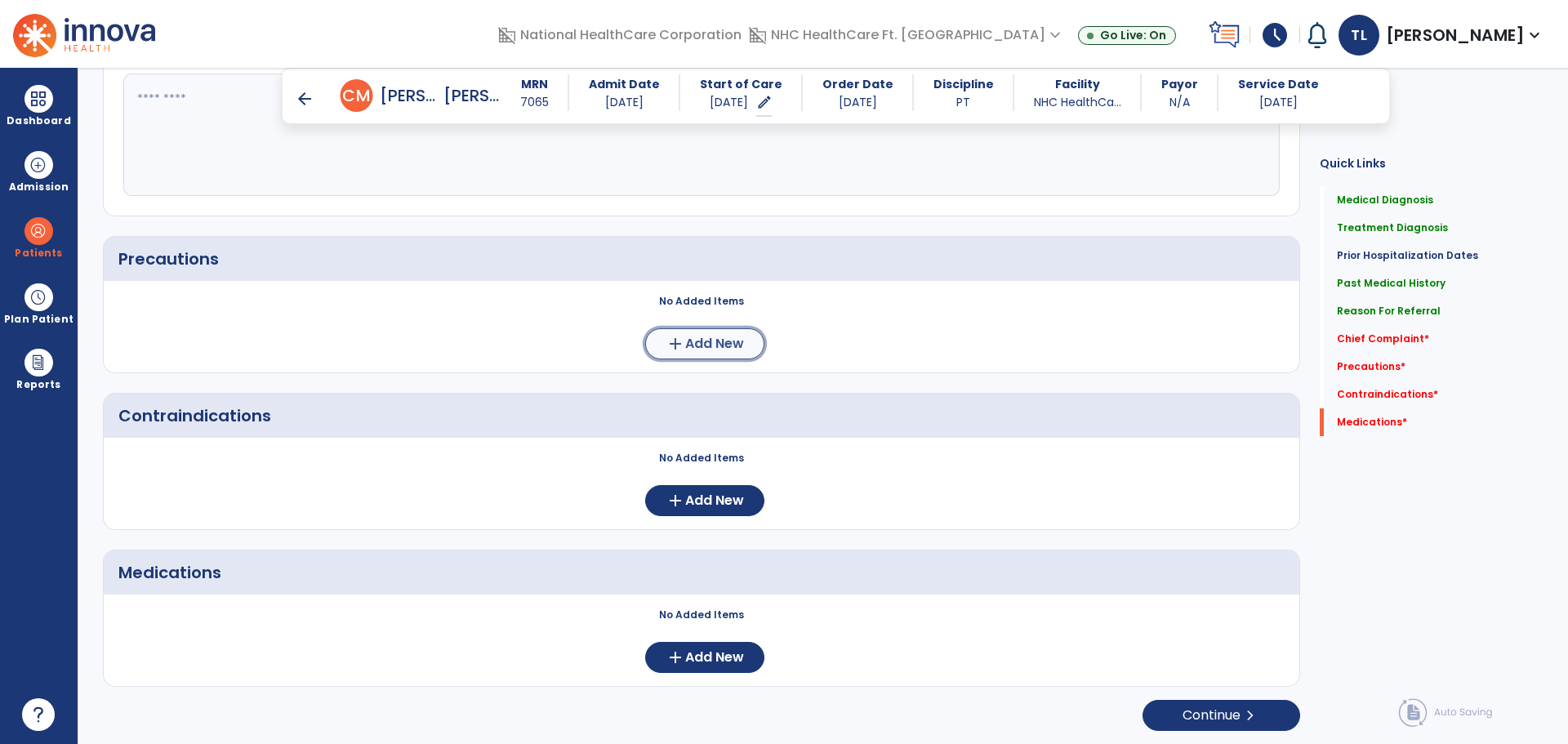 click on "add  Add New" 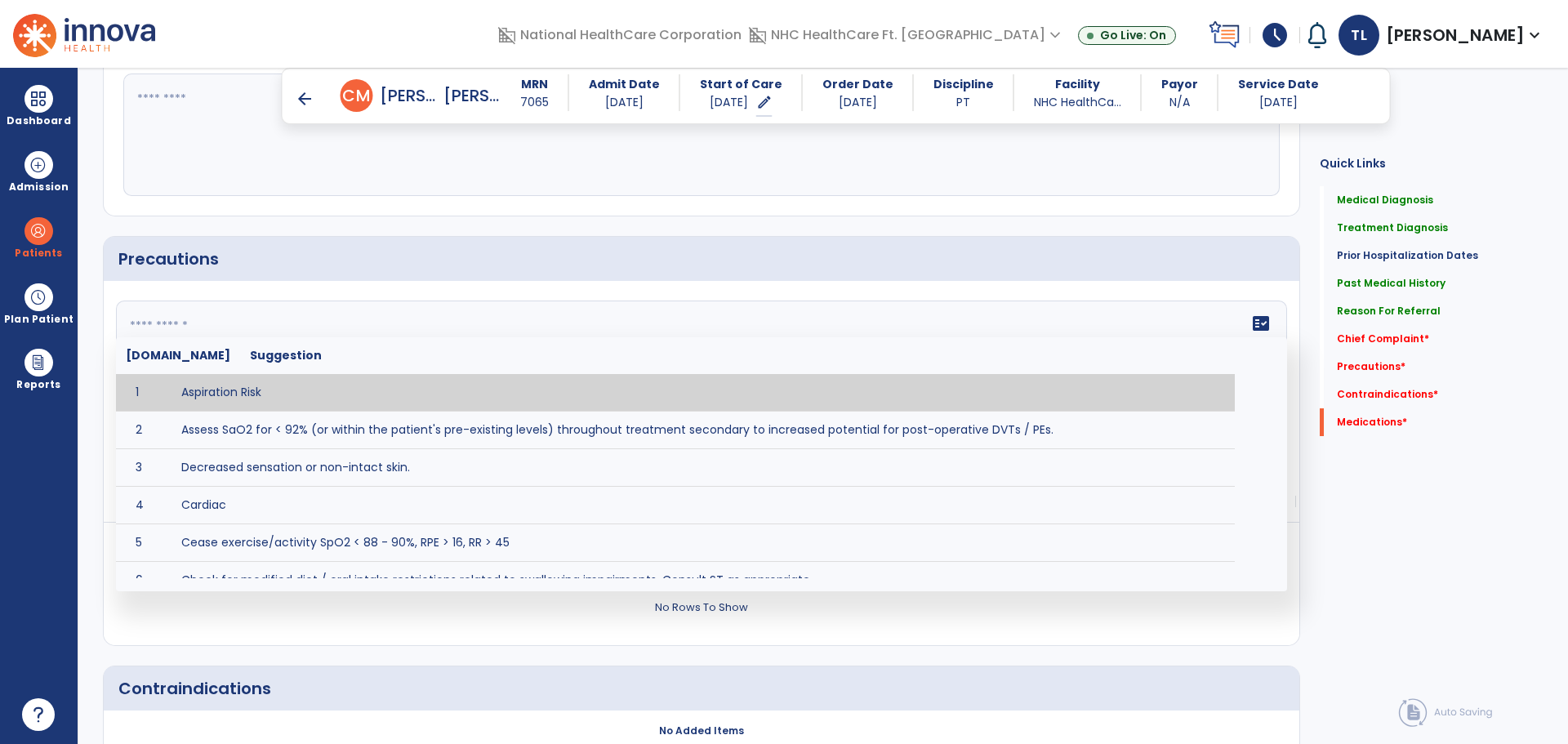 click on "fact_check  [DOMAIN_NAME] Suggestion 1 Aspiration Risk 2 Assess SaO2 for < 92% (or within the patient's pre-existing levels) throughout treatment secondary to increased potential for post-operative DVTs / PEs. 3 Decreased sensation or non-intact skin. 4 Cardiac 5 Cease exercise/activity SpO2 < 88 - 90%, RPE > 16, RR > 45 6 Check for modified diet / oral intake restrictions related to swallowing impairments. Consult ST as appropriate. 7 Check INR lab results prior to activity if patient on [MEDICAL_DATA]. 8 Closely monitor anxiety or stress due to increased SOB/dyspnea and cease activity/exercise until patient is able to control this response 9 Code Status:  10 Confirm surgical approach and discoloration or other precautions. 11 Confirm surgical procedure and specific precautions based on procedure (e.g., no twisting/bending/lifting, need for post-op brace, limiting time in sitting, etc.). 12 Confirm [MEDICAL_DATA] status as defined by the surgeon. 13 14 Precautions for exercise include:  15 [MEDICAL_DATA] 16 17 18 19 20" 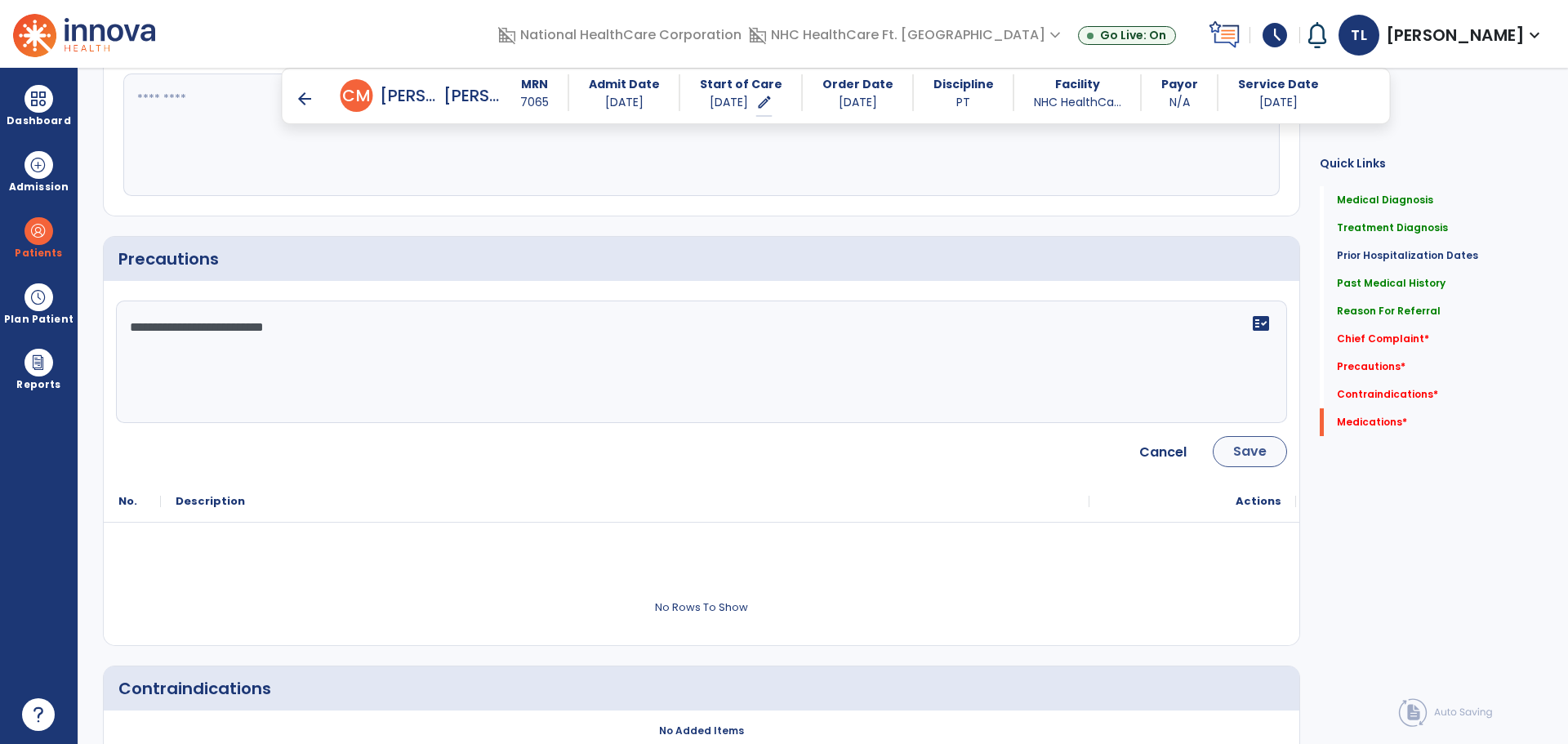 type on "**********" 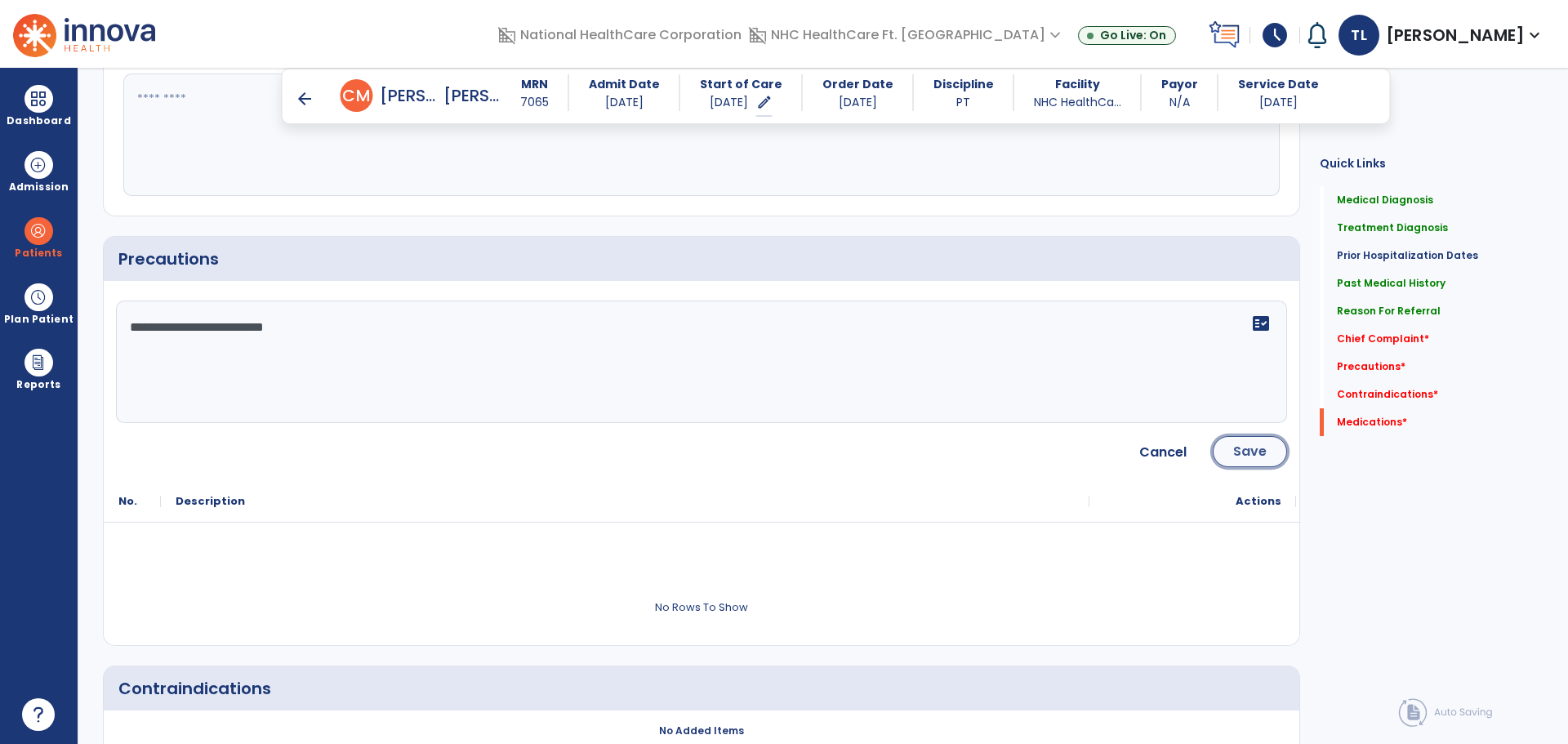 click on "Save" 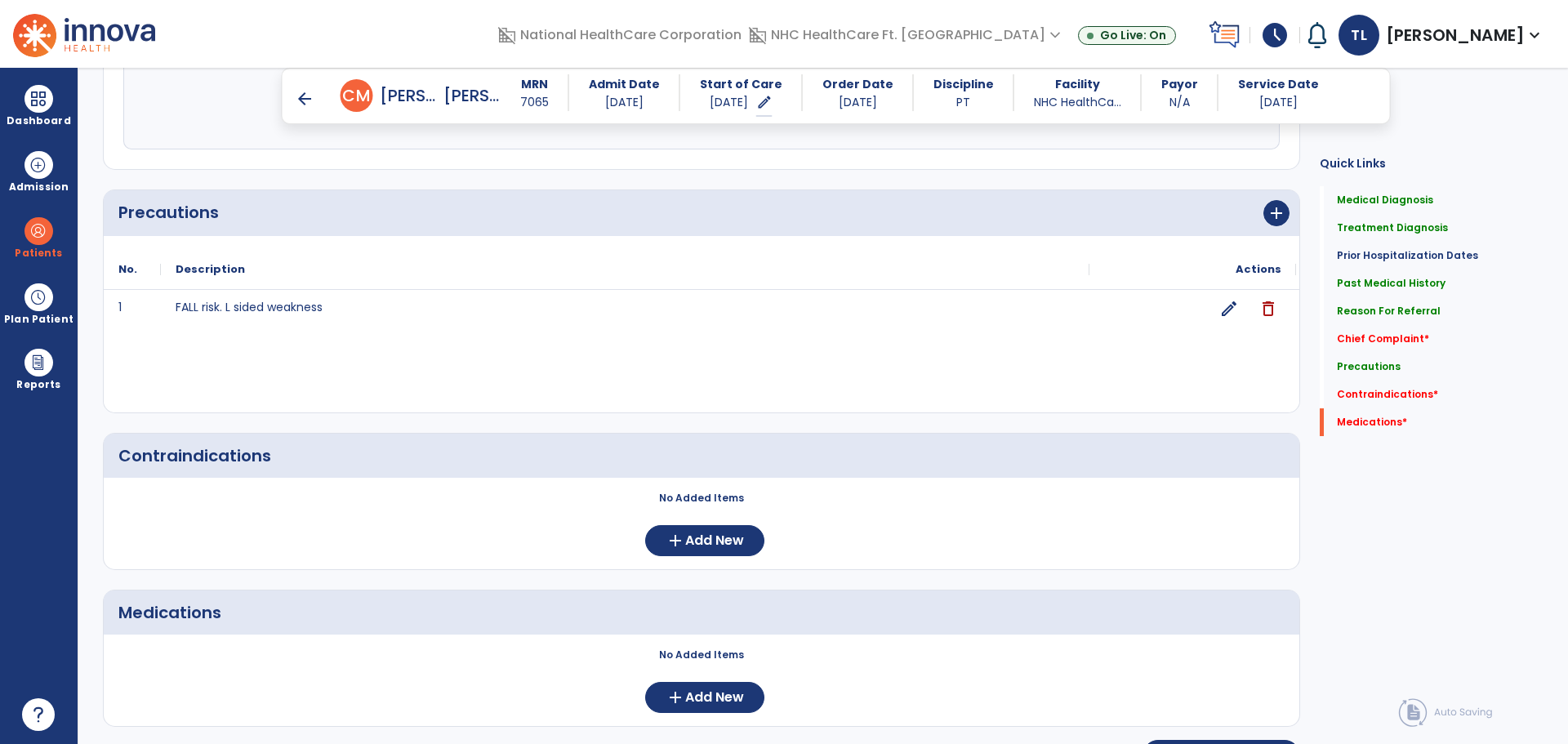 scroll, scrollTop: 1474, scrollLeft: 0, axis: vertical 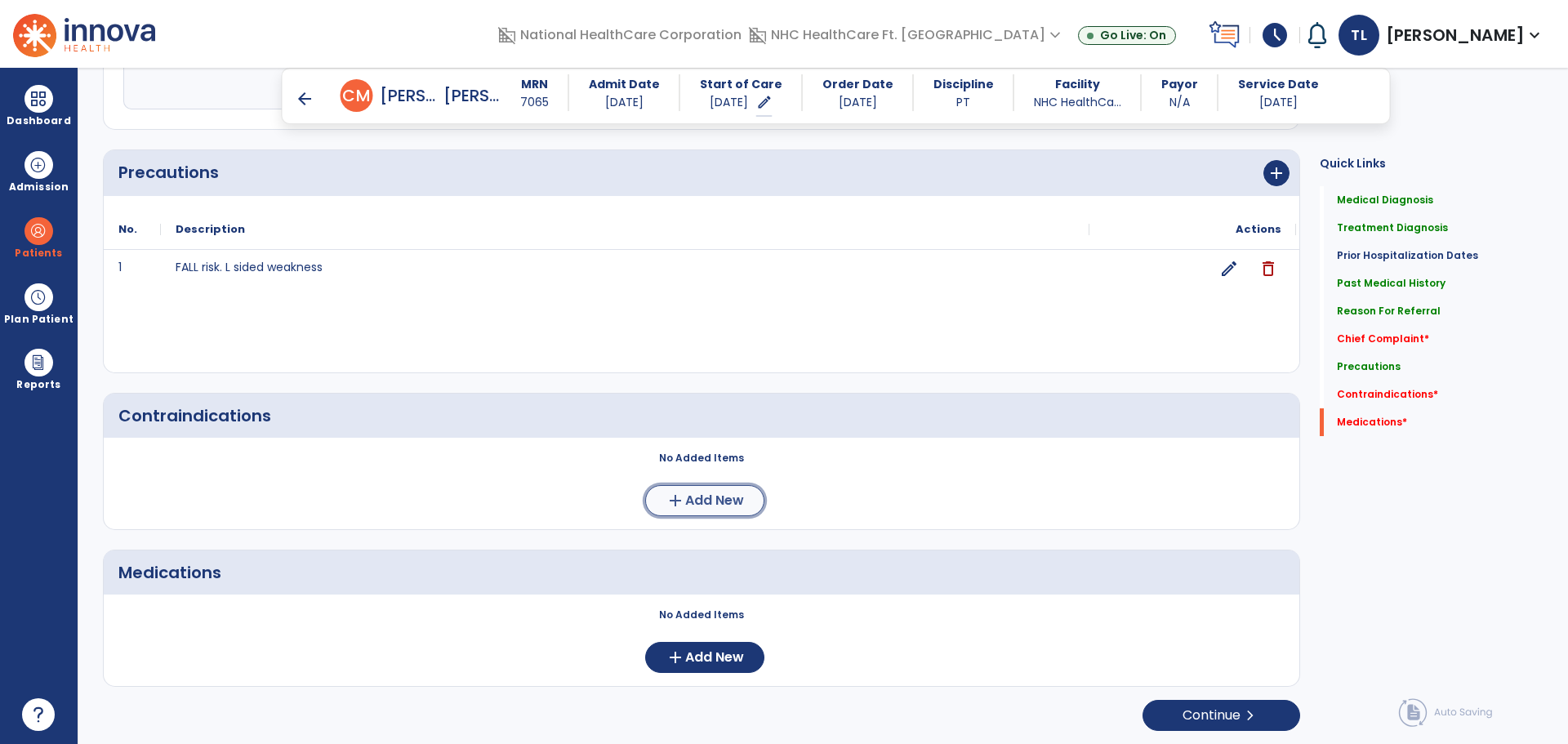 click on "add" 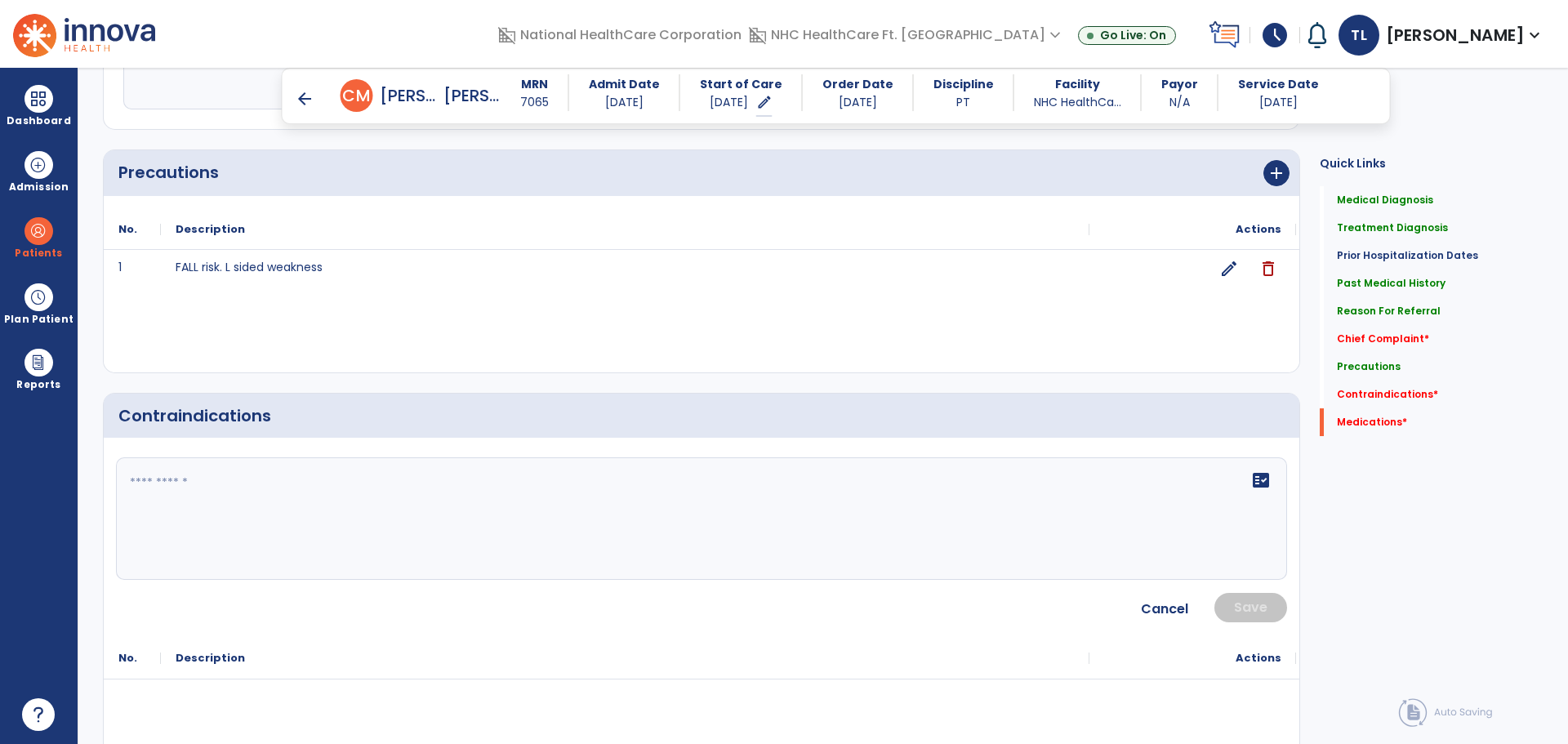 click 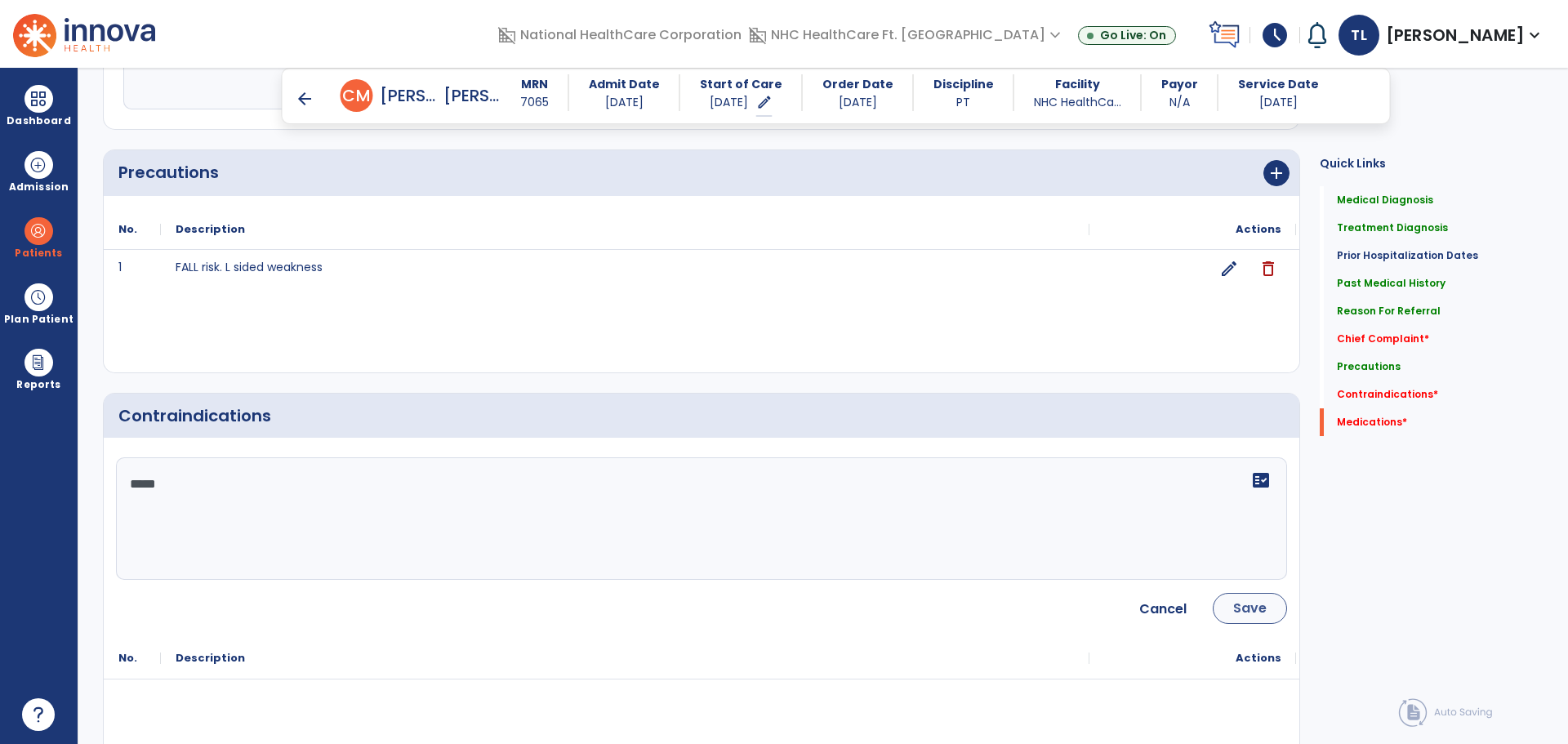 type on "*****" 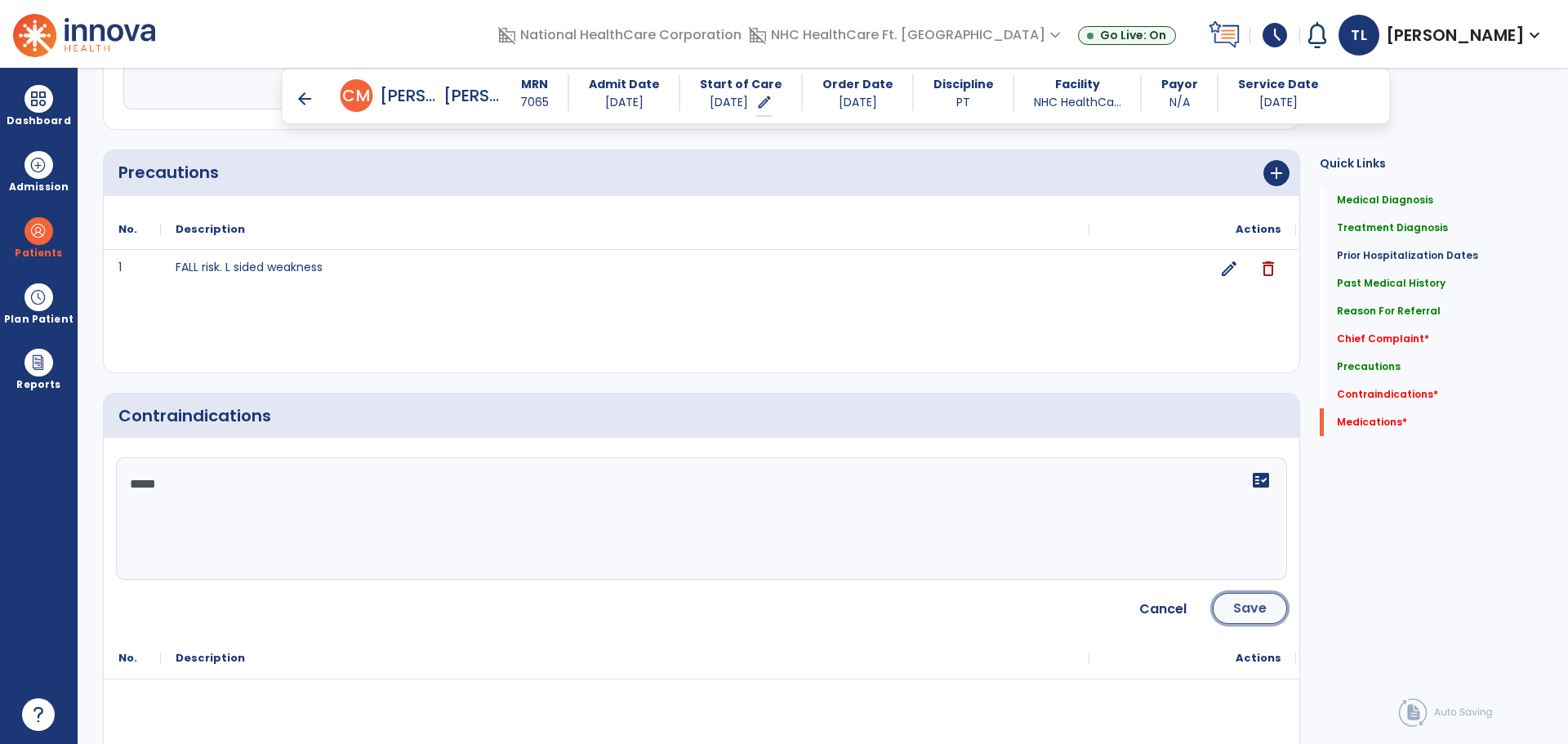 click on "Save" 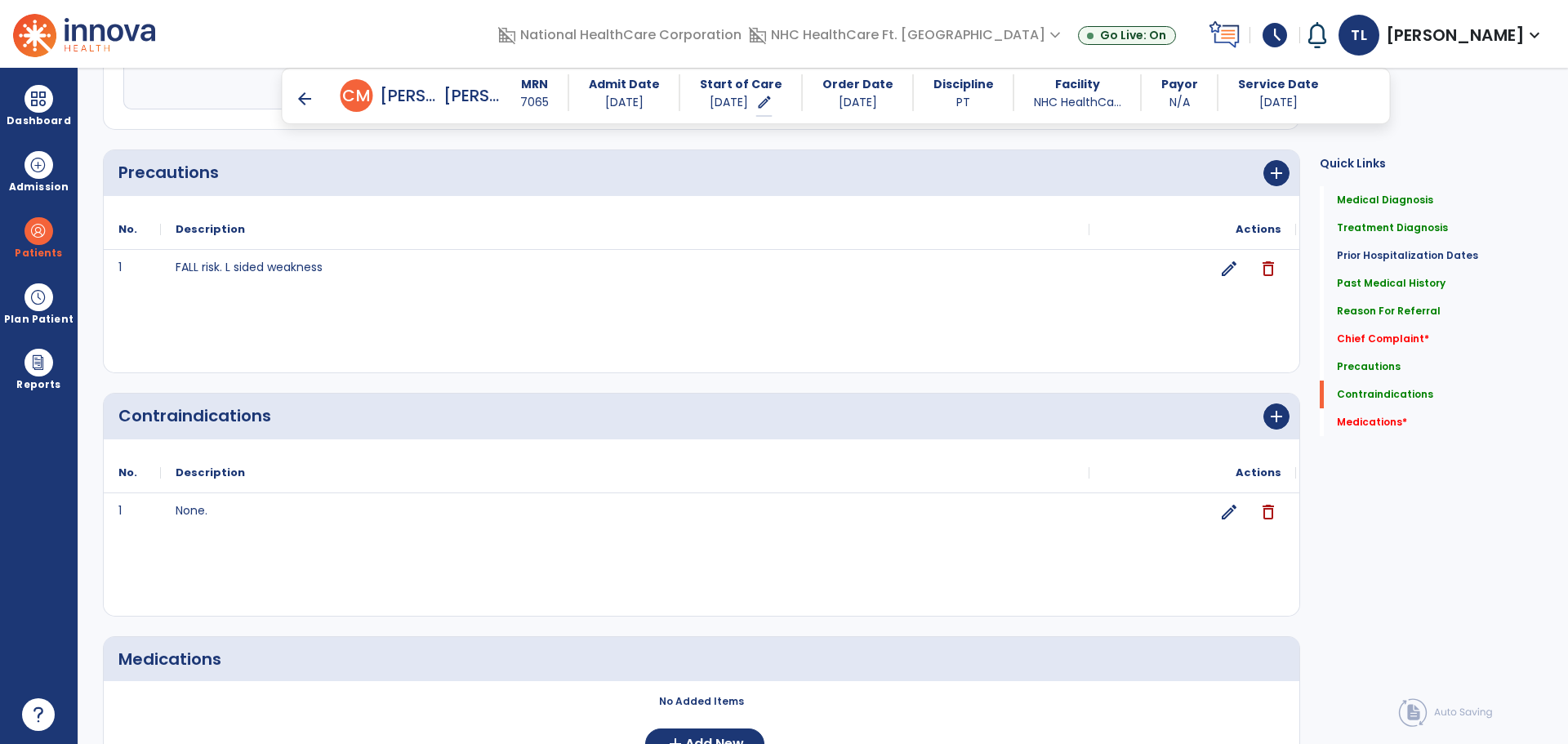scroll, scrollTop: 1561, scrollLeft: 0, axis: vertical 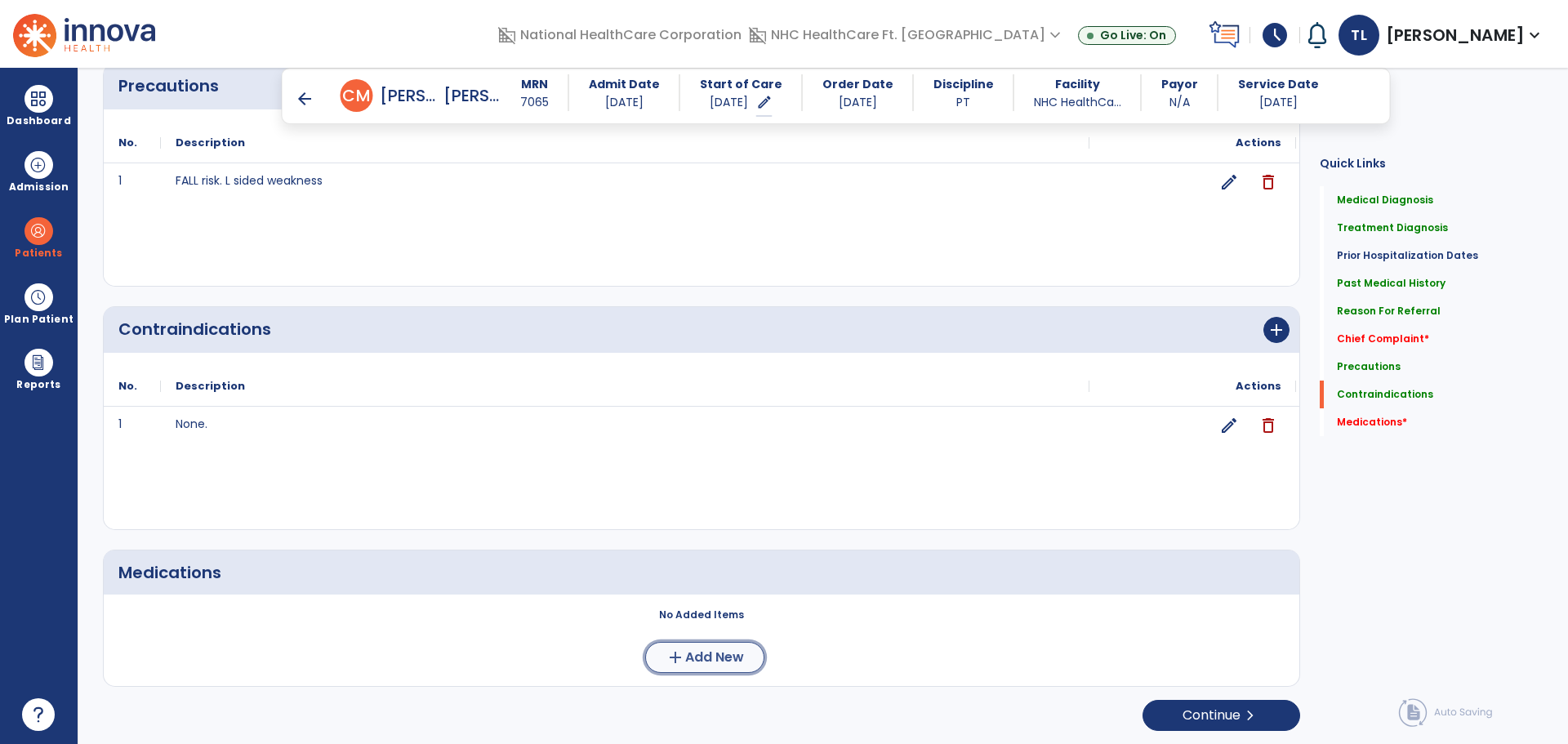 click on "Add New" 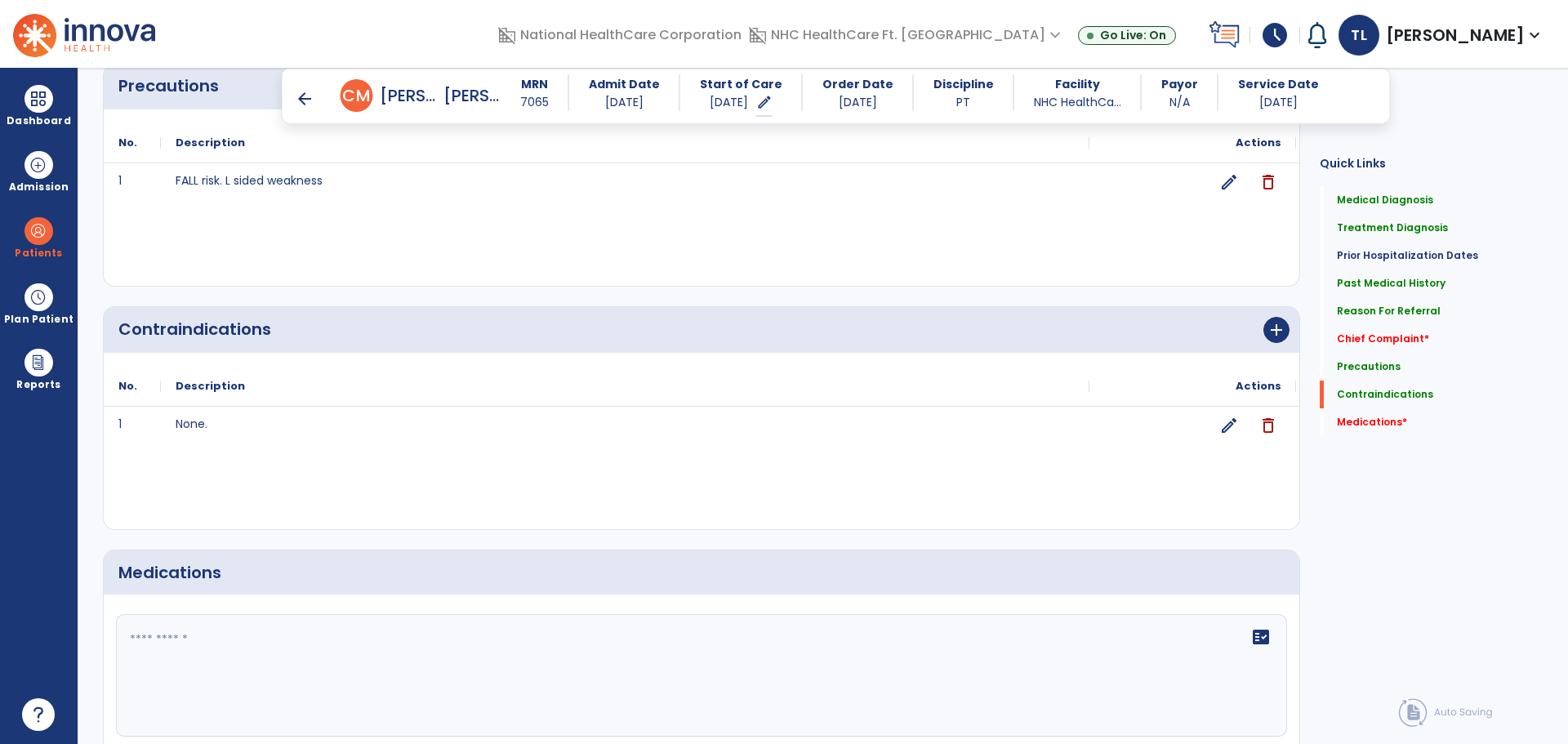 click 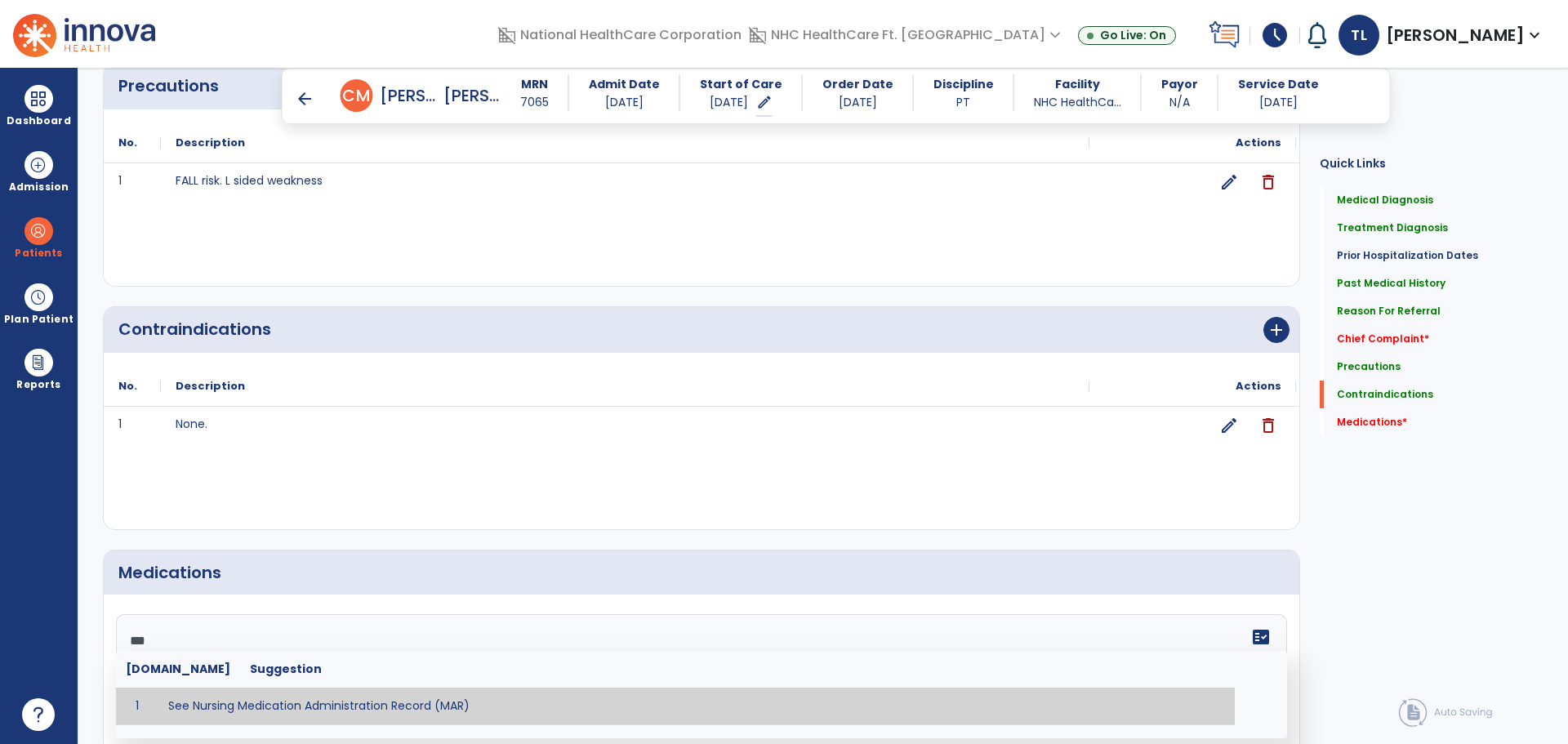 type on "**********" 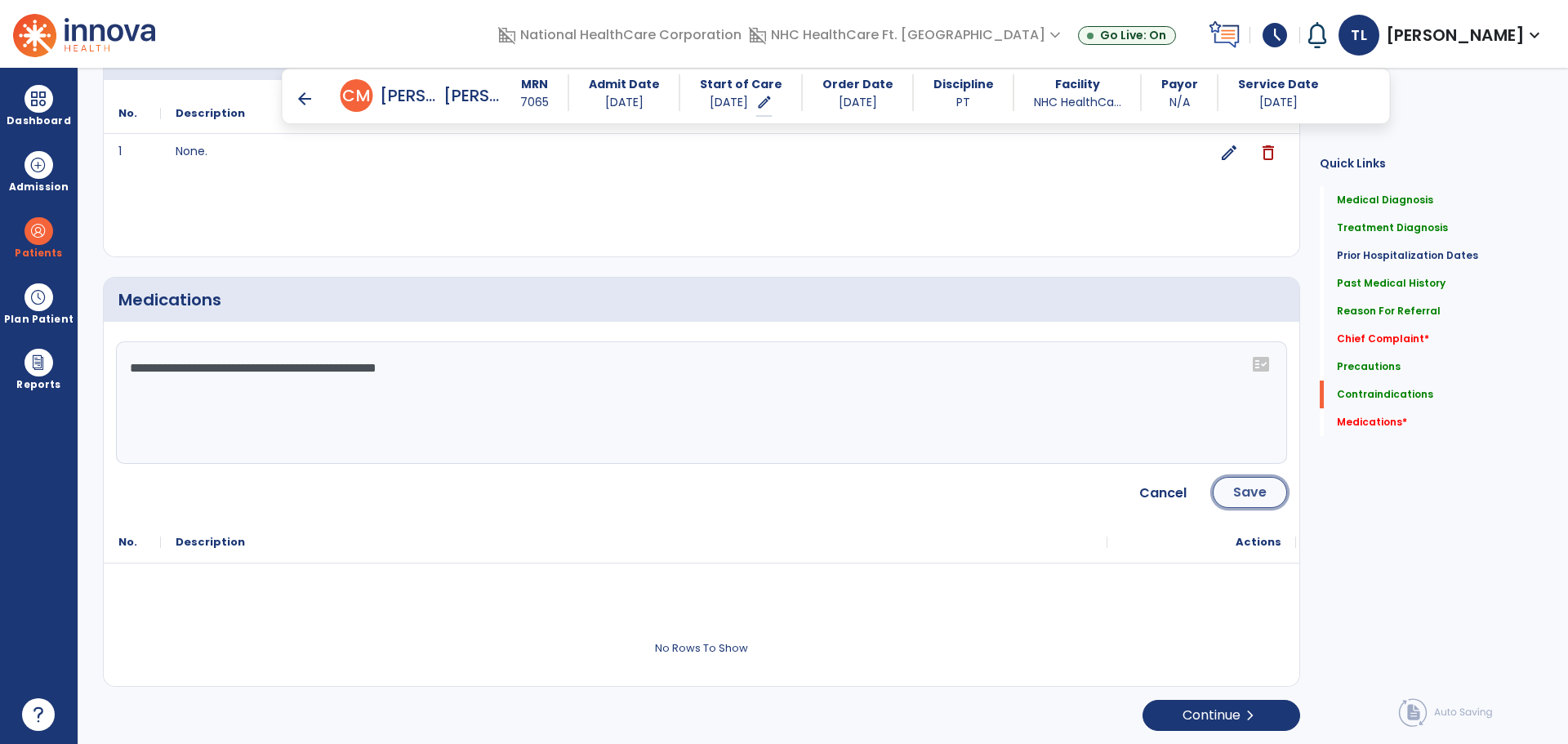 click on "Save" 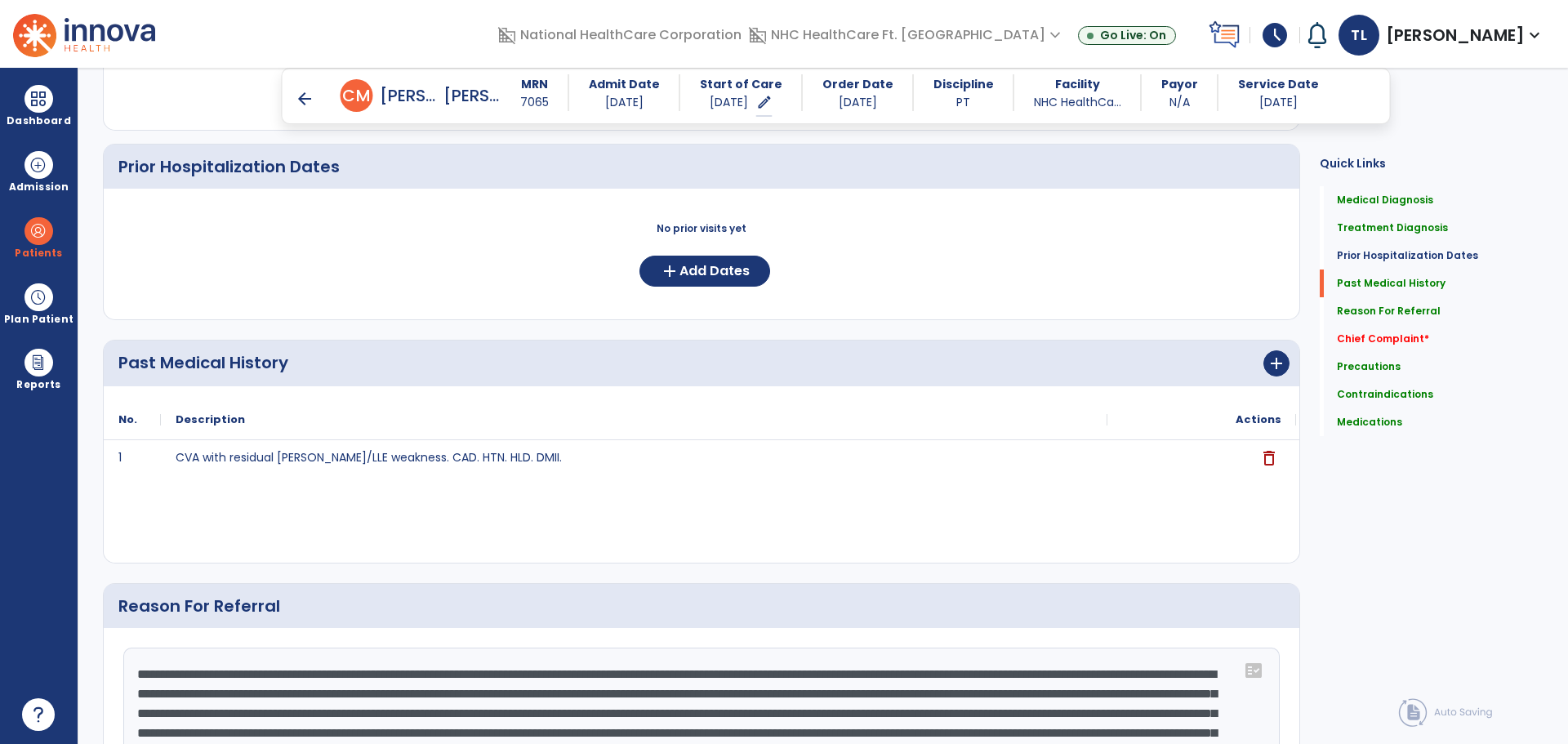 scroll, scrollTop: 15, scrollLeft: 0, axis: vertical 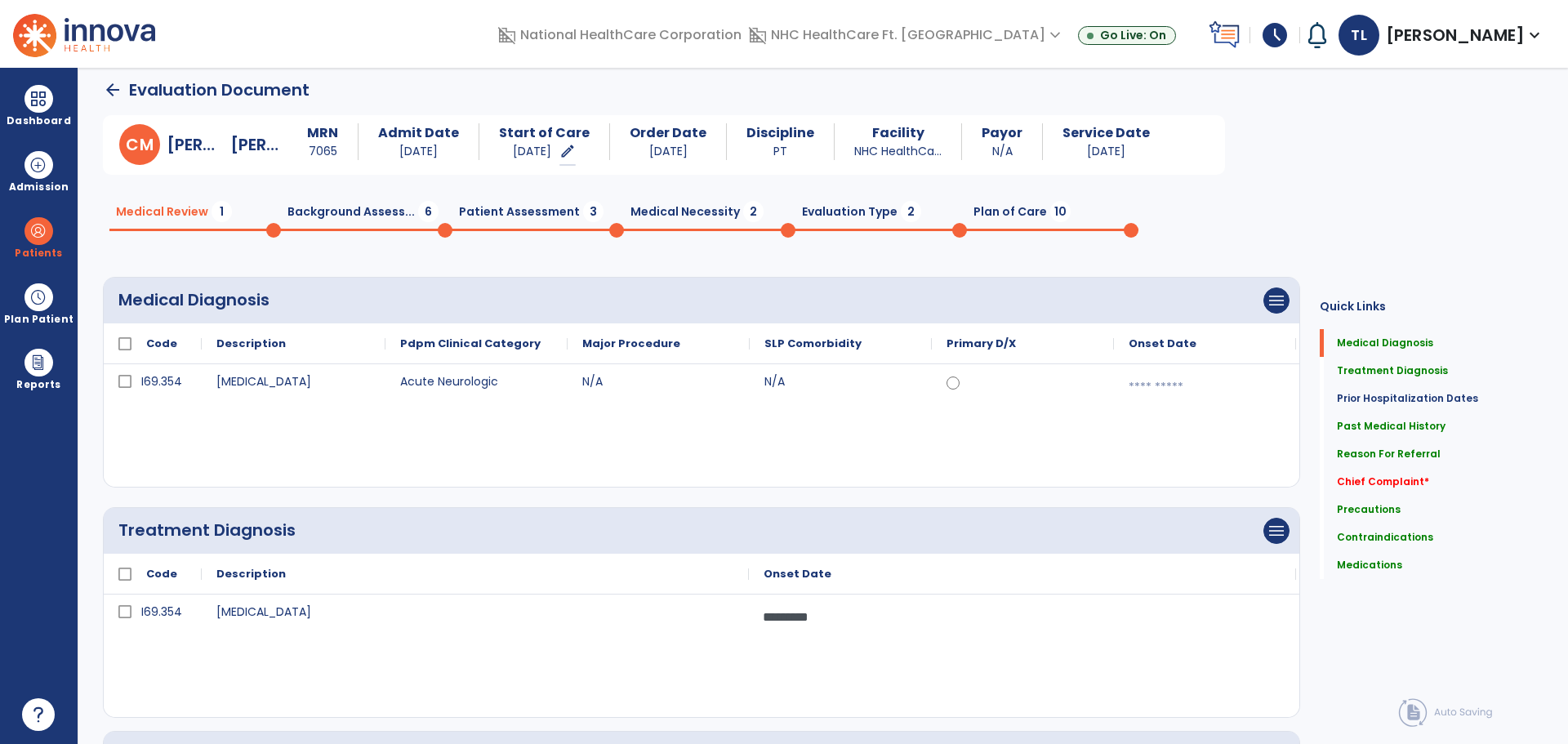 click on "Background Assess...  6" 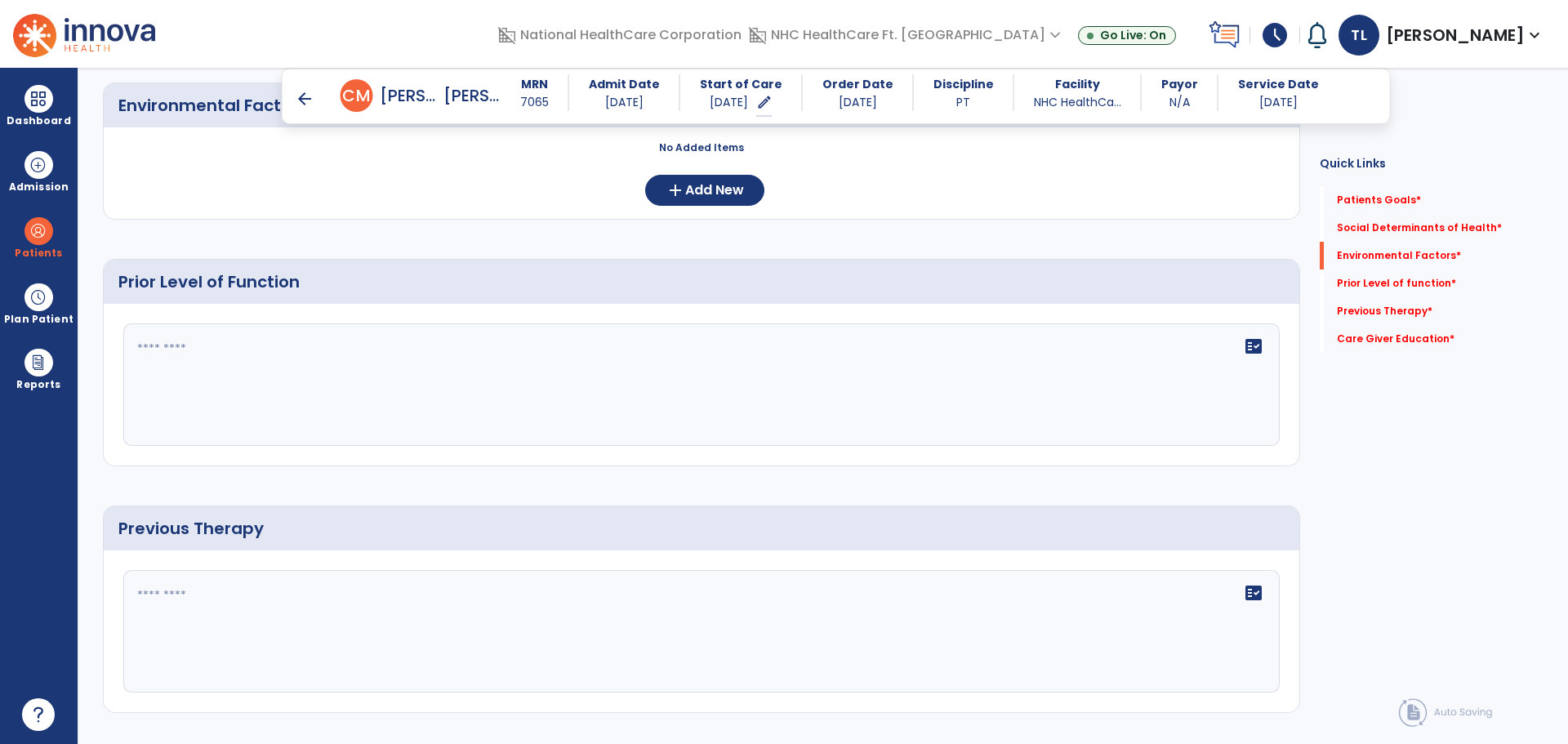 scroll, scrollTop: 586, scrollLeft: 0, axis: vertical 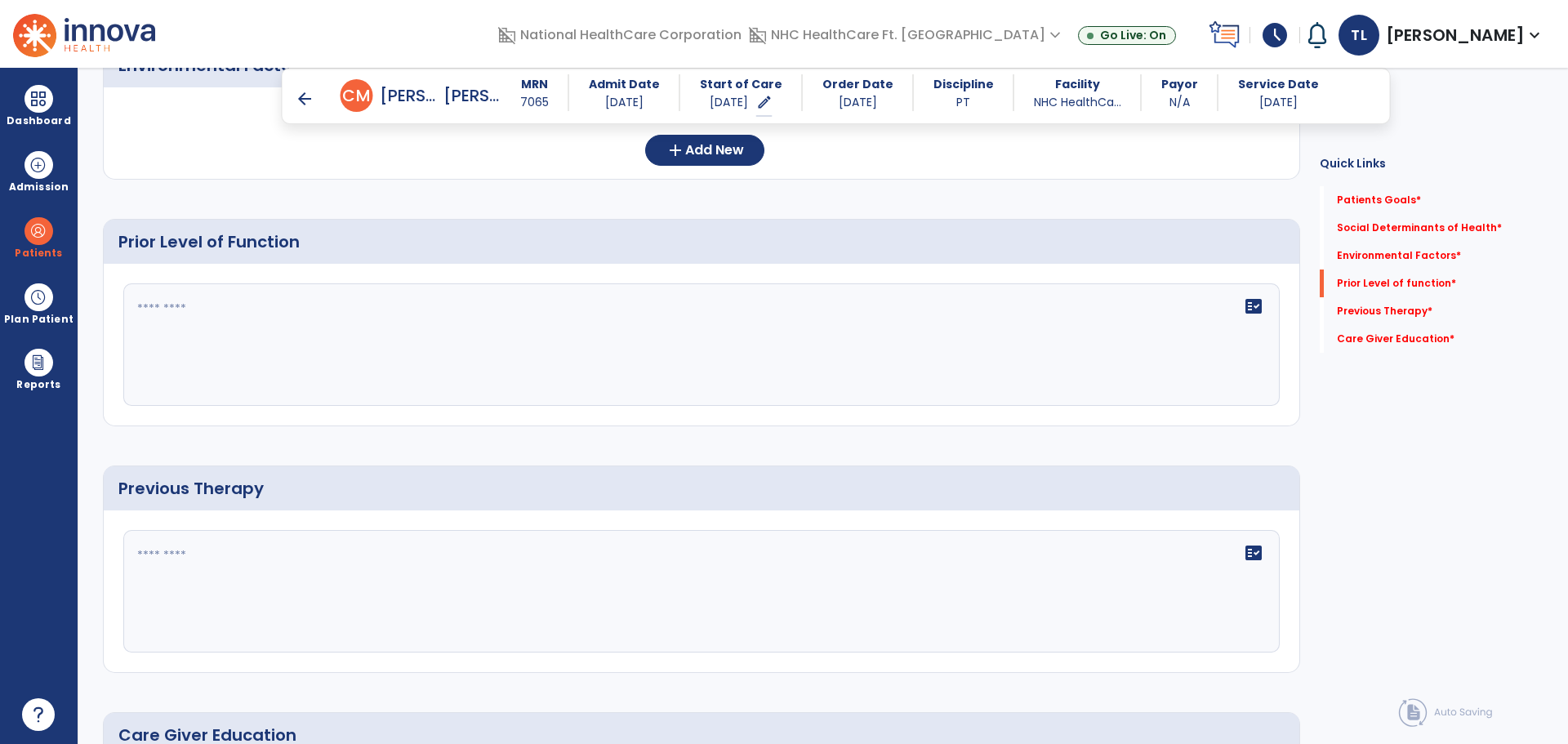 click on "fact_check" 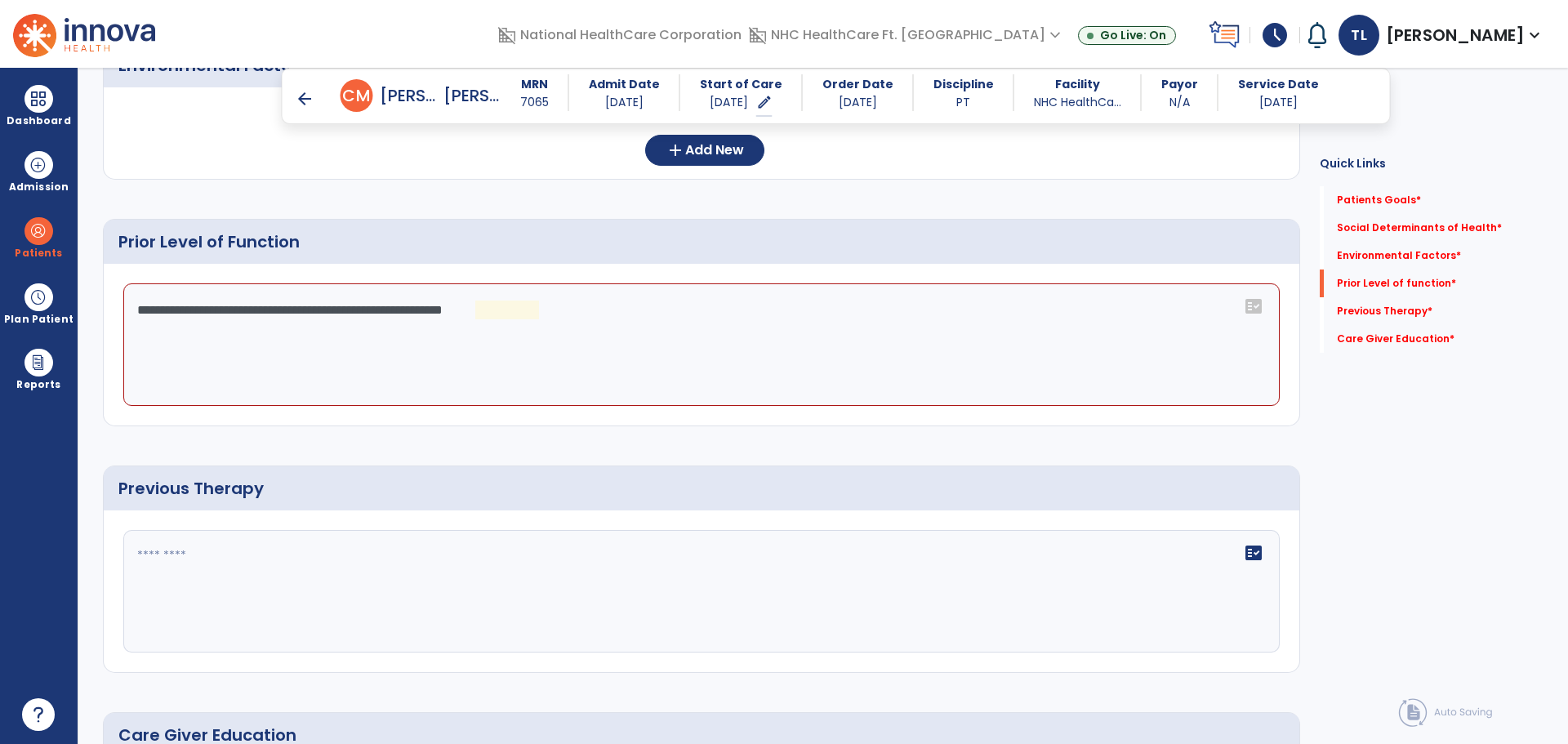 drag, startPoint x: 620, startPoint y: 319, endPoint x: 115, endPoint y: 336, distance: 505.28606 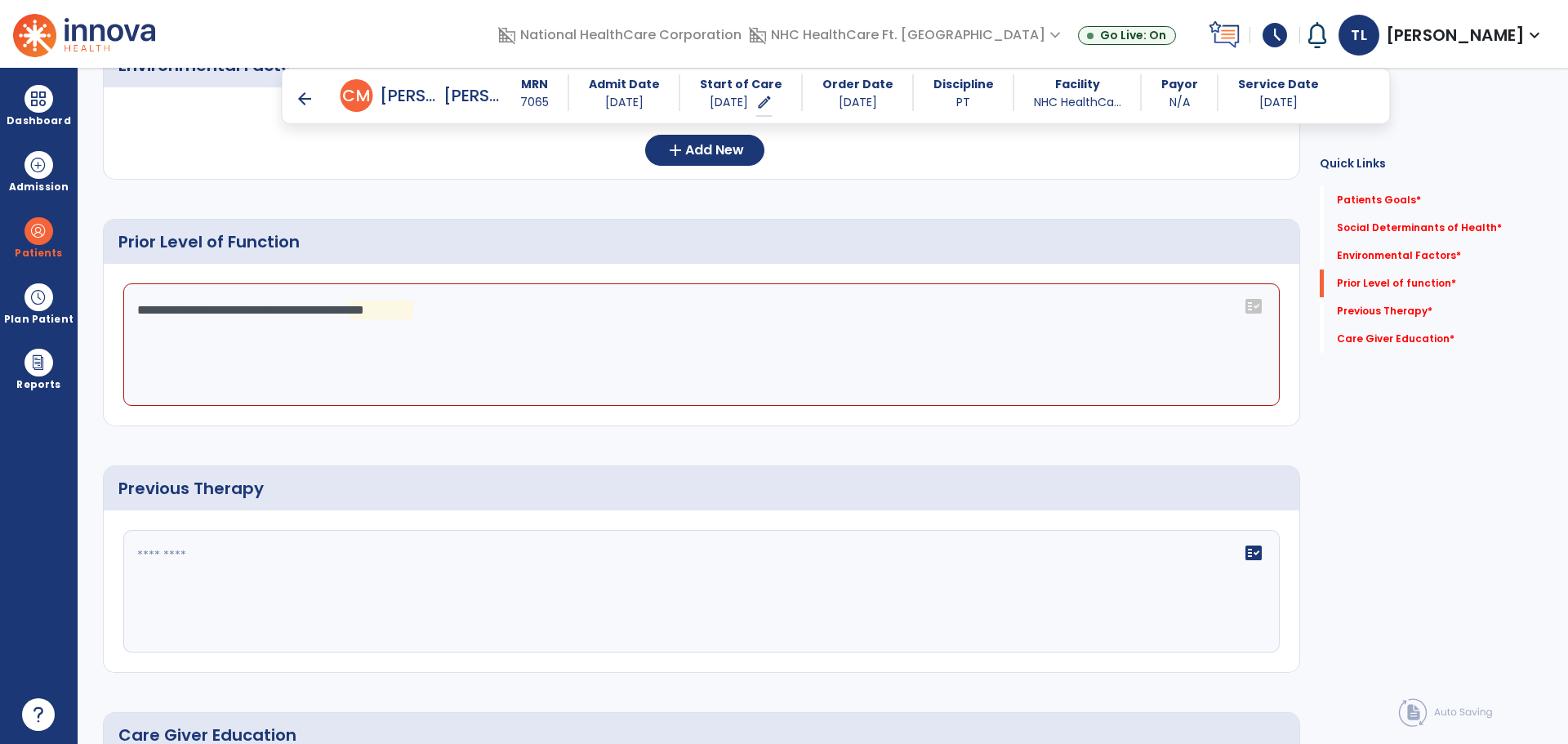 drag, startPoint x: 572, startPoint y: 306, endPoint x: 354, endPoint y: 333, distance: 219.6657 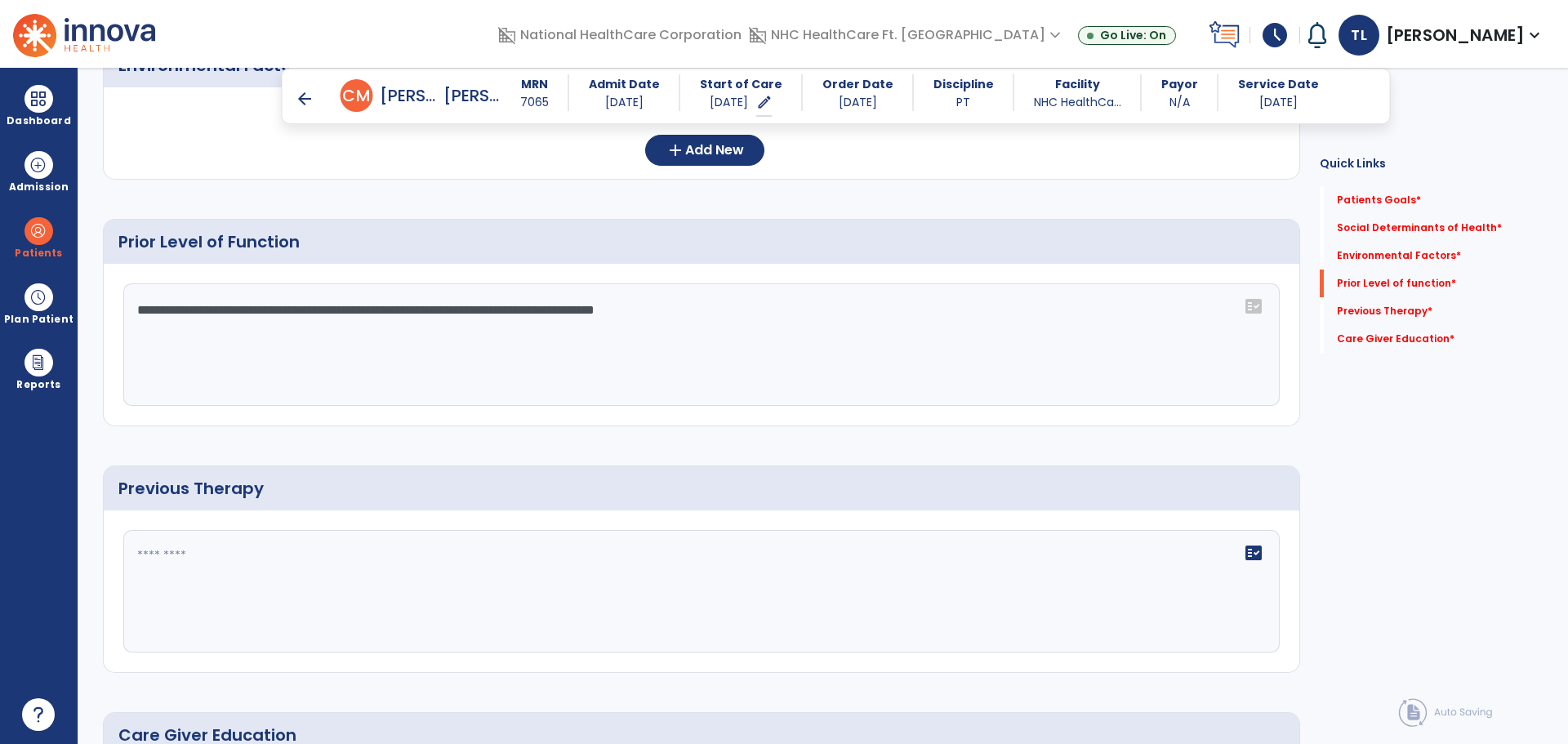 click on "**********" 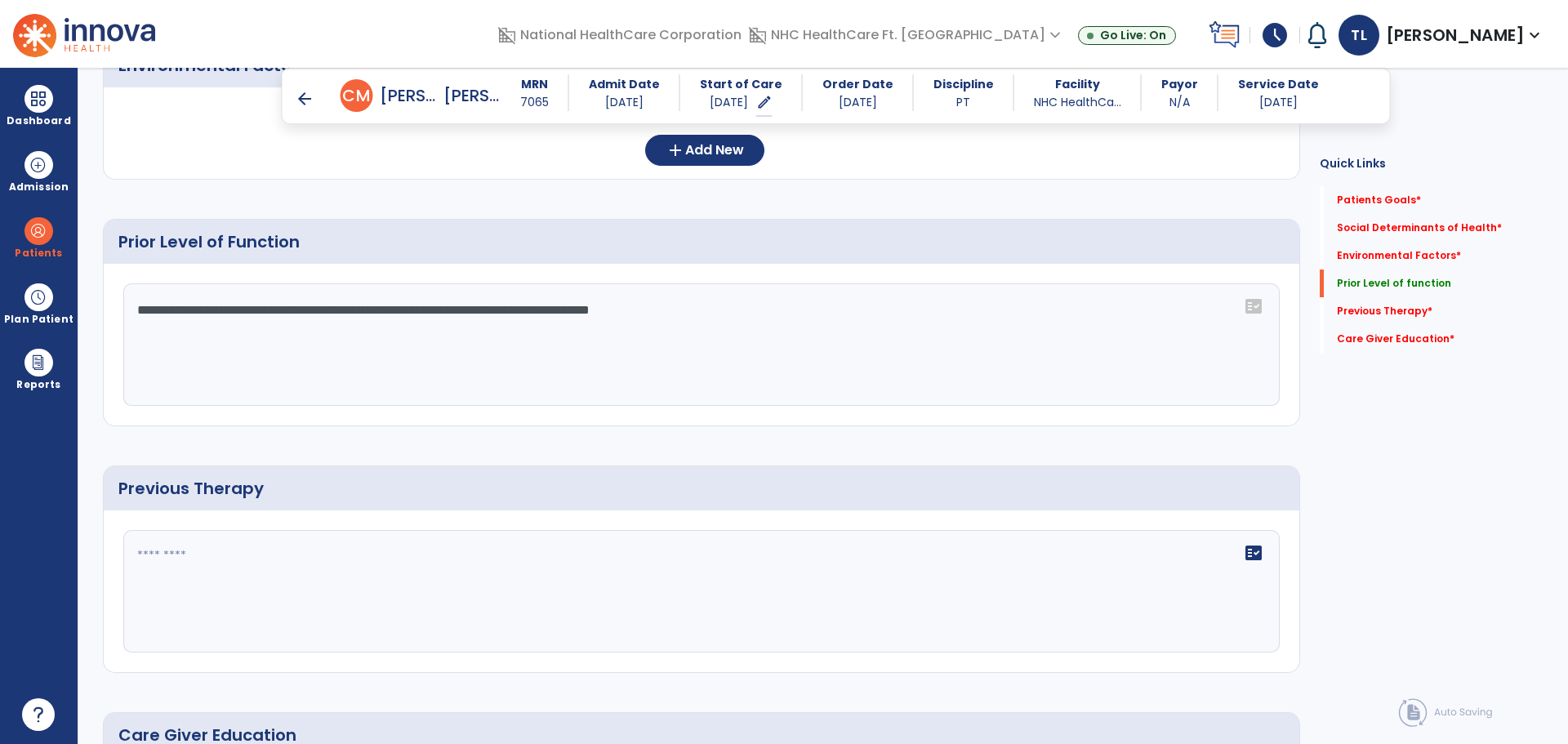 drag, startPoint x: 701, startPoint y: 308, endPoint x: 622, endPoint y: 331, distance: 82 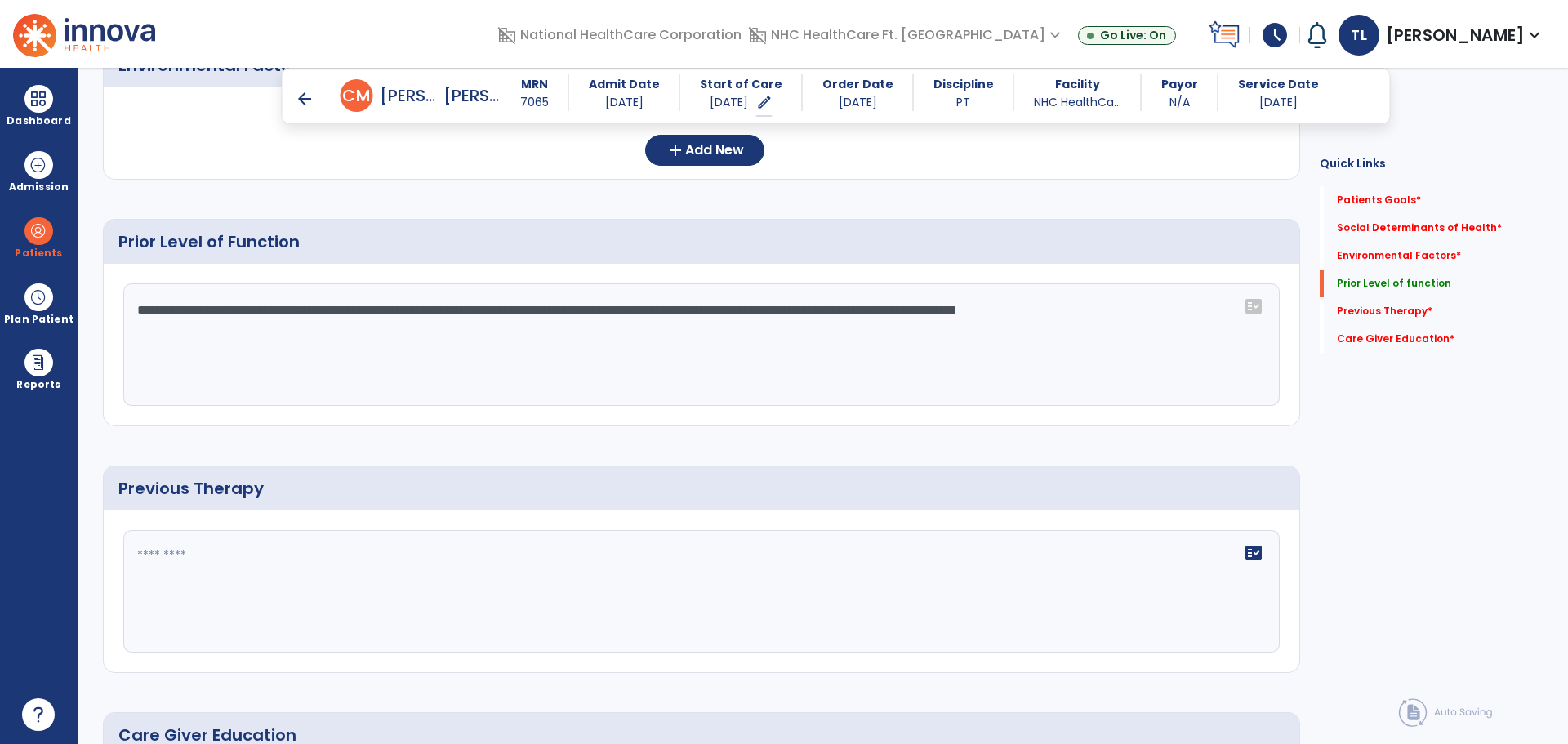 click on "**********" 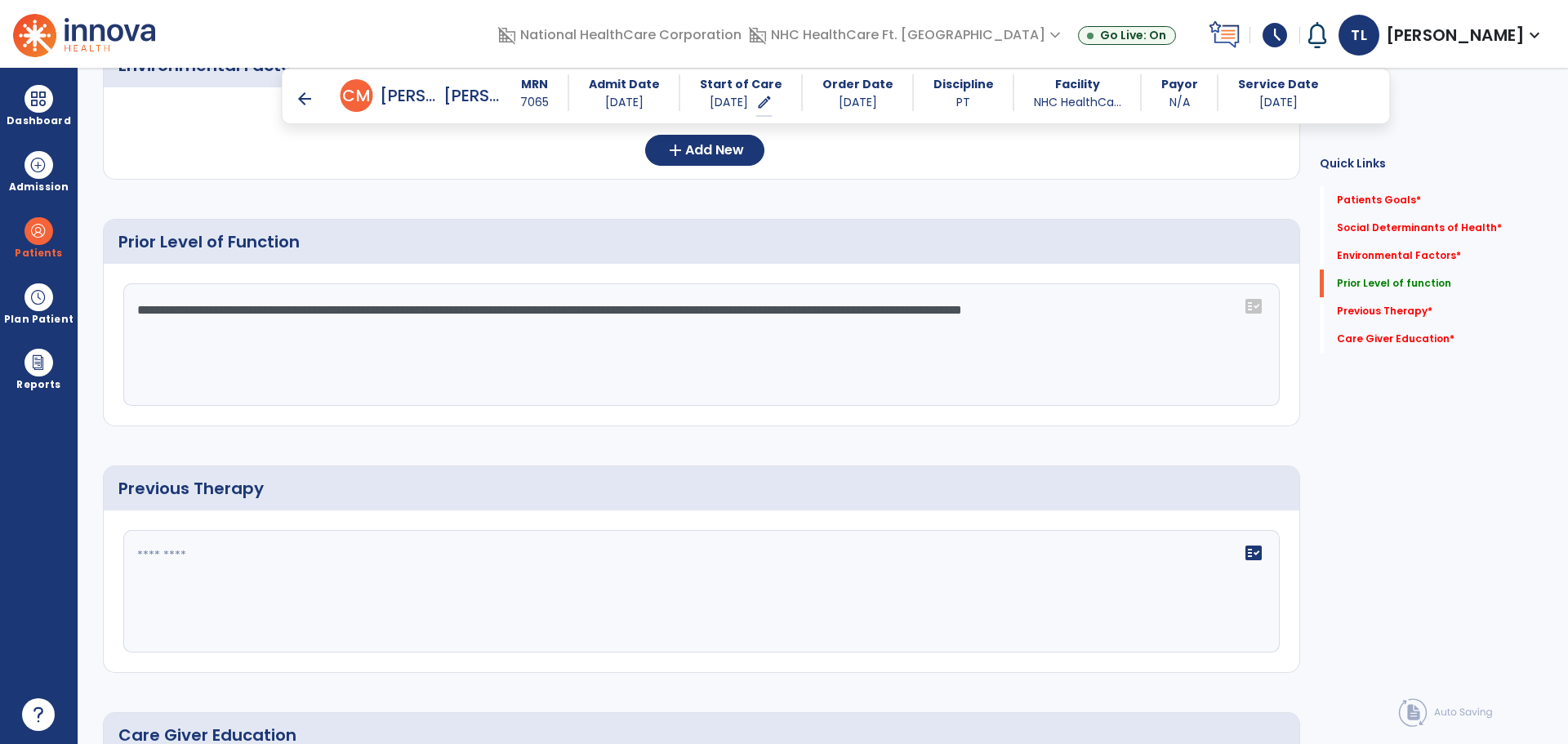 click on "**********" 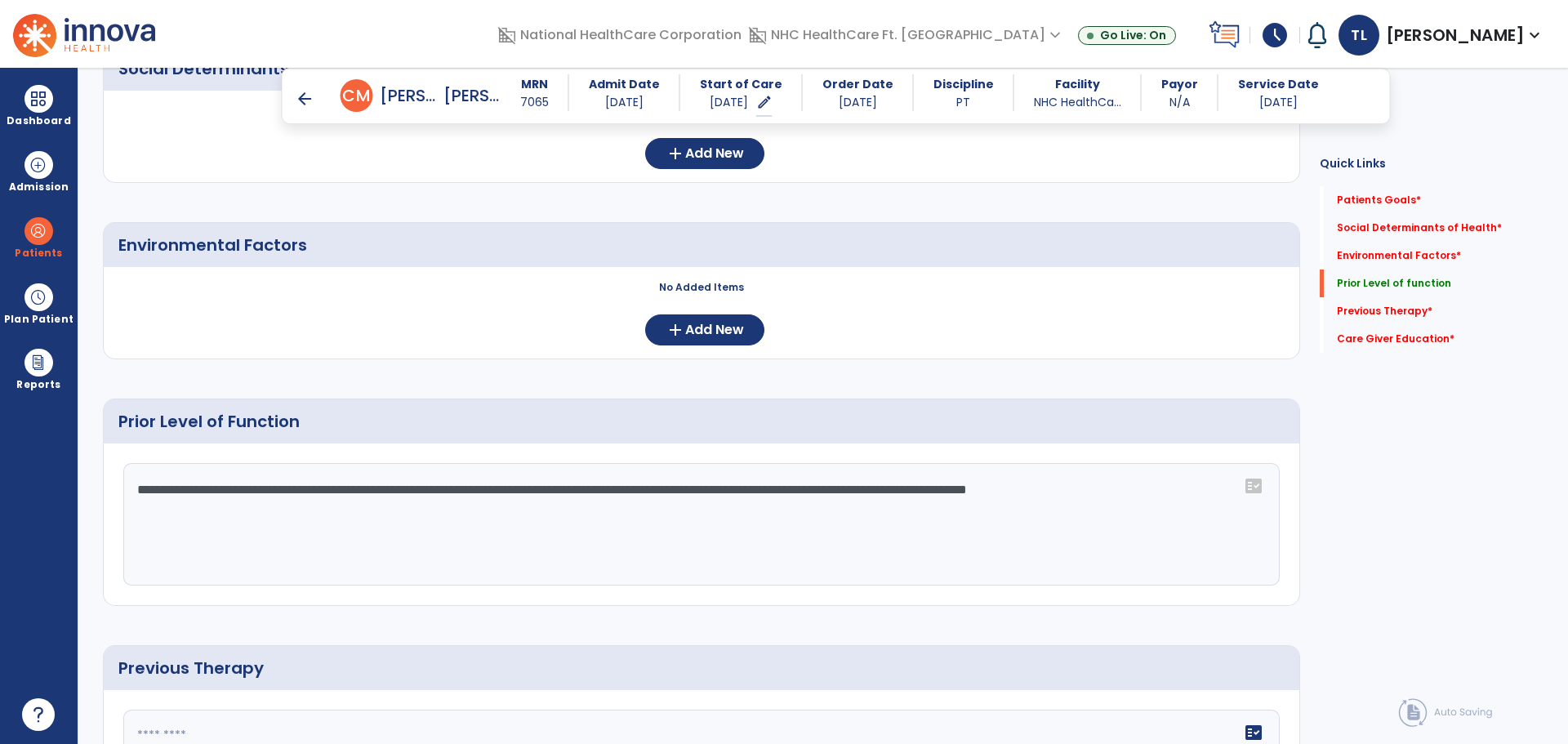 scroll, scrollTop: 341, scrollLeft: 0, axis: vertical 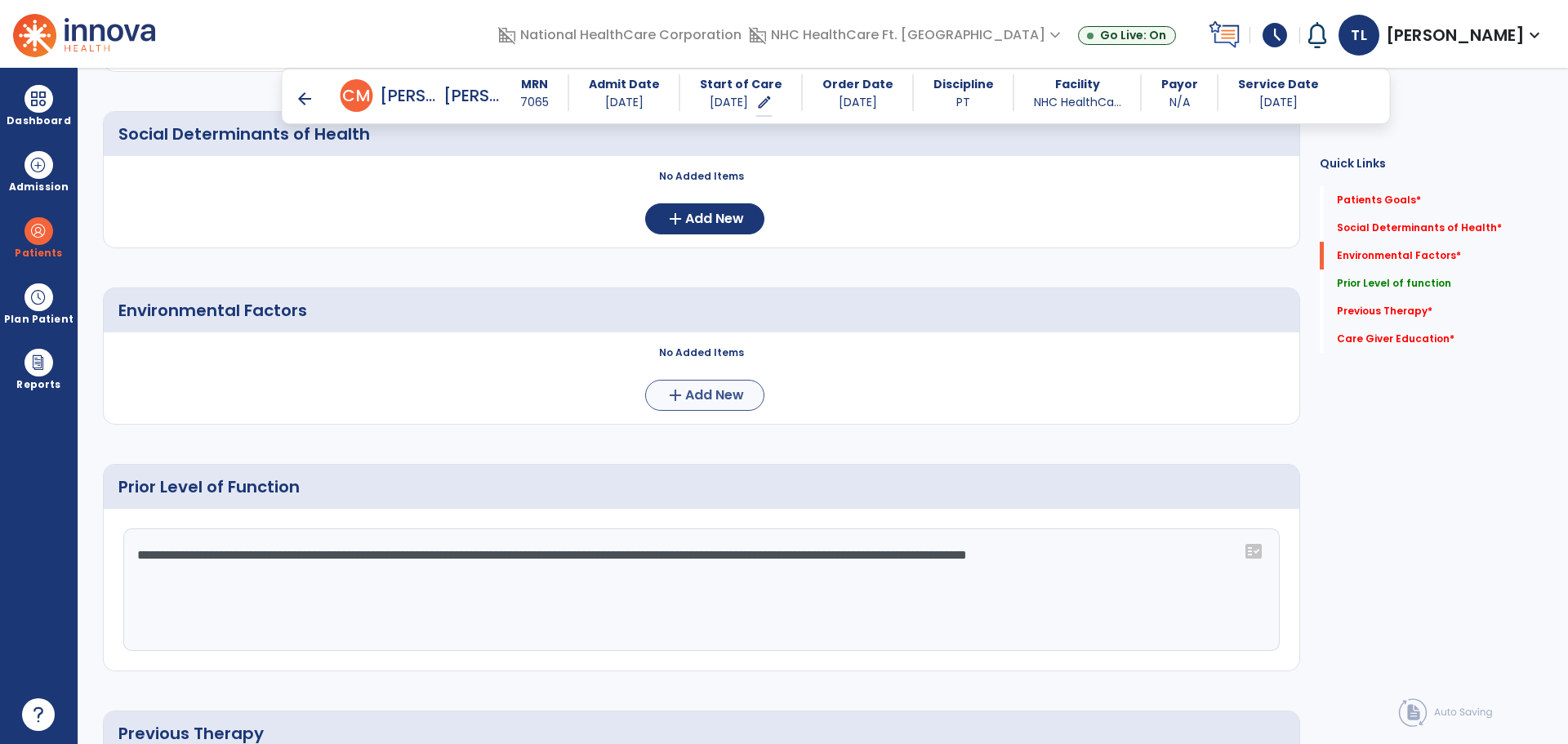 type on "**********" 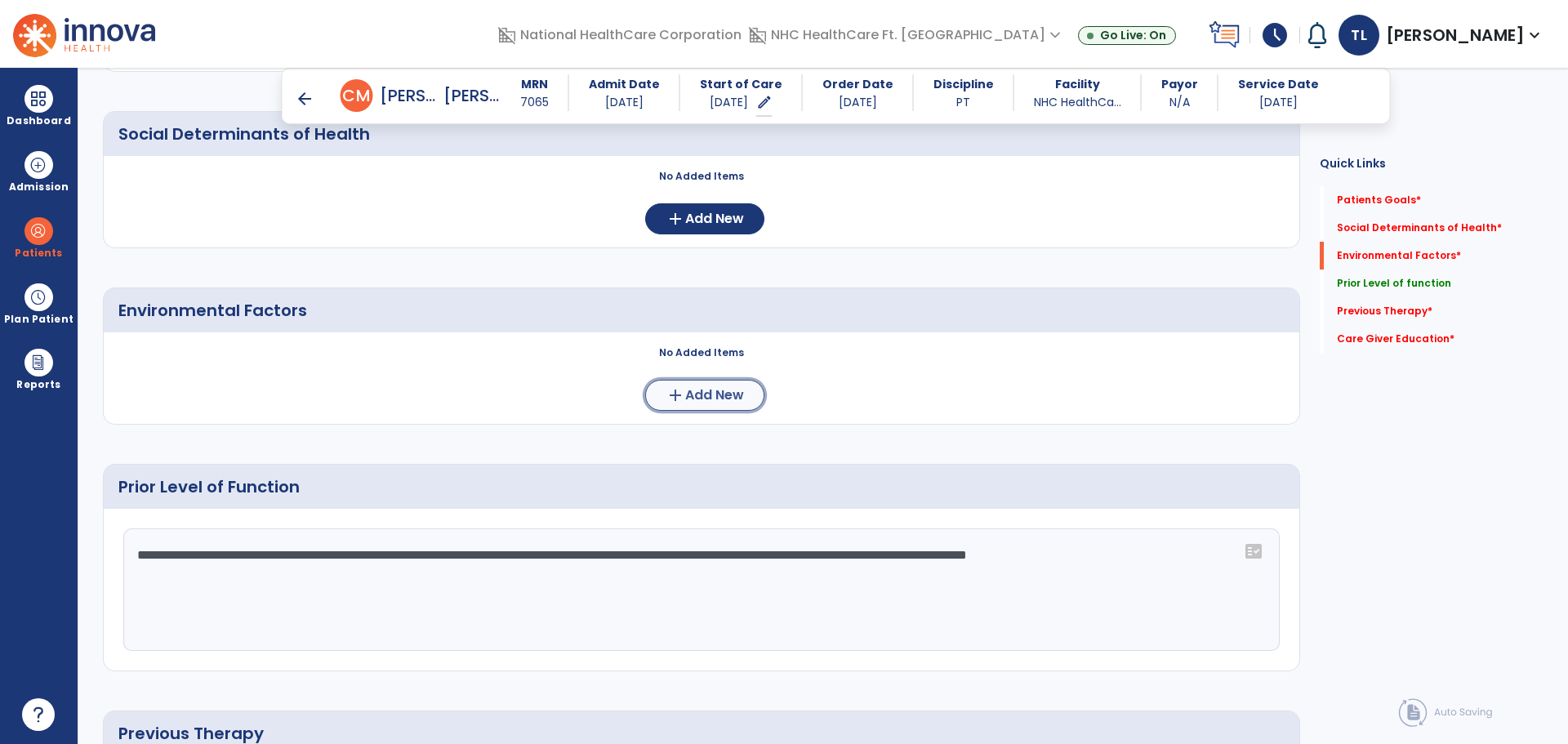 click on "Add New" 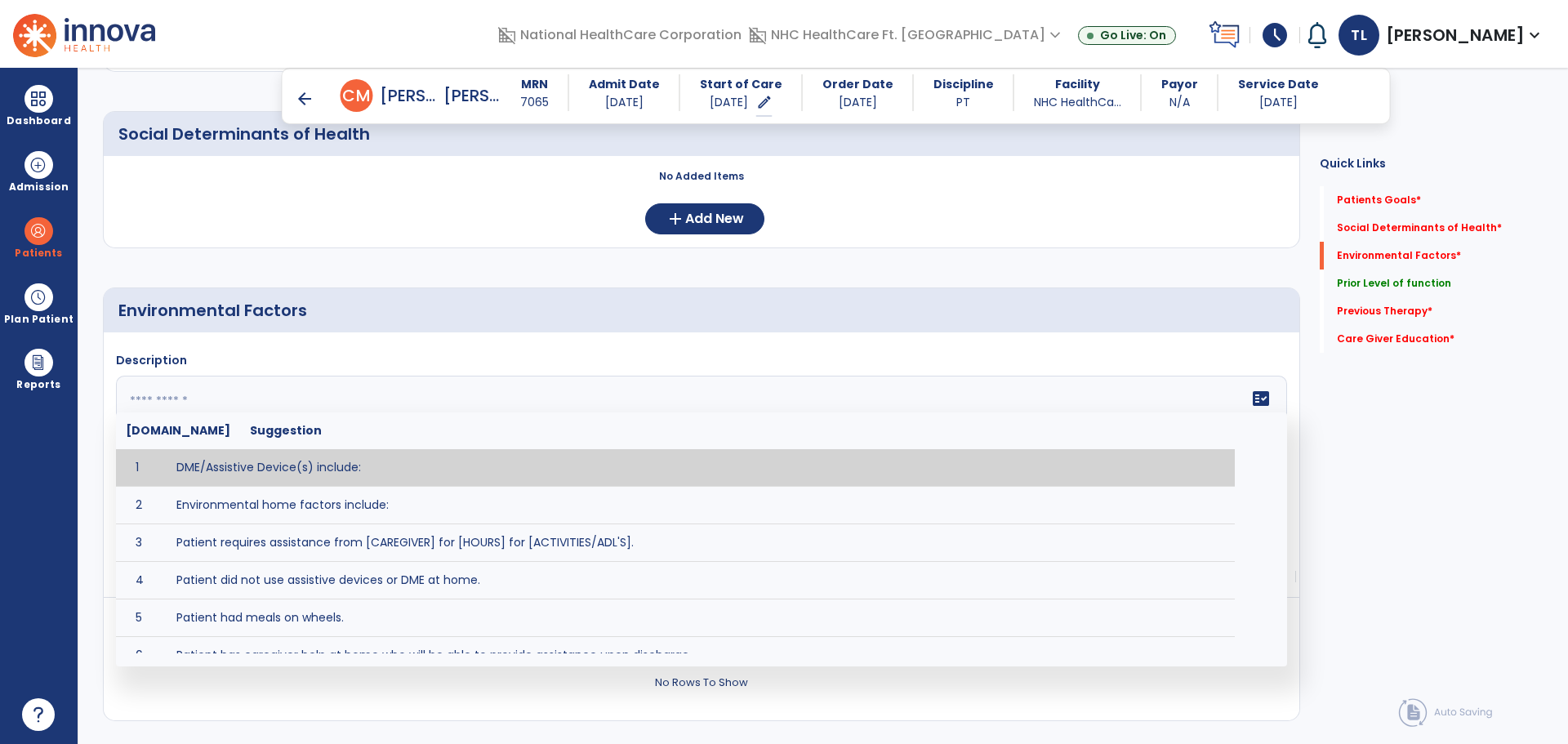 click on "fact_check  [DOMAIN_NAME] Suggestion 1 DME/Assistive Device(s) include:  2 Environmental home factors include:  3 Patient requires assistance from [CAREGIVER] for [HOURS] for [ACTIVITIES/ADL'S]. 4 Patient did not use assistive devices or DME at home. 5 Patient had meals on wheels. 6 Patient has caregiver help at home who will be able to provide assistance upon discharge. 7 Patient lived alone at home prior to admission and will [HAVE or HAVE NOT] assistance at home from [CAREGIVER] upon discharge. 8 Patient lives alone. 9 Patient lives with caregiver who provides support/aid for ____________. 10 Patient lives with spouse/significant other. 11 Patient needs to clime [NUMBER] stairs [WITH/WITHOUT] railing in order to reach [ROOM]. 12 Patient uses adaptive equipment at home including [EQUIPMENT] and has the following home modifications __________. 13 Patient was able to complete community activities (driving, shopping, community ambulation, etc.) independently. 14 15 16 17" 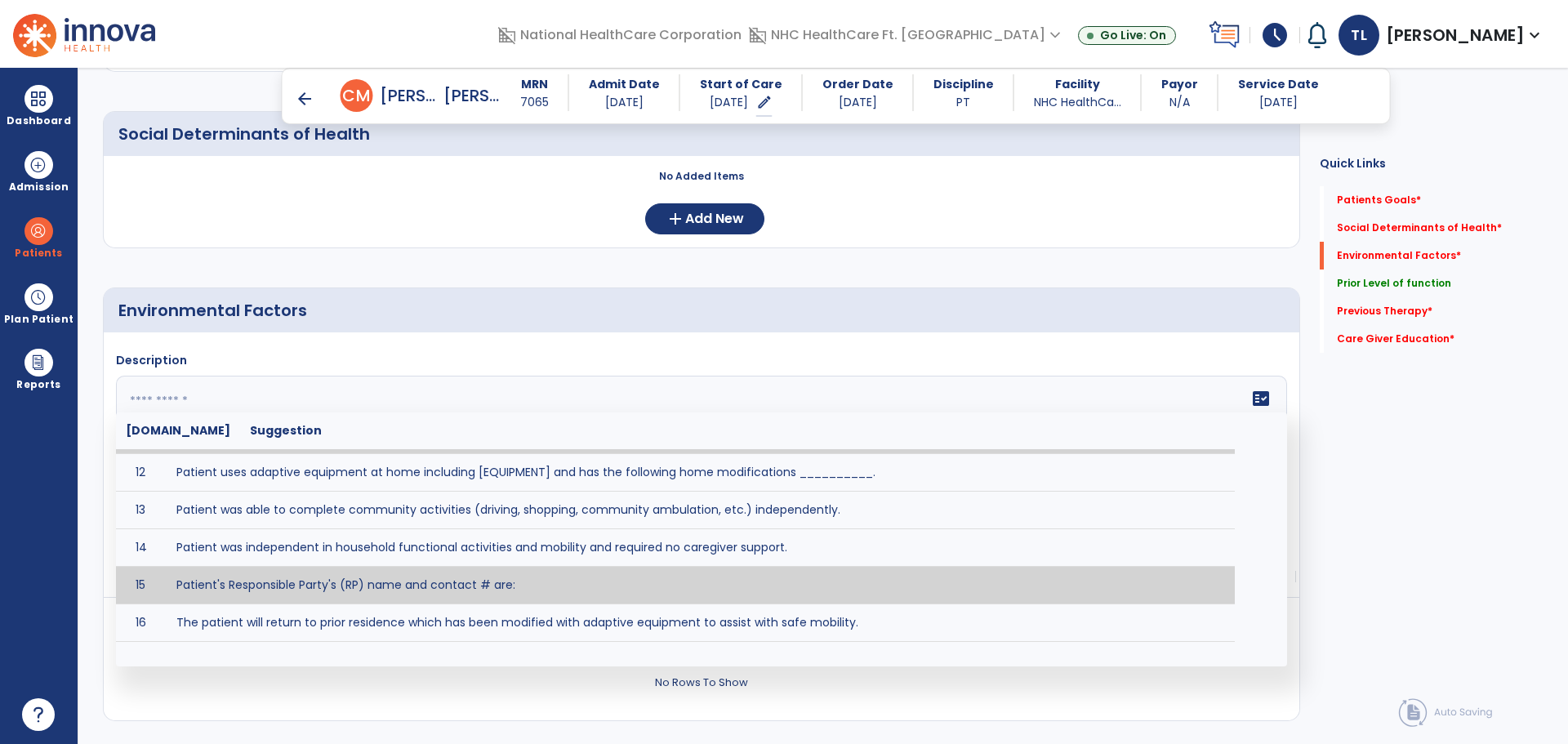 scroll, scrollTop: 0, scrollLeft: 0, axis: both 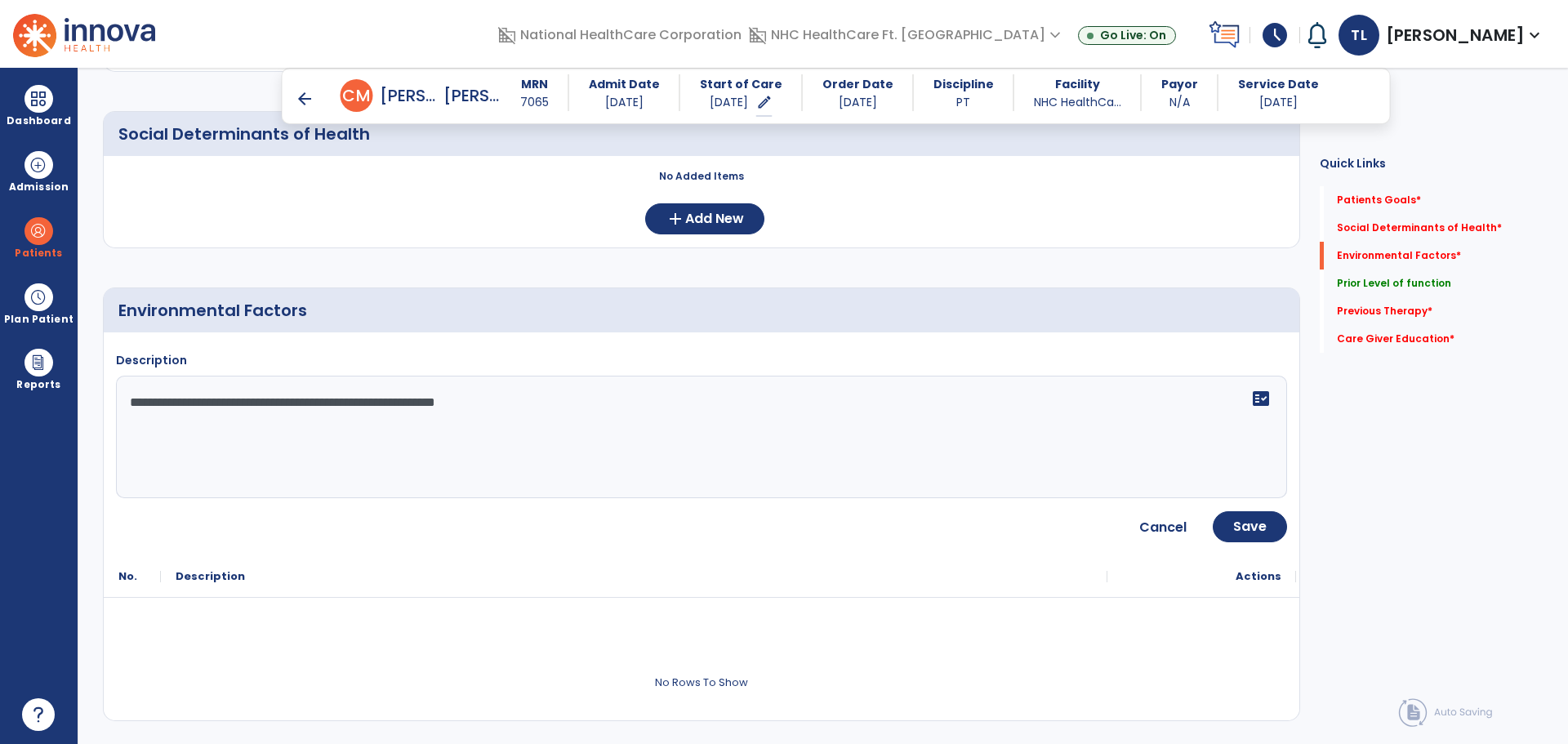 type on "**********" 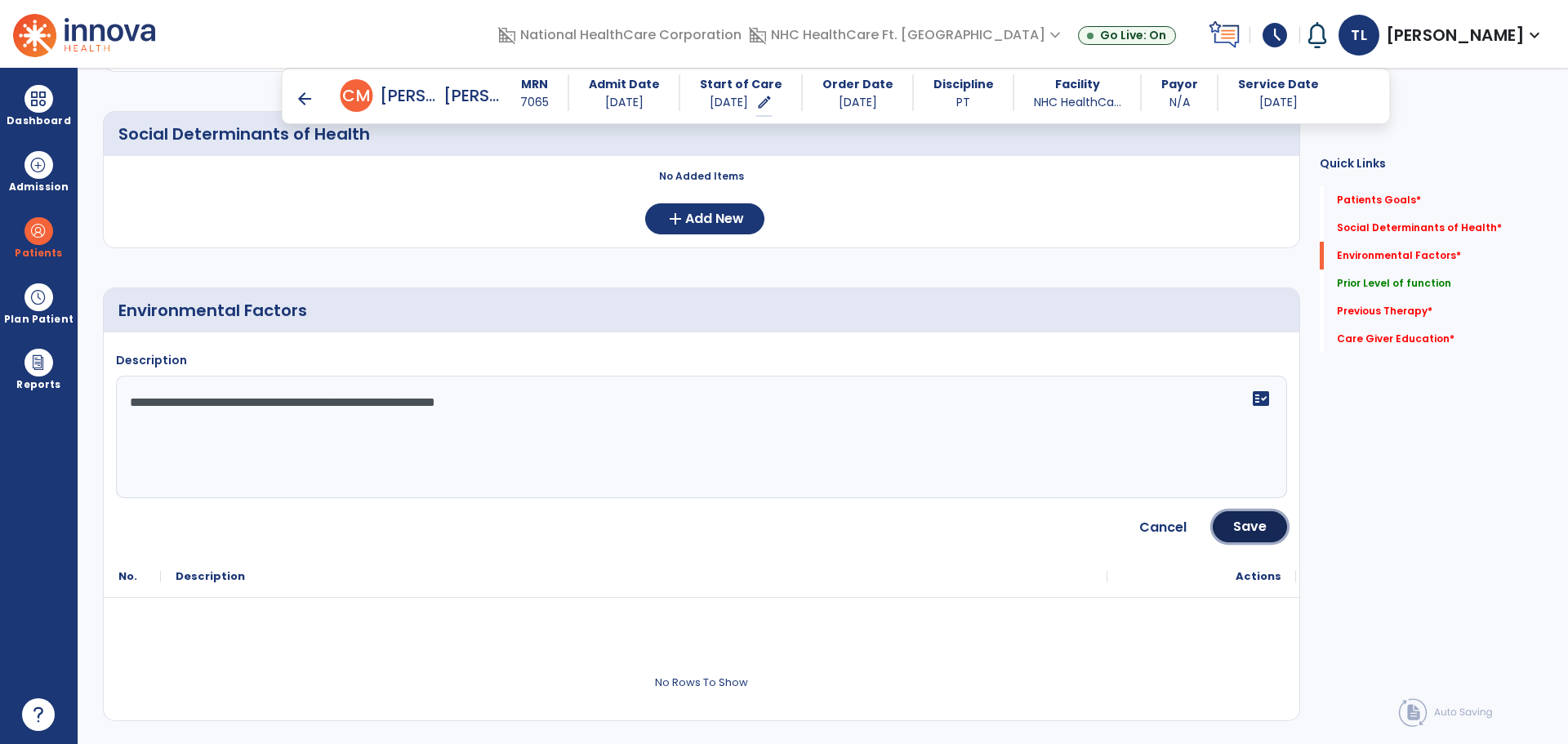 click on "Save" 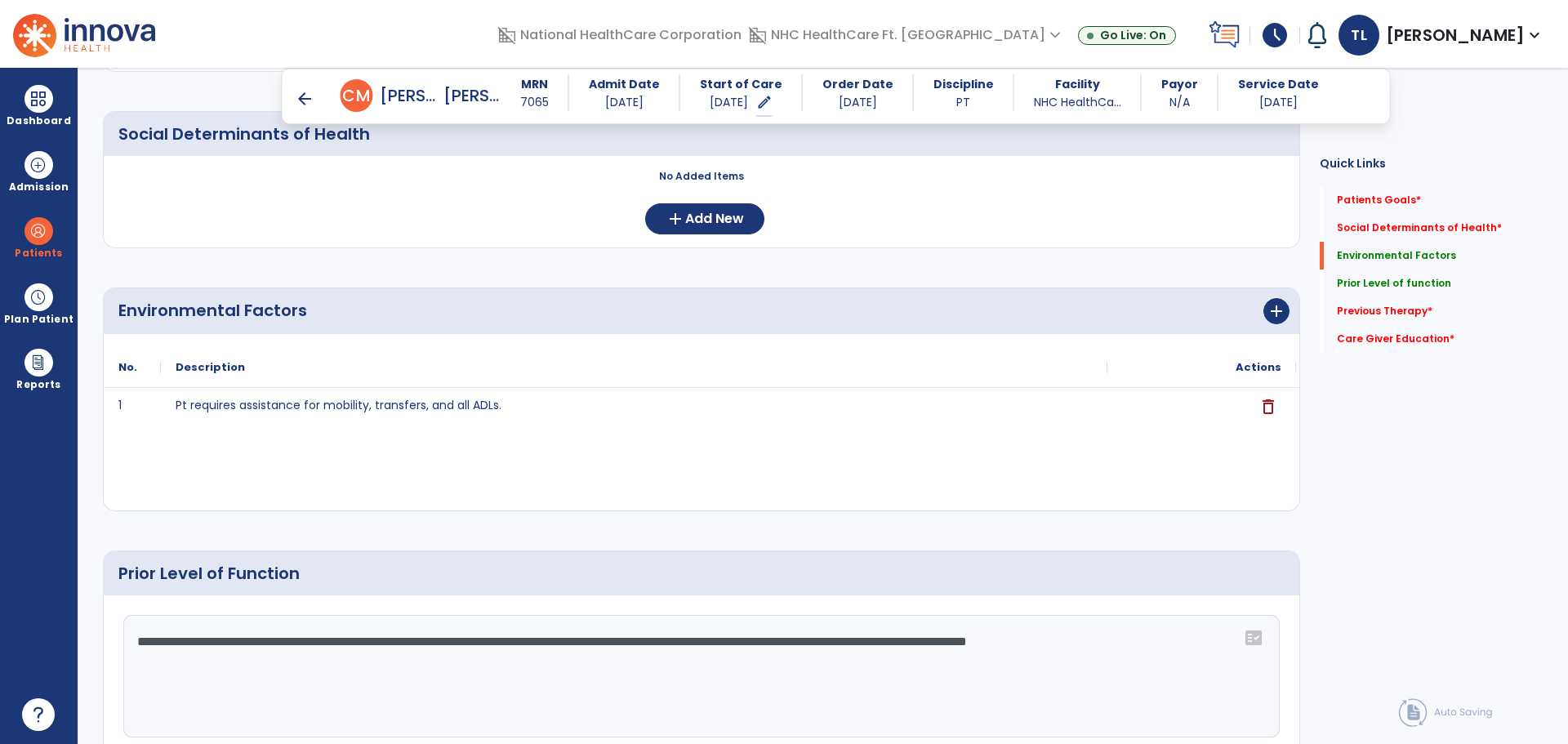 scroll, scrollTop: 96, scrollLeft: 0, axis: vertical 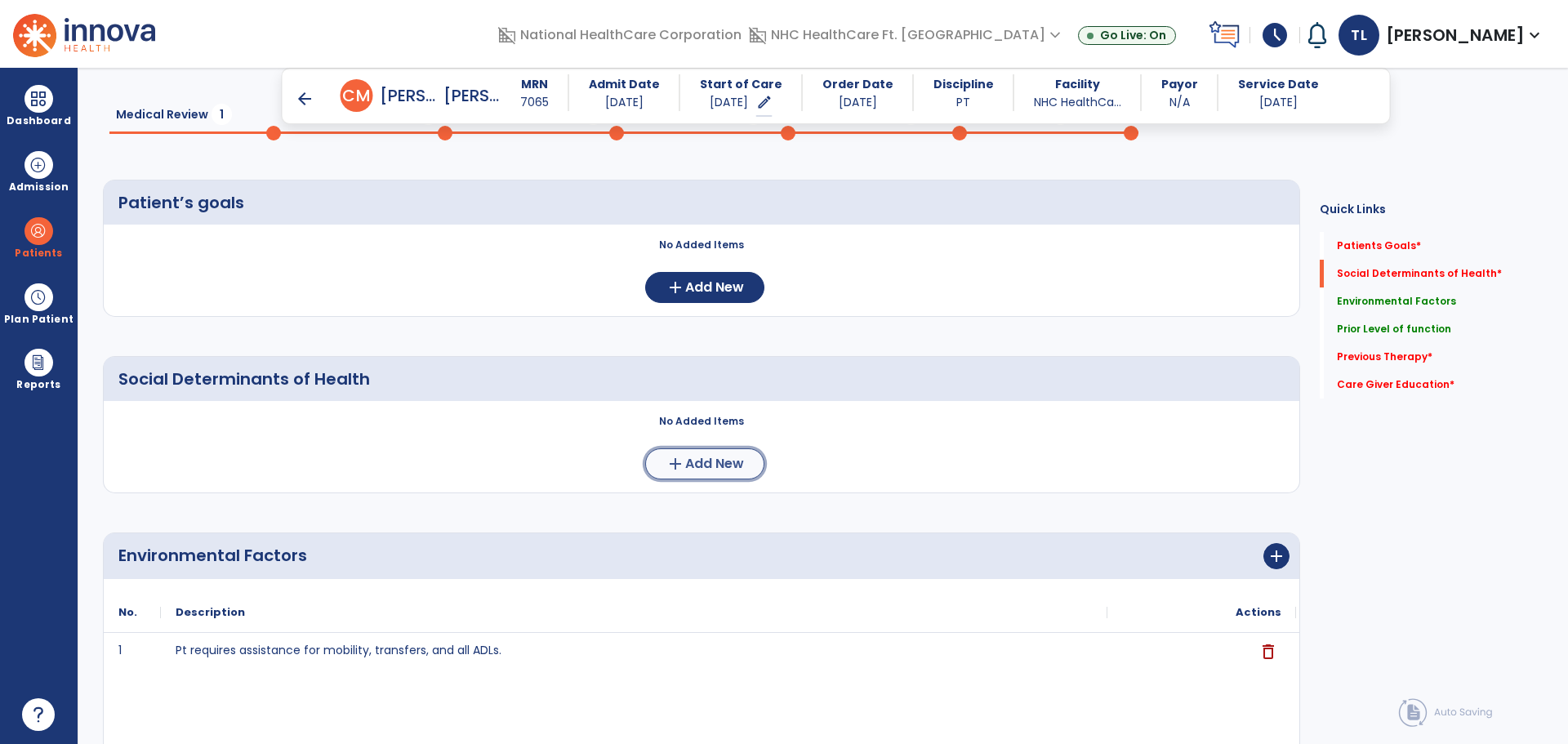 click on "add  Add New" 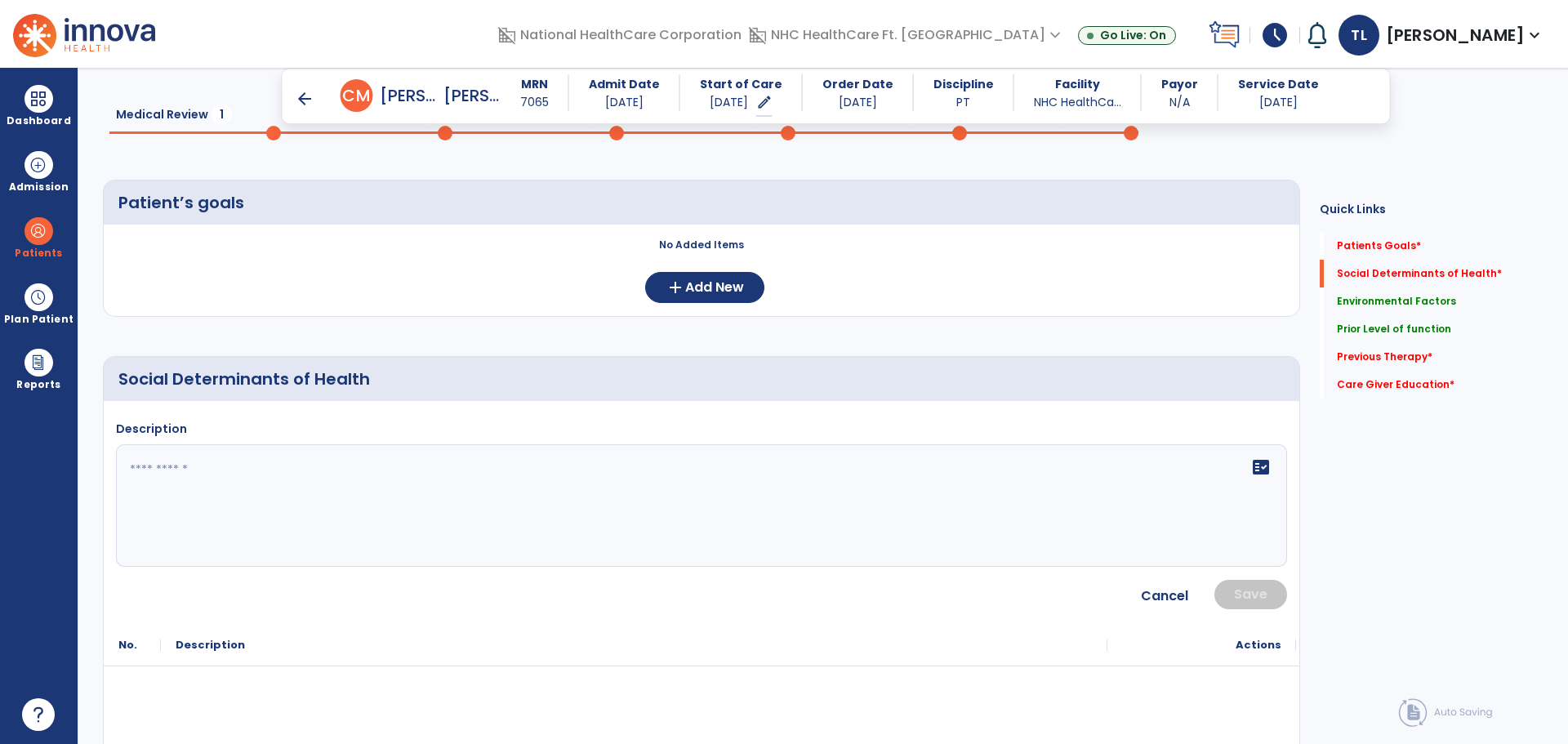 click on "fact_check" 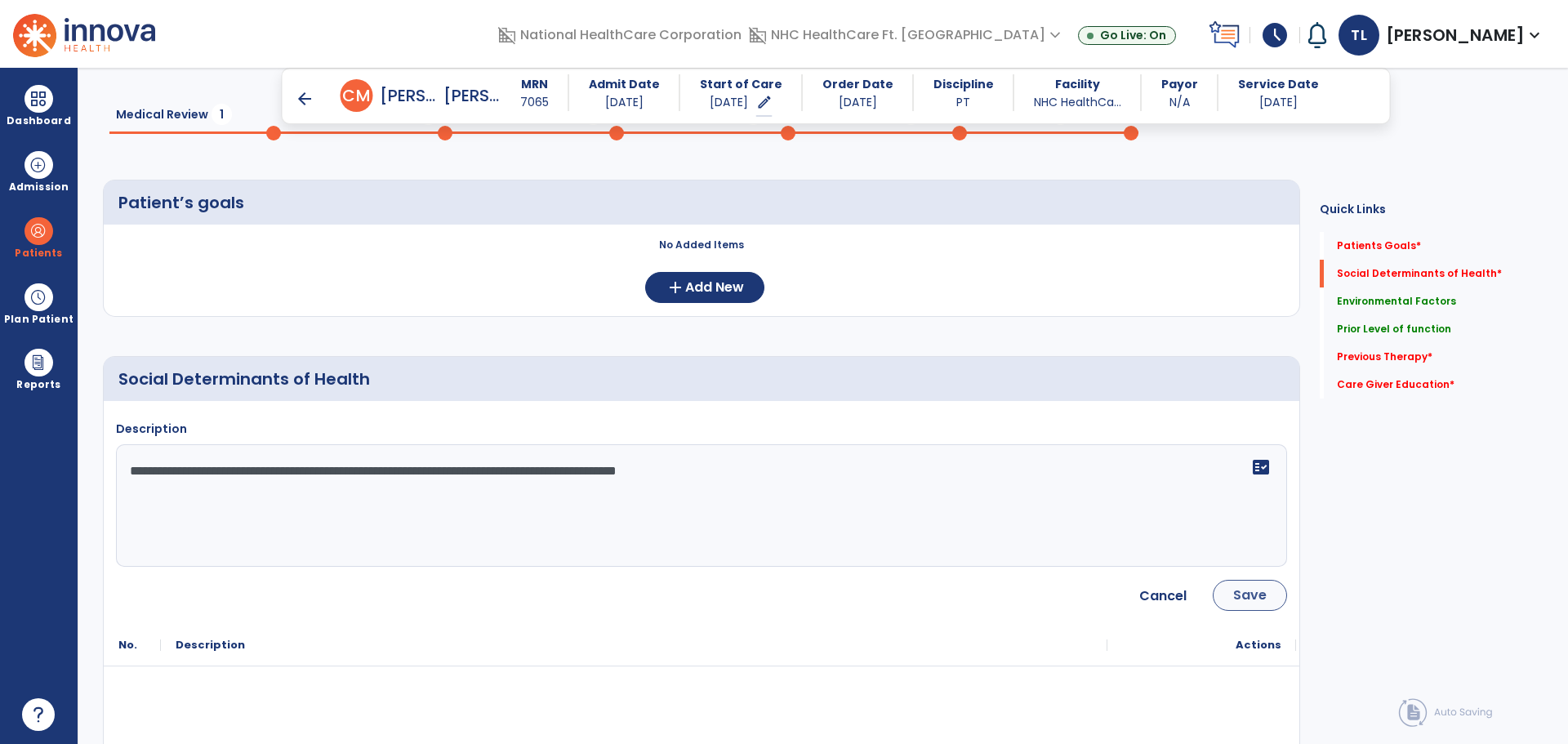 type on "**********" 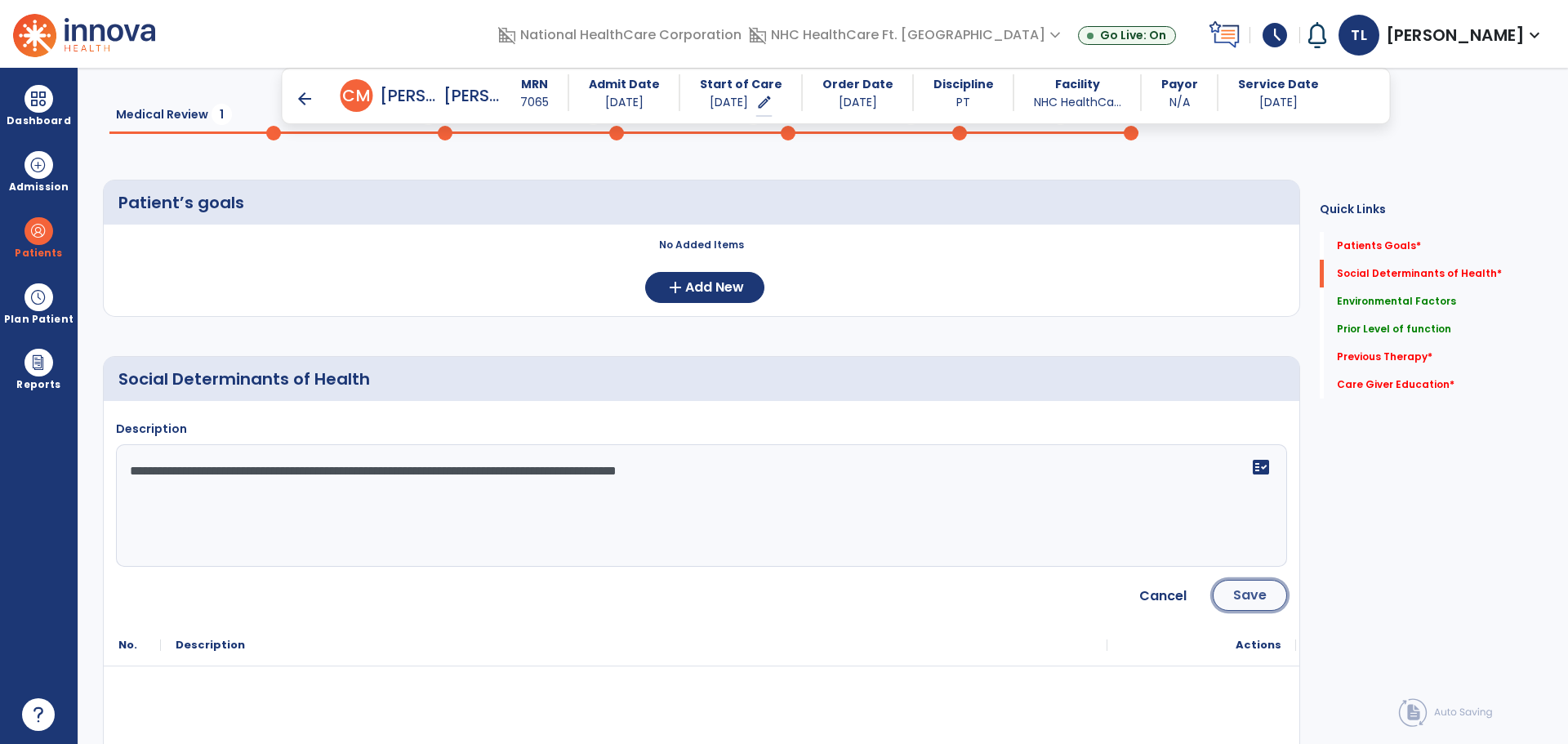 click on "Save" 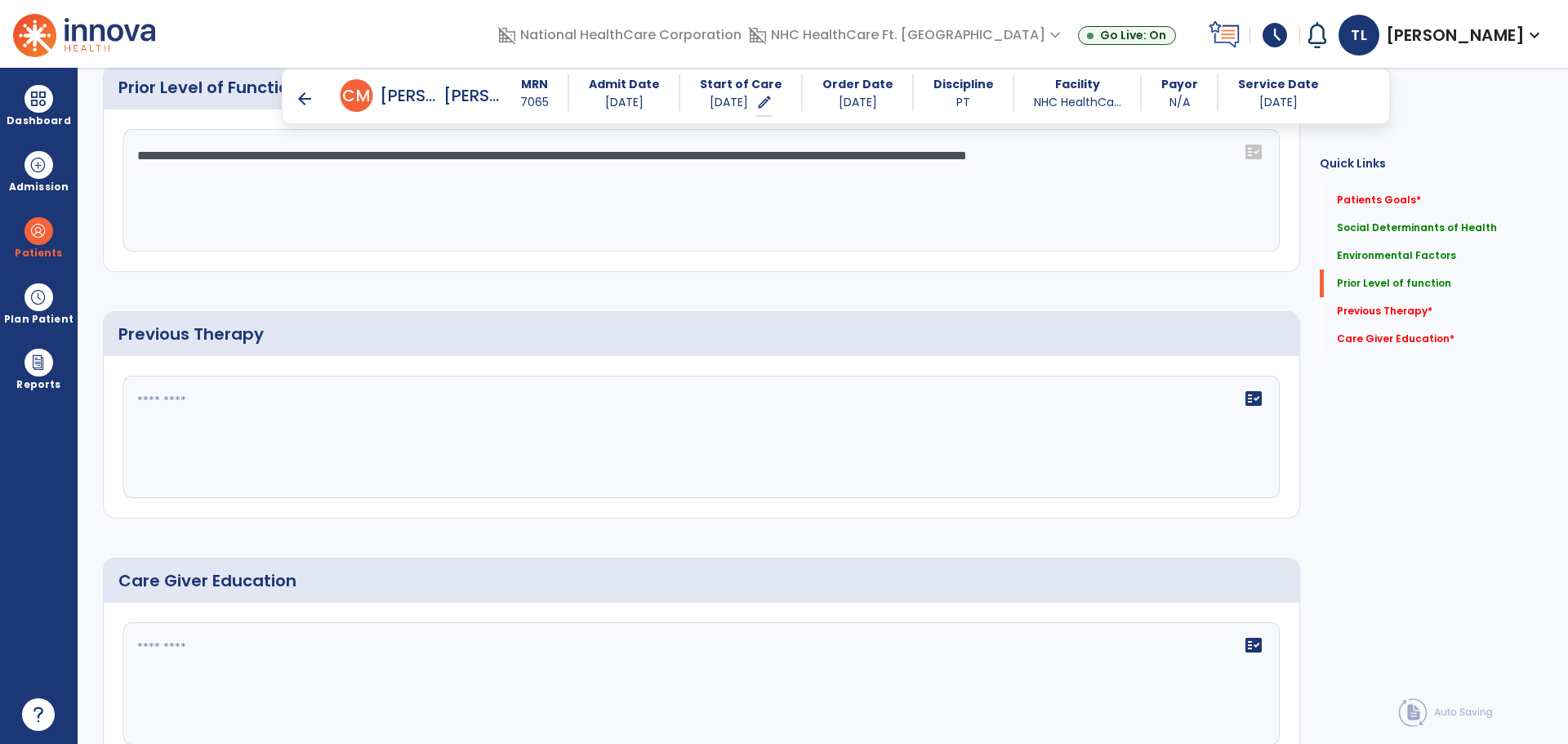 scroll, scrollTop: 992, scrollLeft: 0, axis: vertical 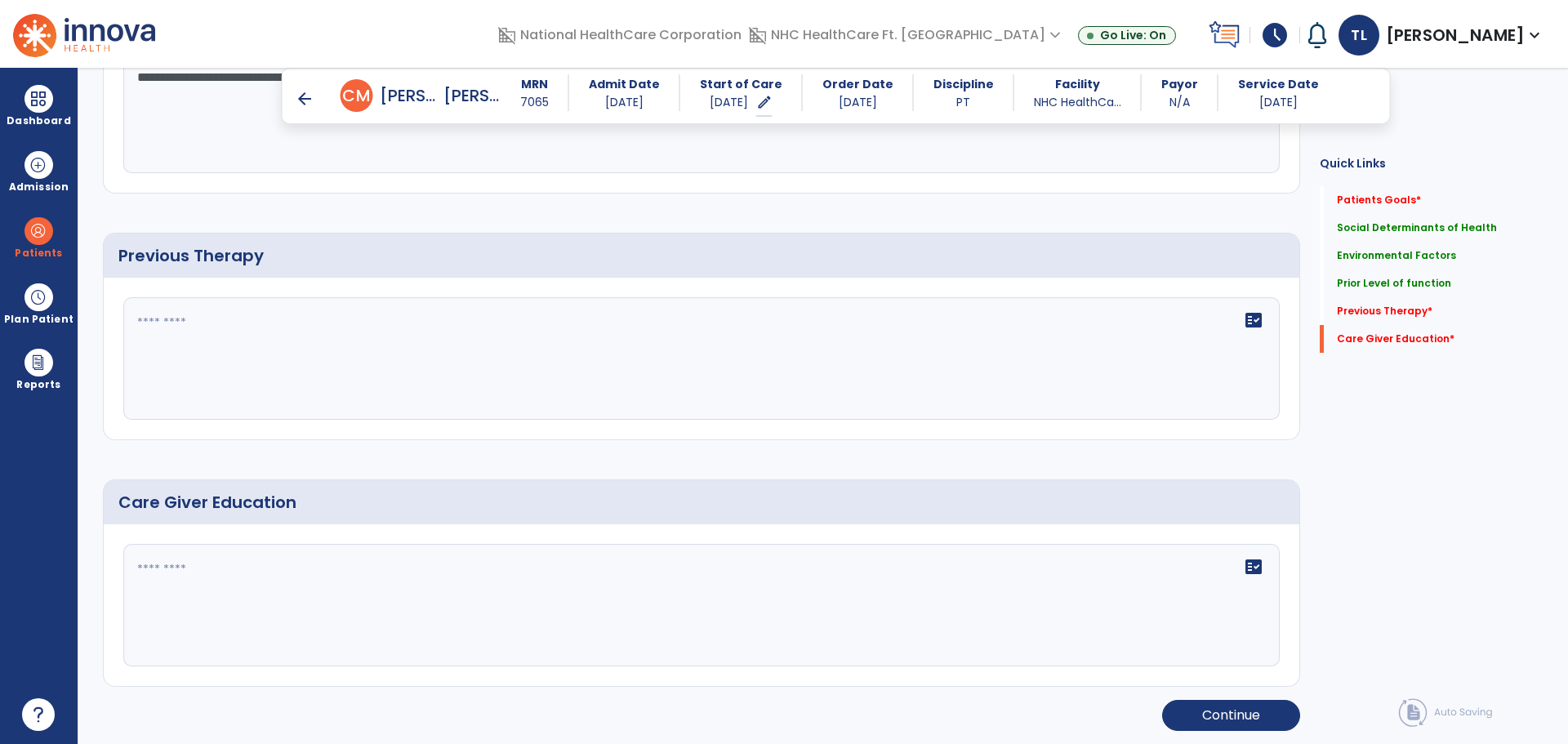 click on "fact_check" 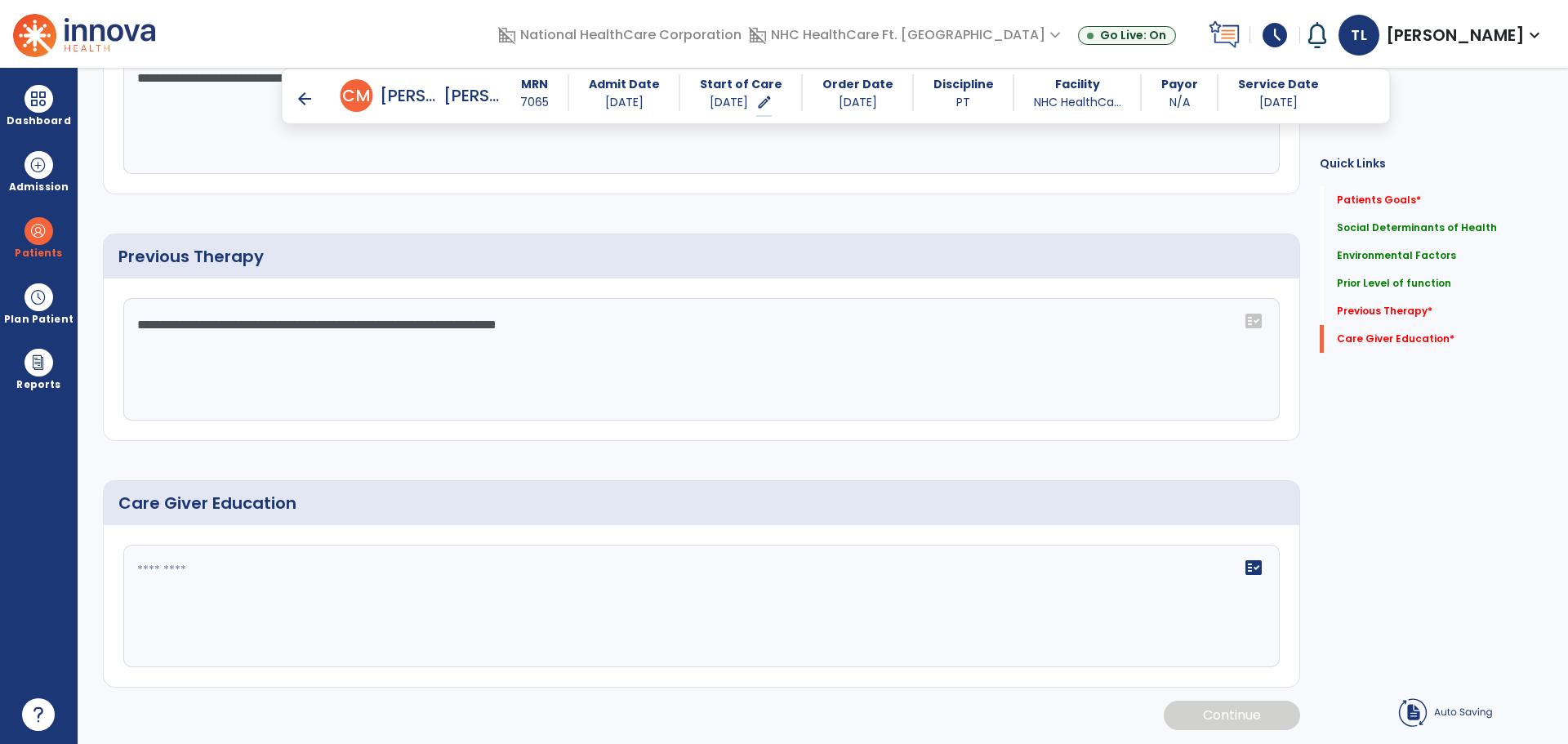 type on "**********" 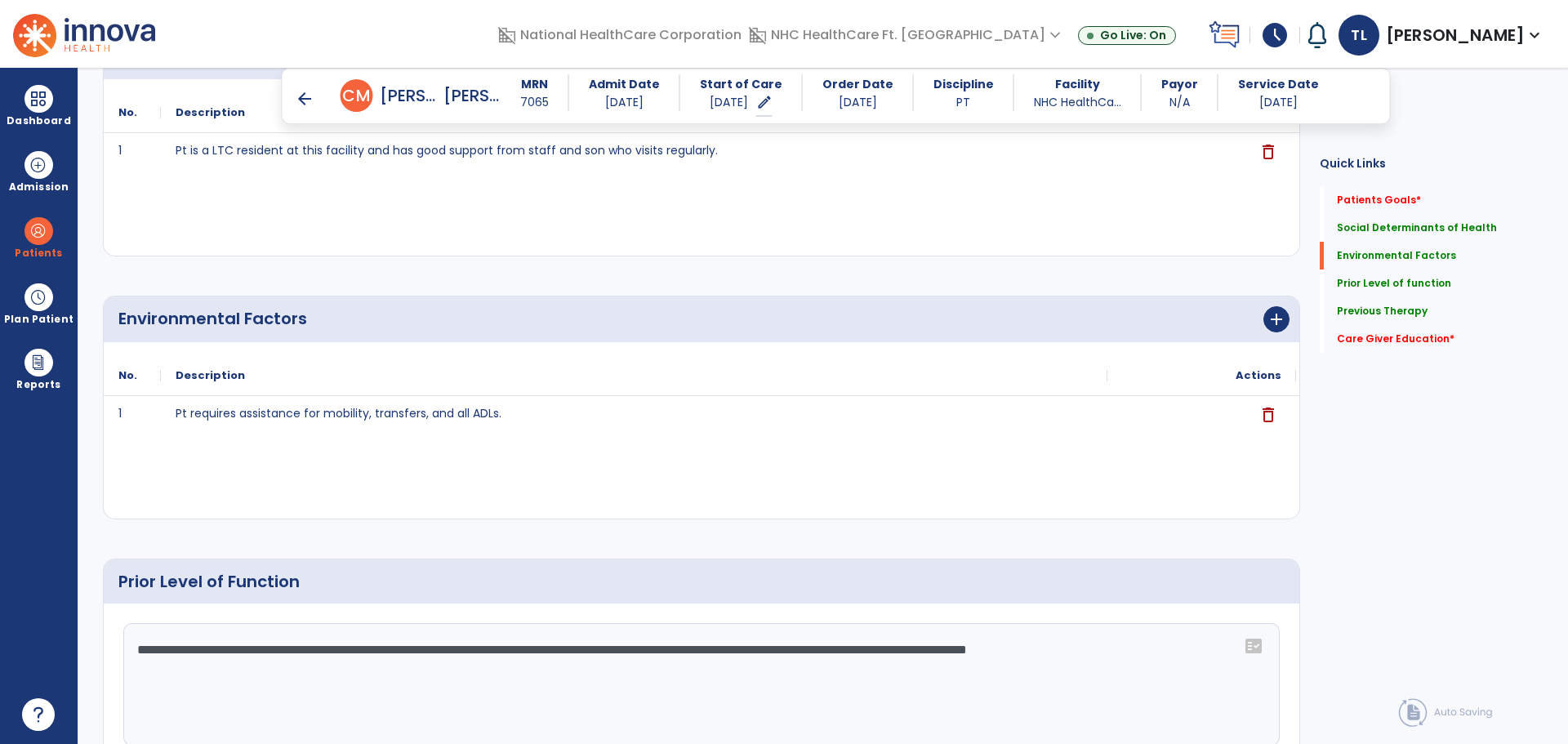 scroll, scrollTop: 0, scrollLeft: 0, axis: both 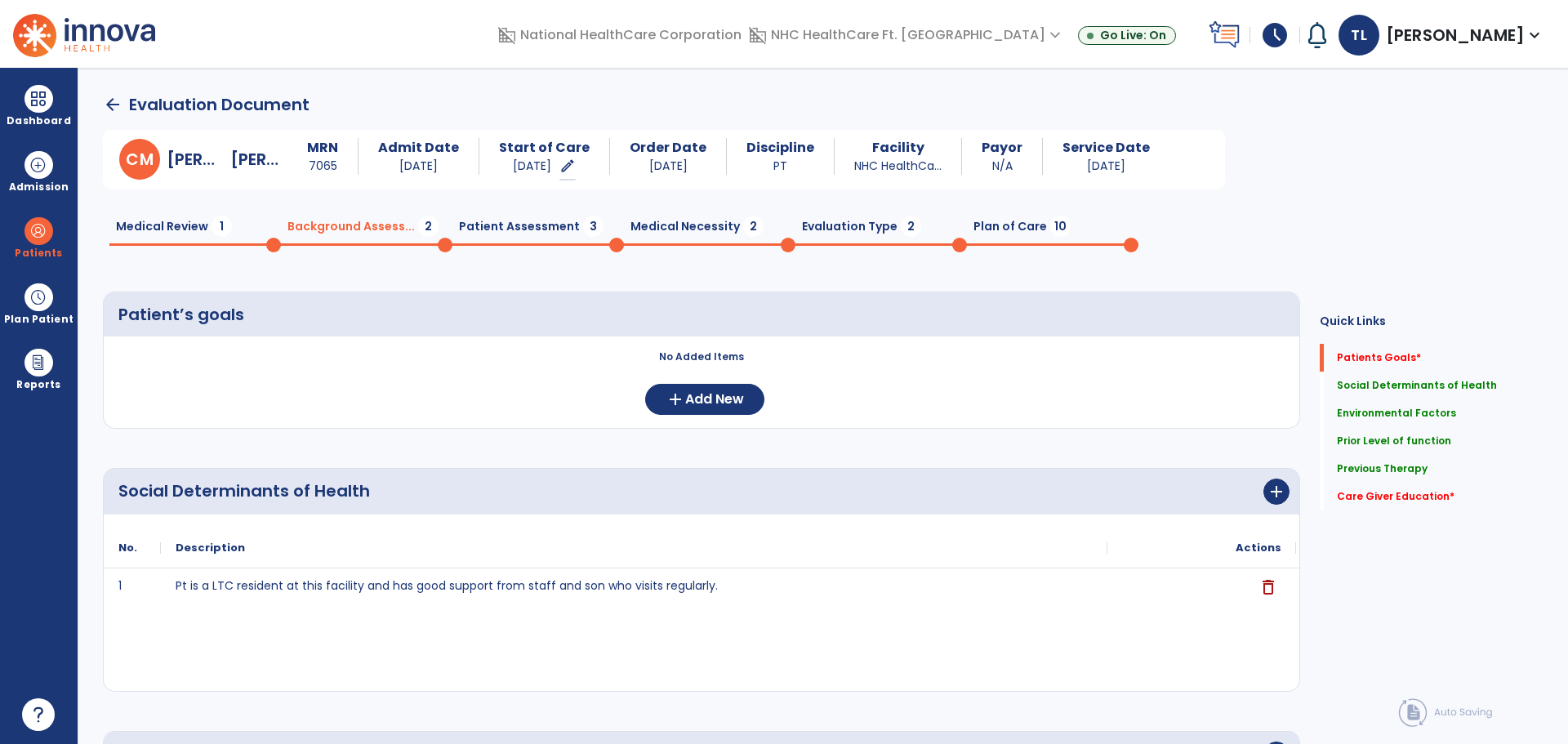 click on "Patient Assessment  3" 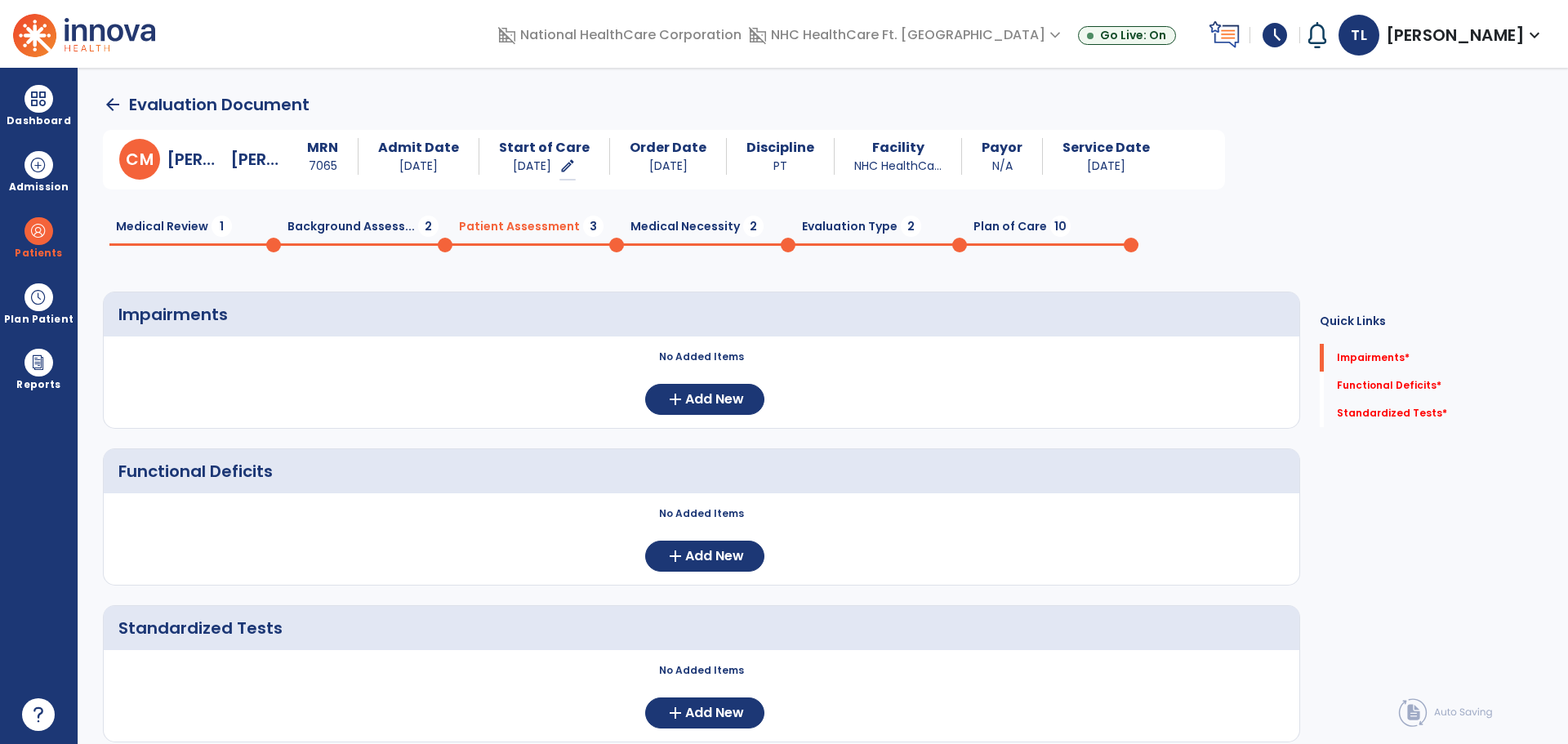 click on "arrow_back" 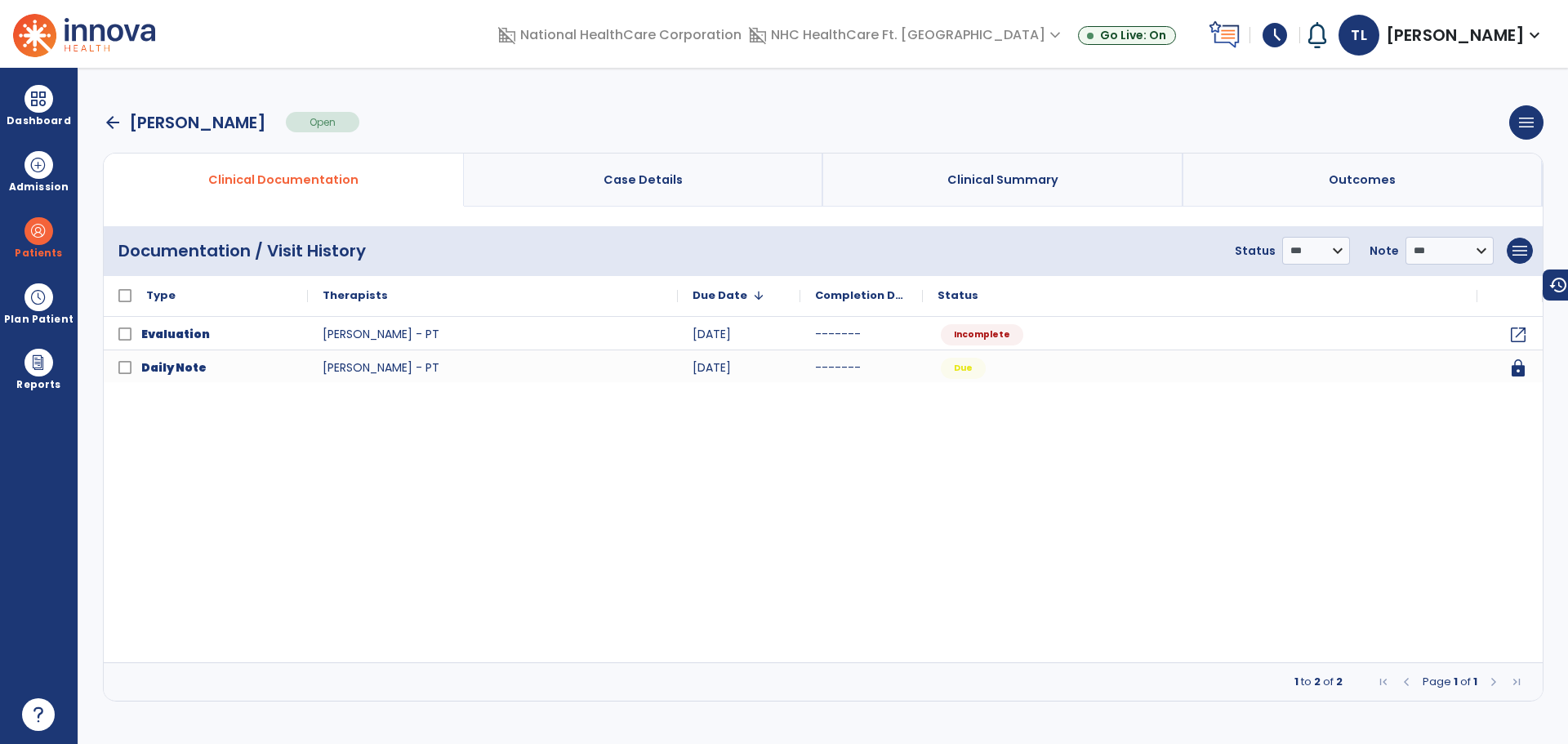 click on "arrow_back" at bounding box center (113, 123) 